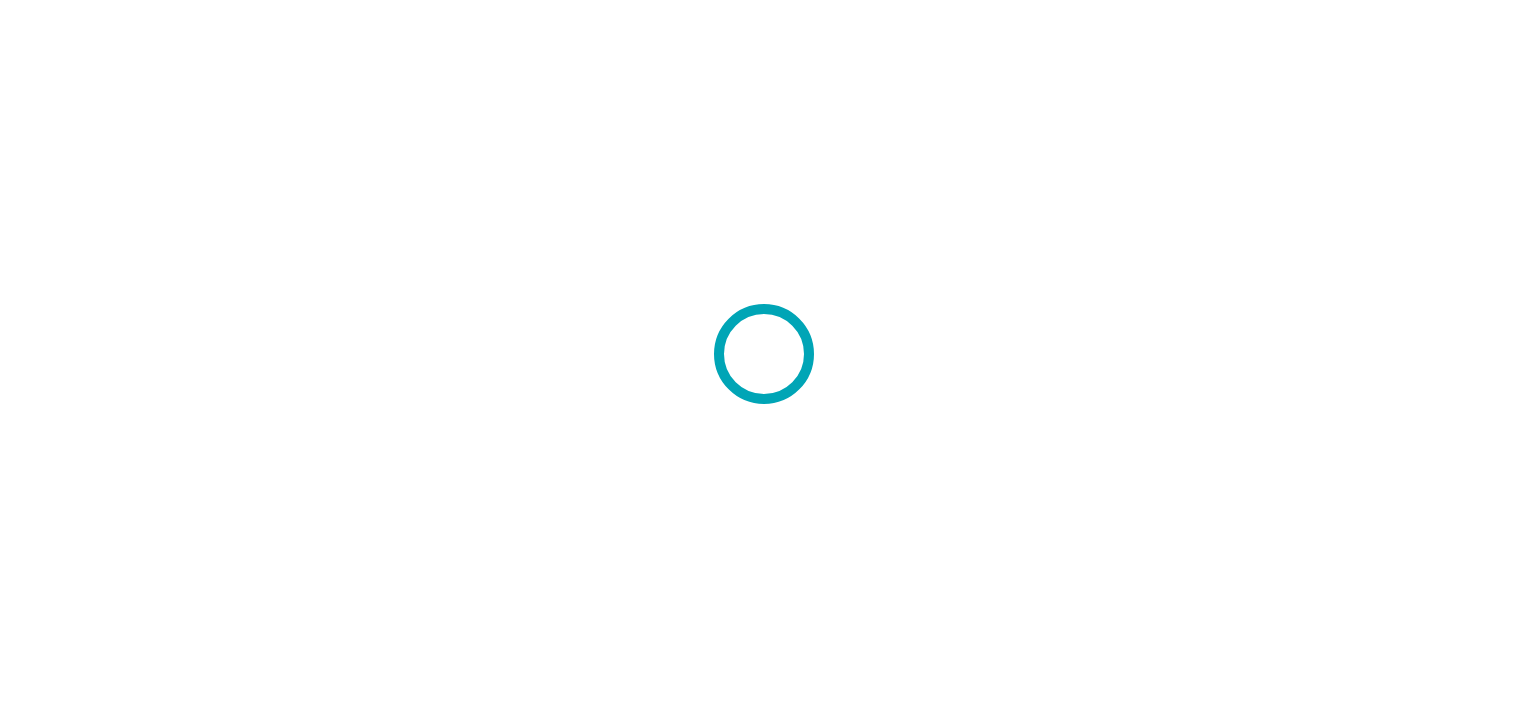 scroll, scrollTop: 0, scrollLeft: 0, axis: both 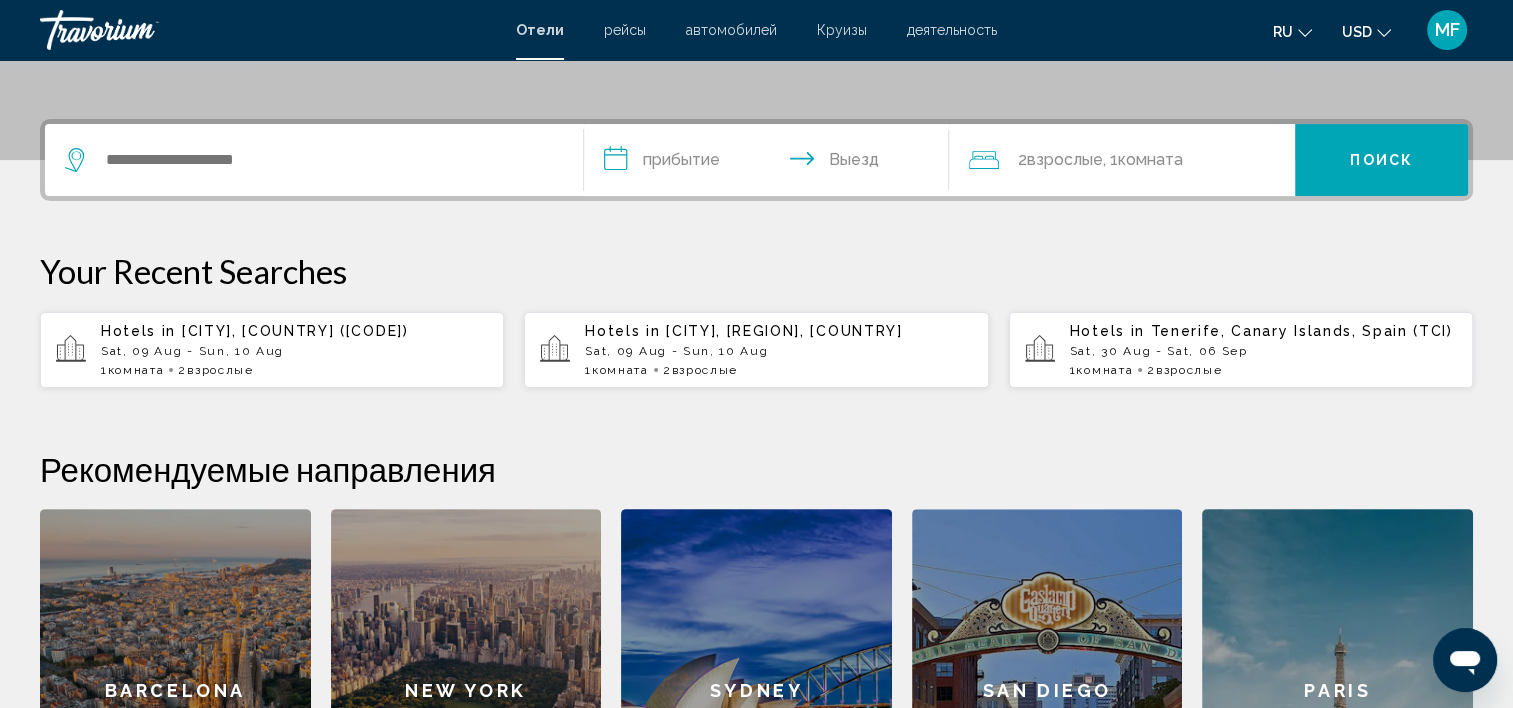 click on "Hotels in    Athens, Greece (ATH)  Sat, 09 Aug - Sun, 10 Aug  1  Комната номера 2  Взрослый Взрослые" at bounding box center (294, 350) 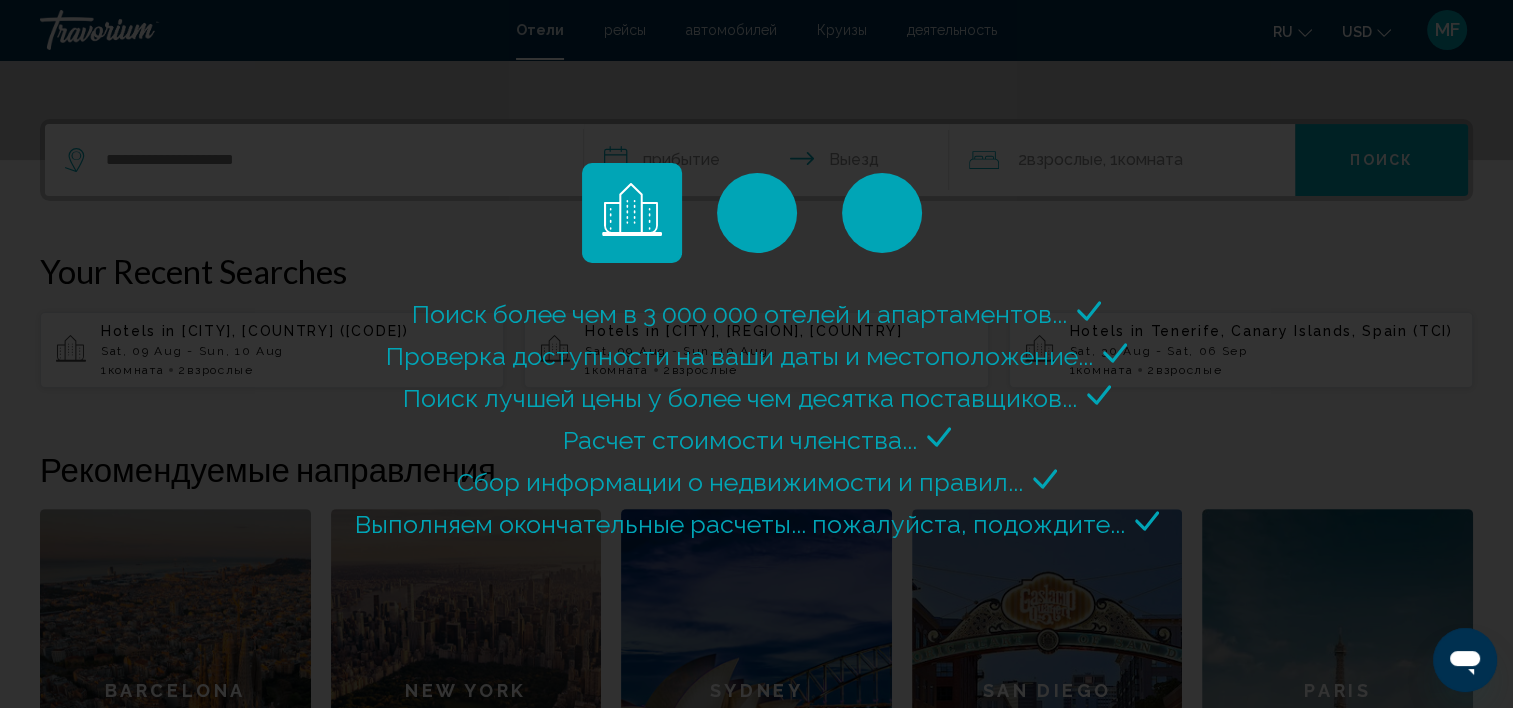 scroll, scrollTop: 0, scrollLeft: 0, axis: both 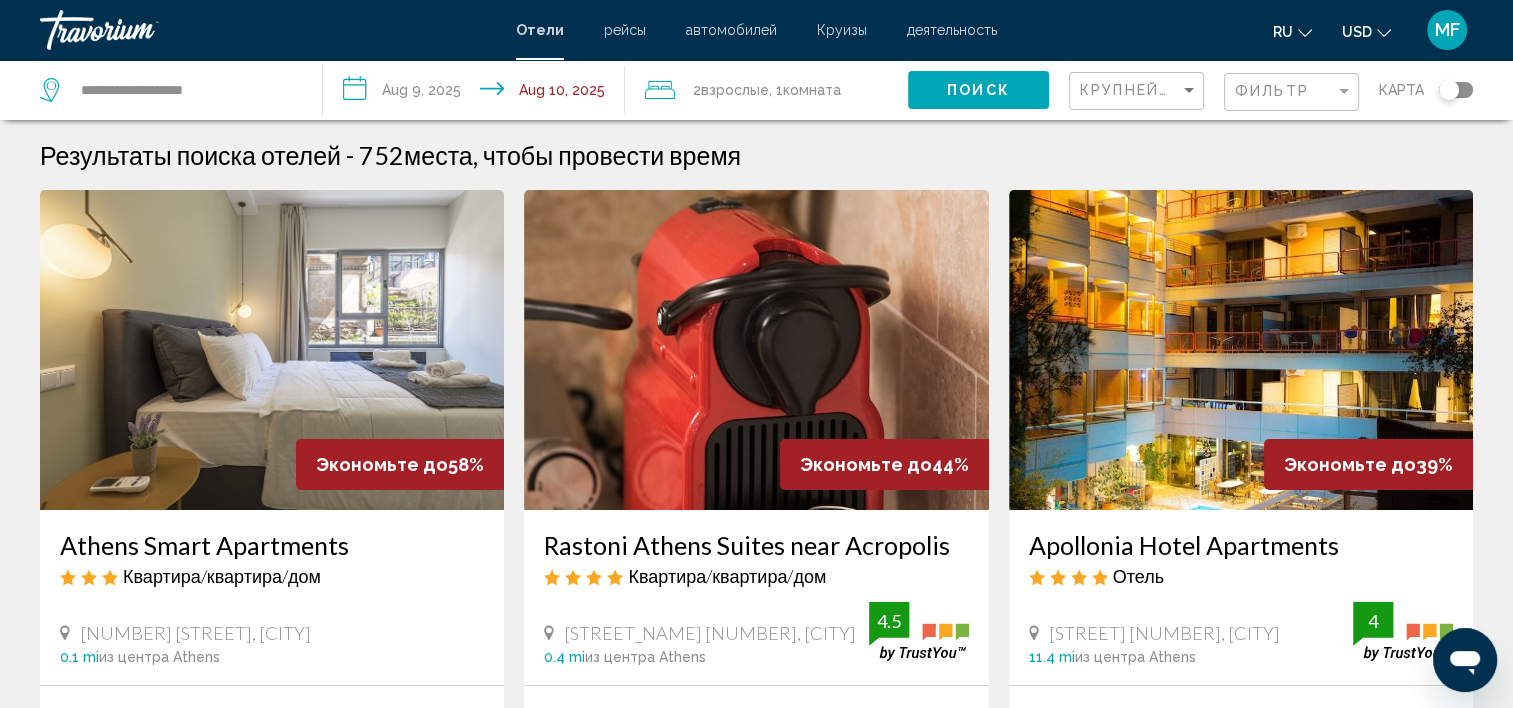 click 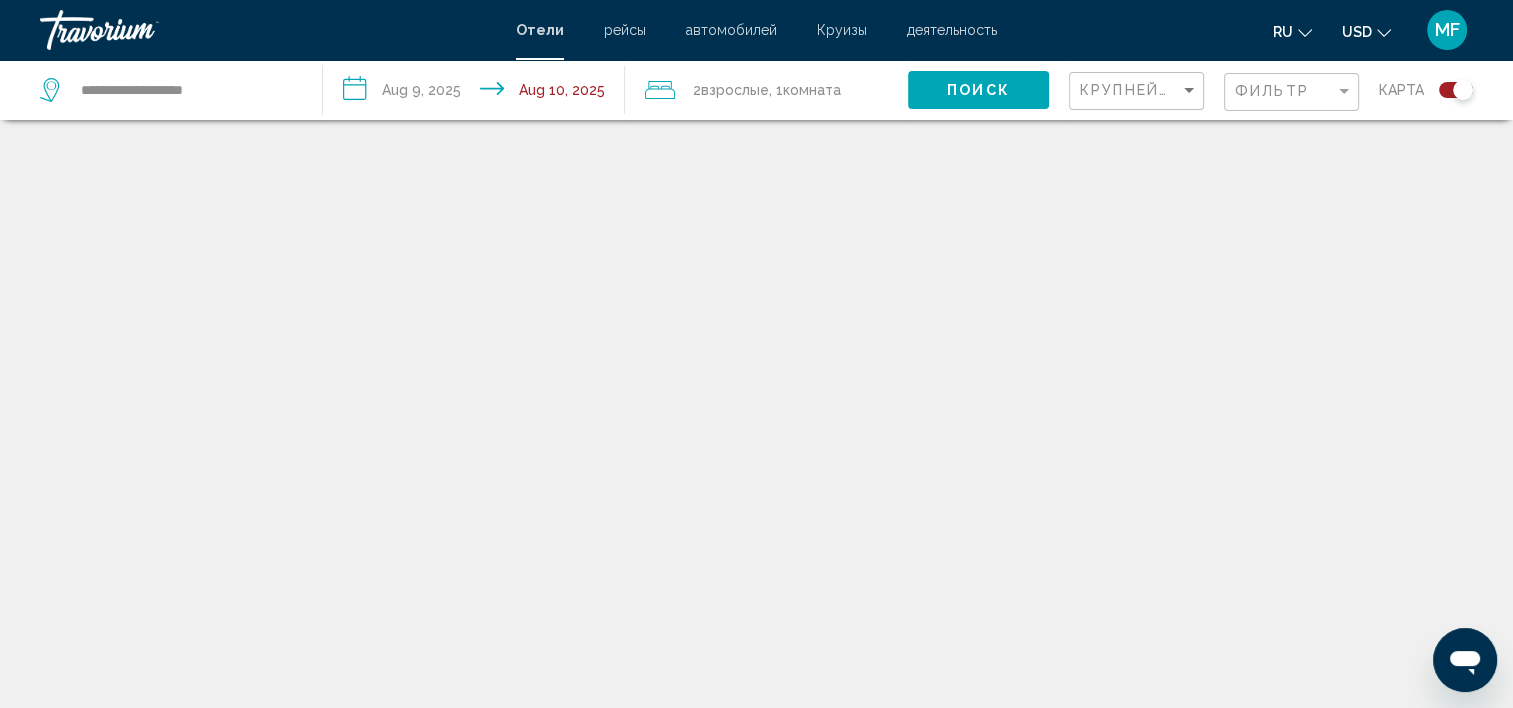scroll, scrollTop: 120, scrollLeft: 0, axis: vertical 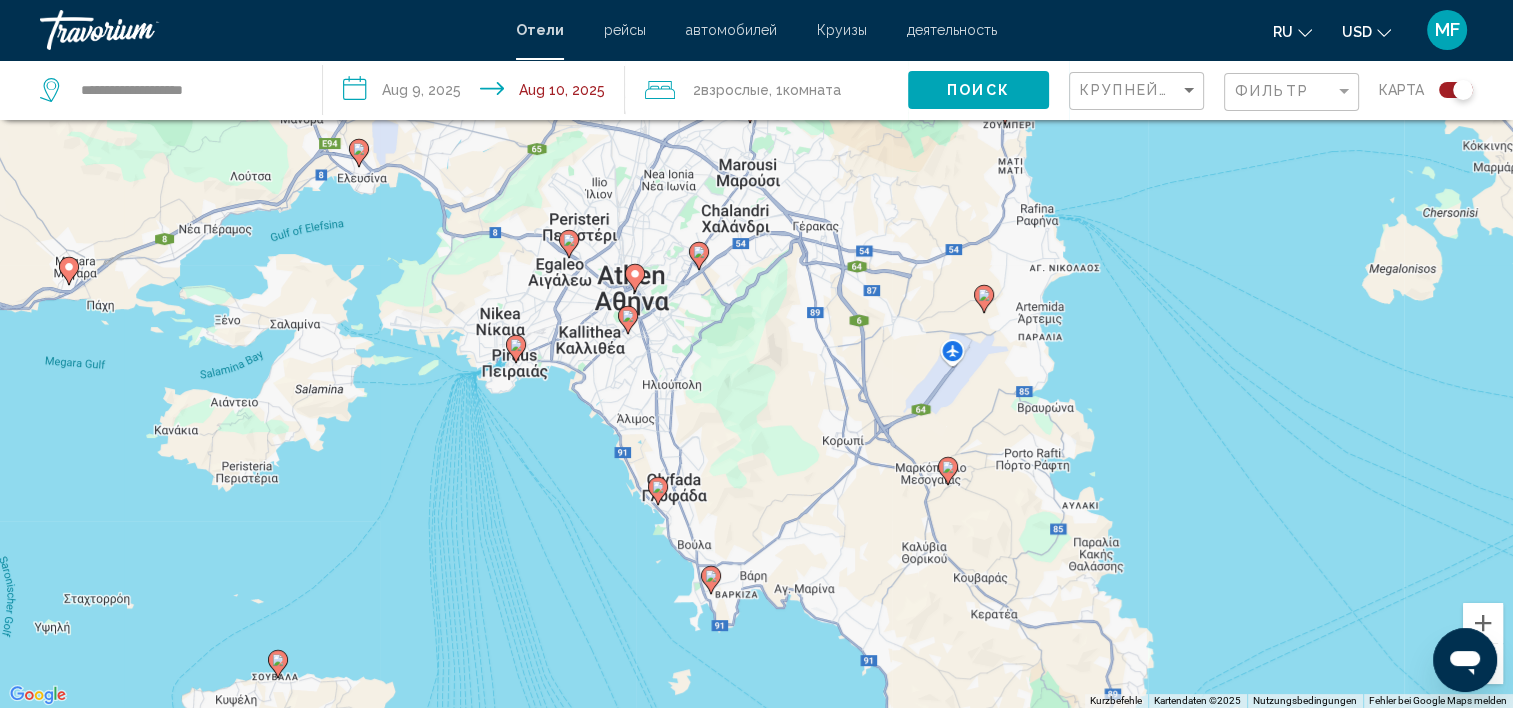 click 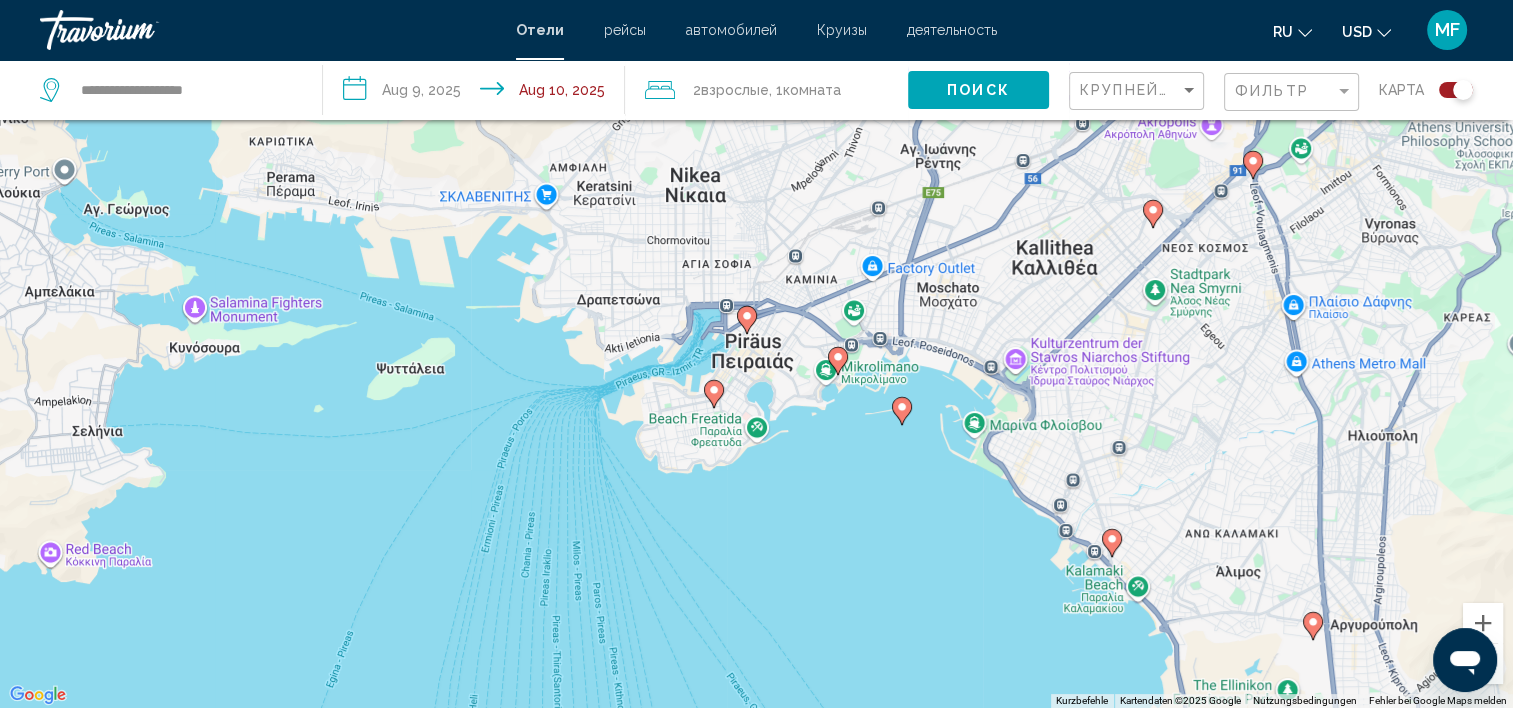 click 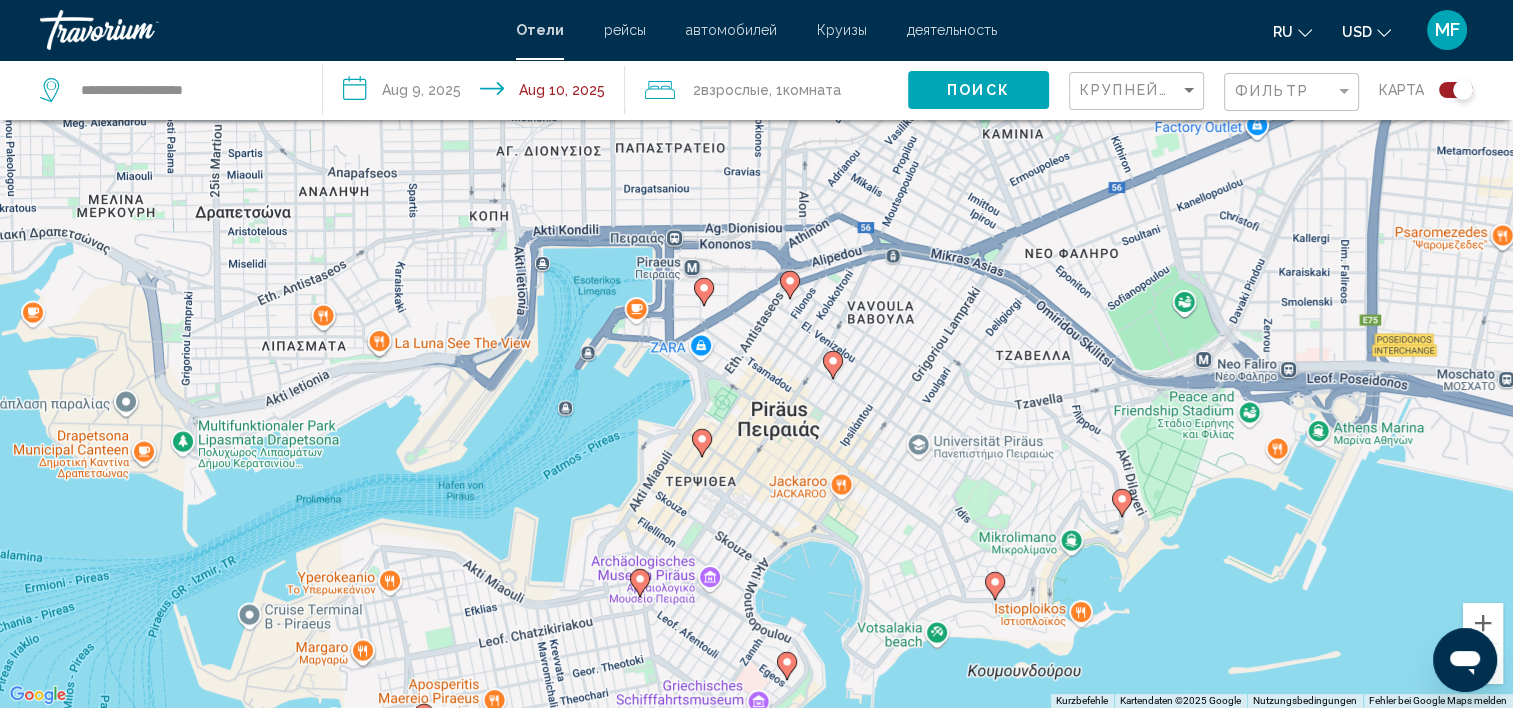 click 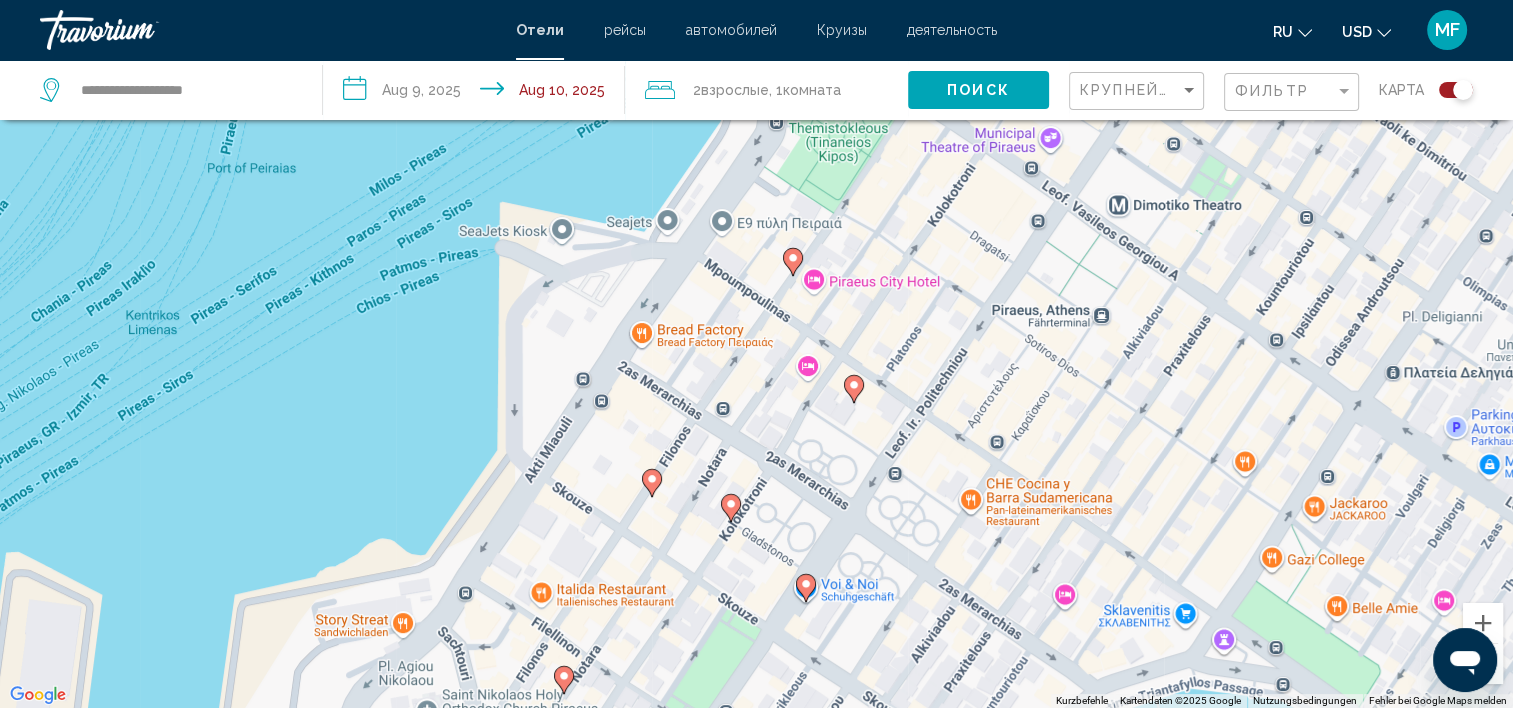 click on "Um von einem Element zum anderen zu gelangen, drückst du die Pfeiltasten entsprechend. Um den Modus zum Ziehen mit der Tastatur zu aktivieren, drückst du Alt + Eingabetaste. Wenn du den Modus aktiviert hast, kannst du die Markierung mit den Pfeiltasten verschieben. Nachdem du sie an die gewünschte Stelle gezogen bzw. verschoben hast, drückst du einfach die Eingabetaste. Durch Drücken der Esc-Taste kannst du den Vorgang abbrechen." at bounding box center [756, 354] 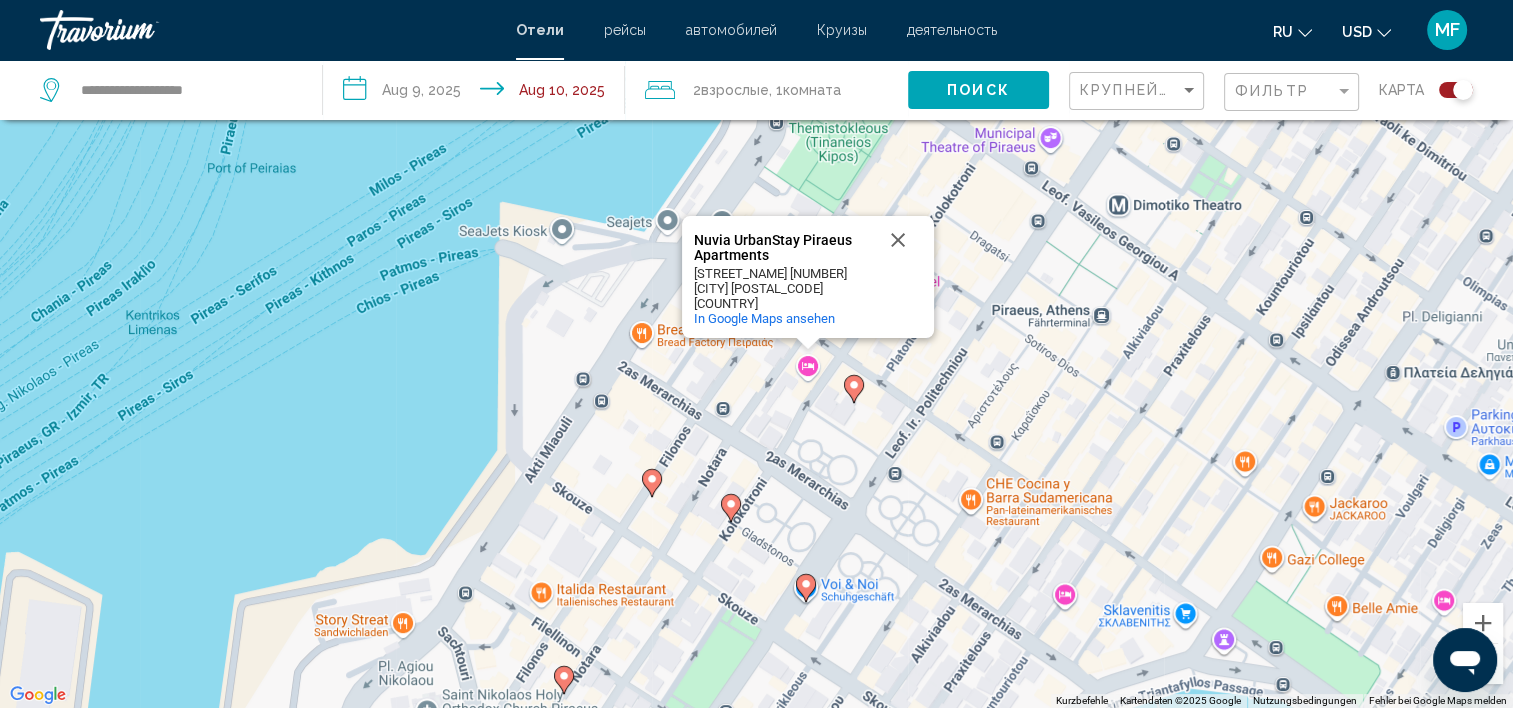 click at bounding box center (854, 389) 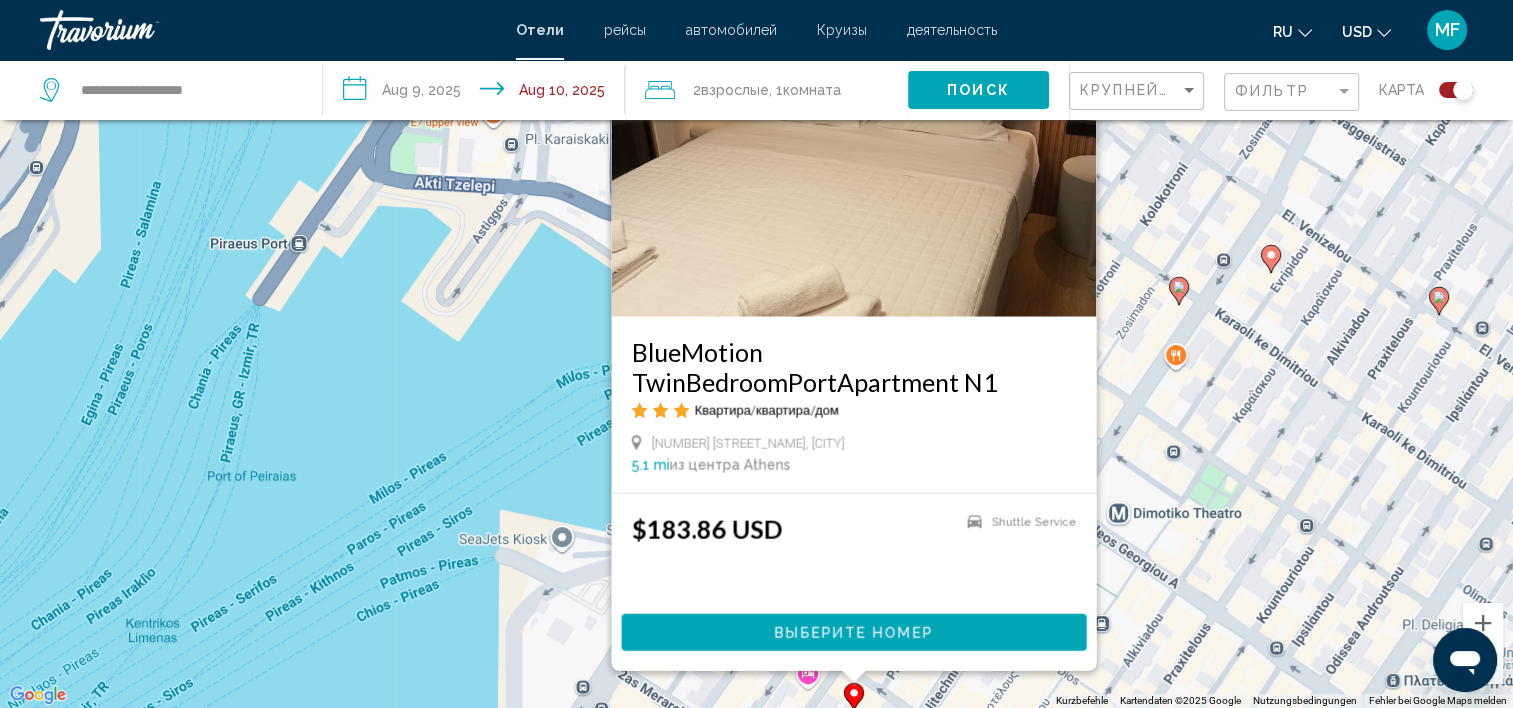 click on "BlueMotion TwinBedroomPortApartment N1
Квартира/квартира/дом
[NUMBER] [STREET_NAME], [CITY] 5.1 mi  из центра  [CITY] от отеля $183.86 USD
Shuttle Service  Выберите номер" at bounding box center (756, 354) 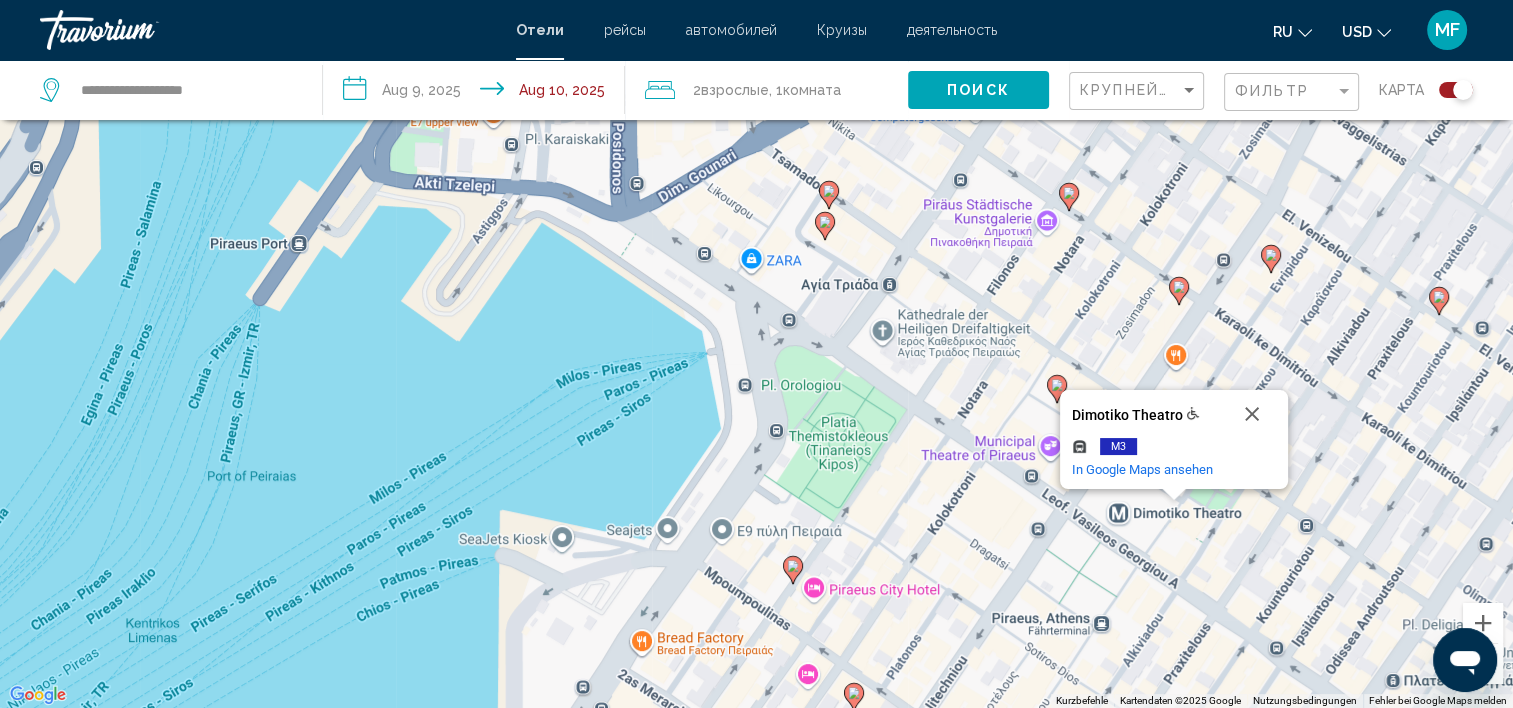 click 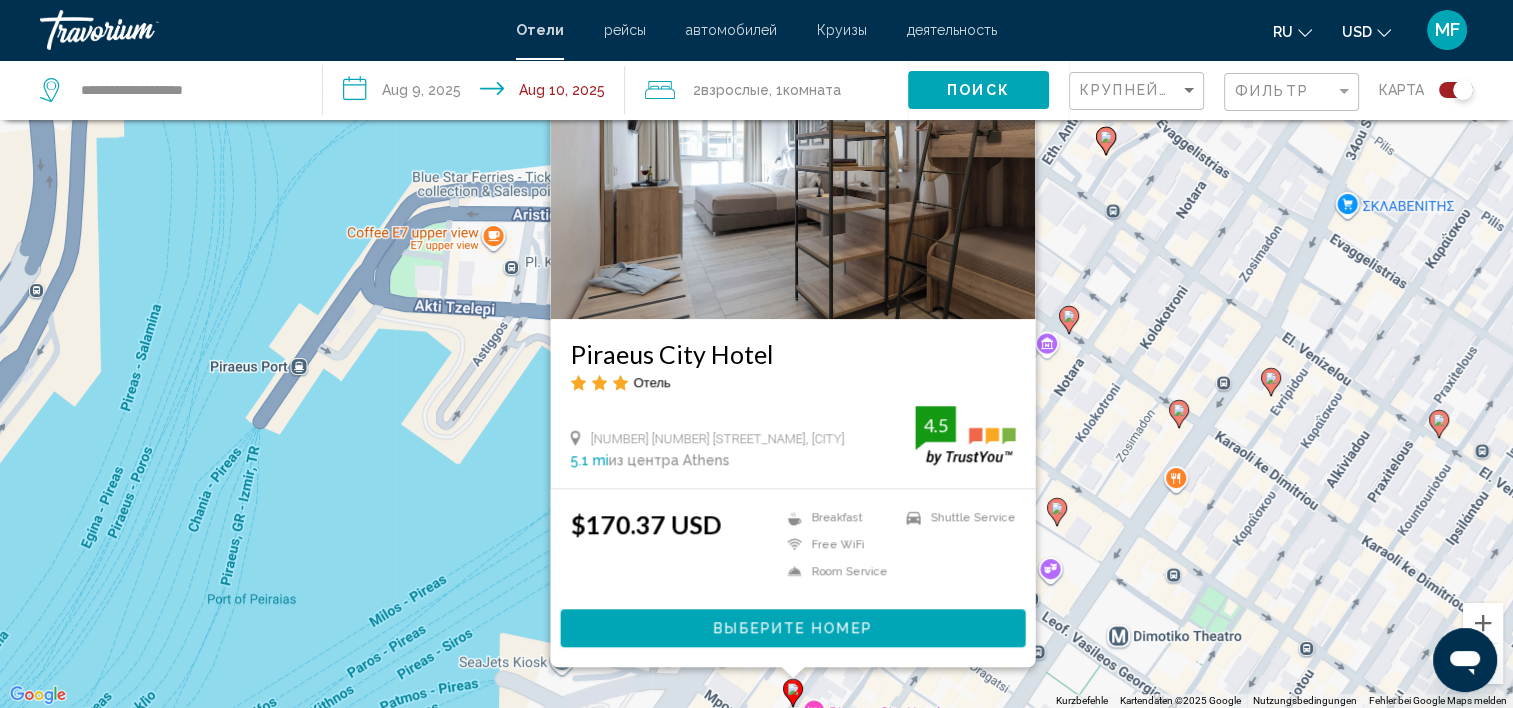 click on "Piraeus City Hotel
Отель
[NUMBER] [STREET], [CITY] [POSTAL_CODE] [COUNTRY] [DISTANCE]  из центра  [CITY] от отеля [RATING] $[PRICE] [CURRENCY]
Breakfast
Free WiFi
Room Service
Shuttle Service  [RATING] Выберите номер" at bounding box center (756, 354) 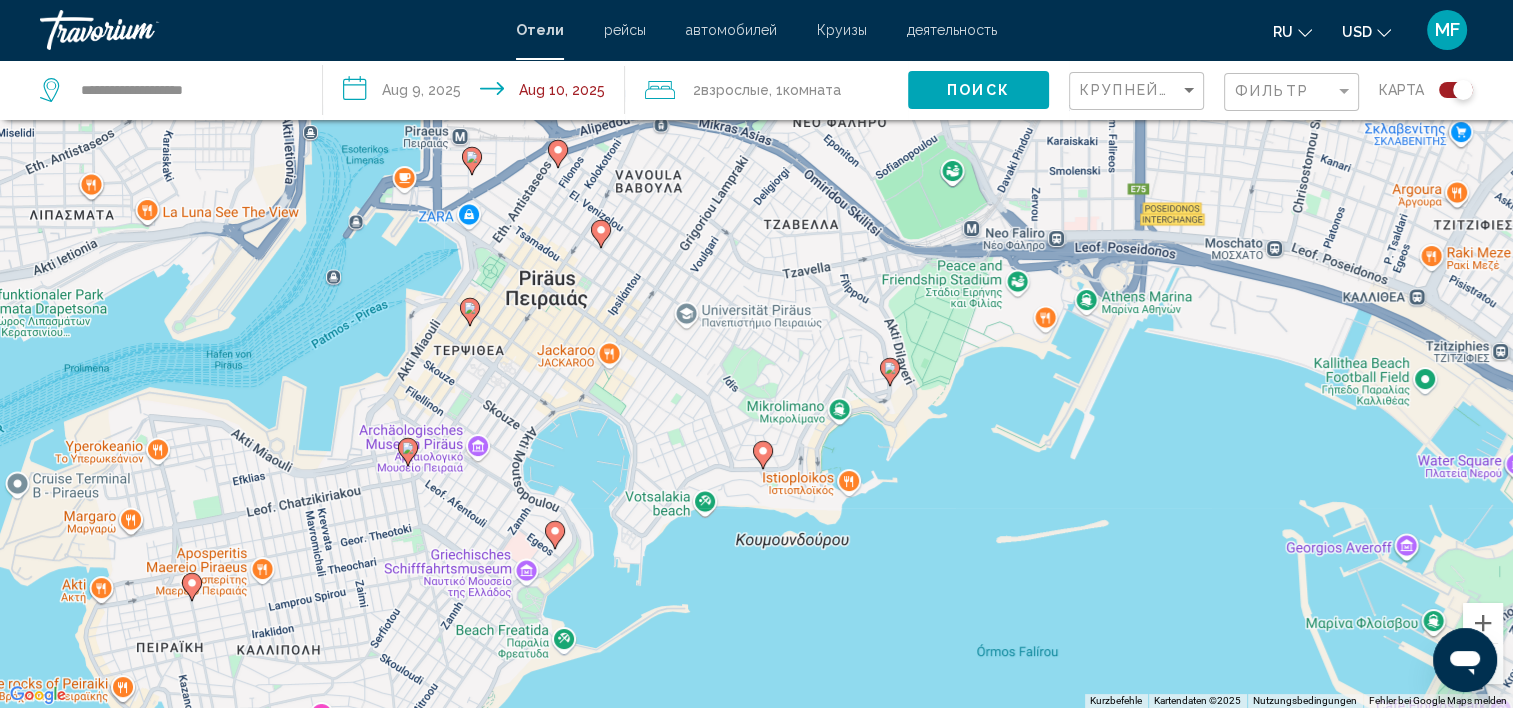drag, startPoint x: 1132, startPoint y: 484, endPoint x: 524, endPoint y: 376, distance: 617.51764 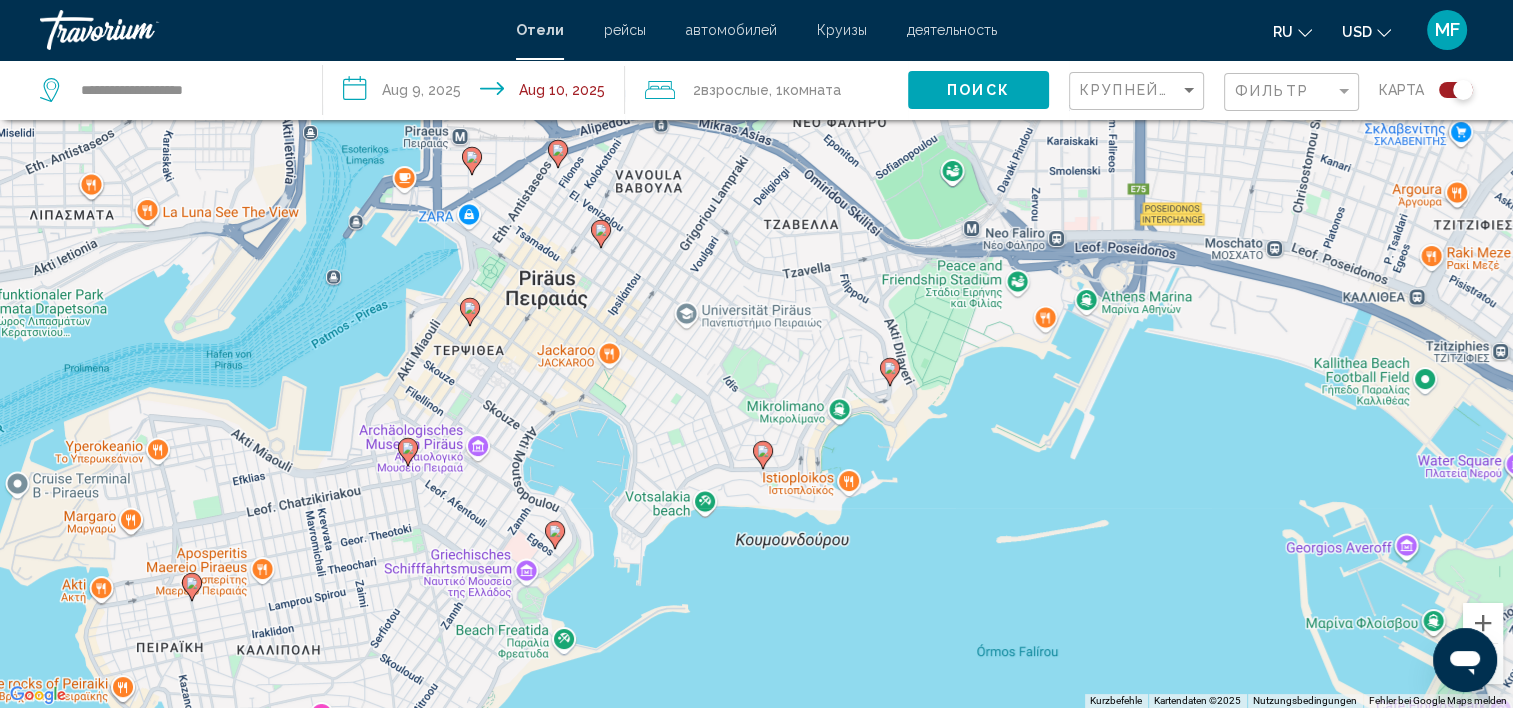 click on "Um den Modus zum Ziehen mit der Tastatur zu aktivieren, drückst du Alt + Eingabetaste. Wenn du den Modus aktiviert hast, kannst du die Markierung mit den Pfeiltasten verschieben. Nachdem du sie an die gewünschte Stelle gezogen bzw. verschoben hast, drückst du einfach die Eingabetaste. Durch Drücken der Esc-Taste kannst du den Vorgang abbrechen." at bounding box center [756, 354] 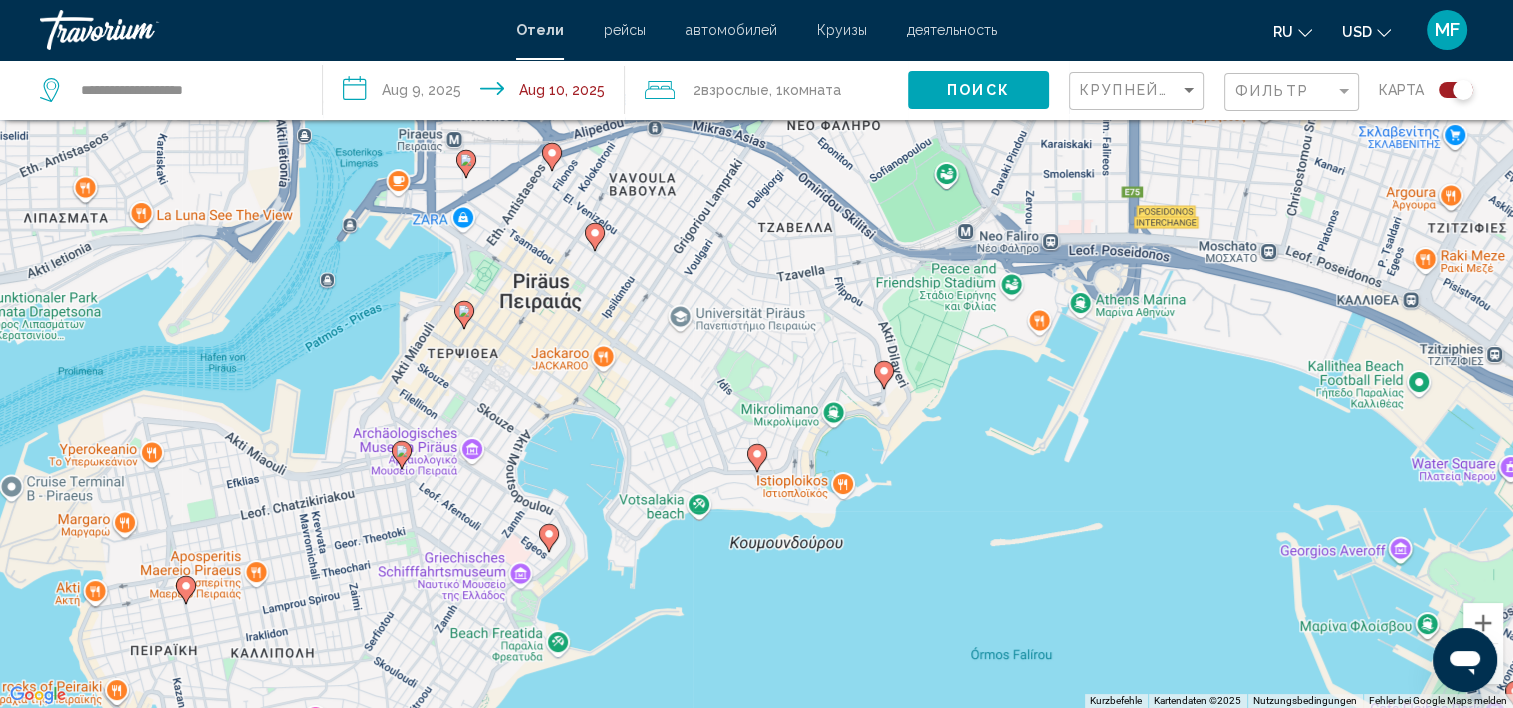 drag, startPoint x: 882, startPoint y: 383, endPoint x: 844, endPoint y: 401, distance: 42.047592 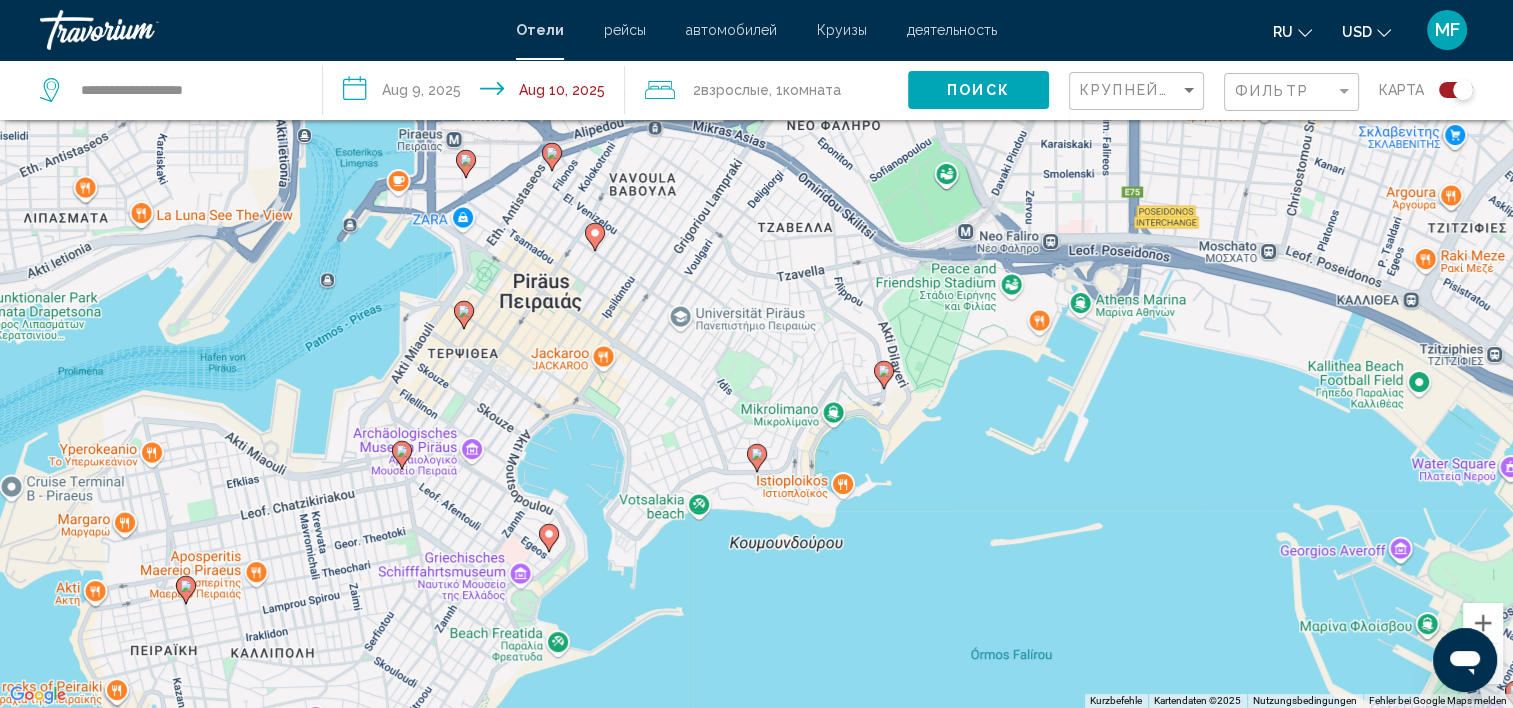 click on "Um den Modus zum Ziehen mit der Tastatur zu aktivieren, drückst du Alt + Eingabetaste. Wenn du den Modus aktiviert hast, kannst du die Markierung mit den Pfeiltasten verschieben. Nachdem du sie an die gewünschte Stelle gezogen bzw. verschoben hast, drückst du einfach die Eingabetaste. Durch Drücken der Esc-Taste kannst du den Vorgang abbrechen." at bounding box center (756, 354) 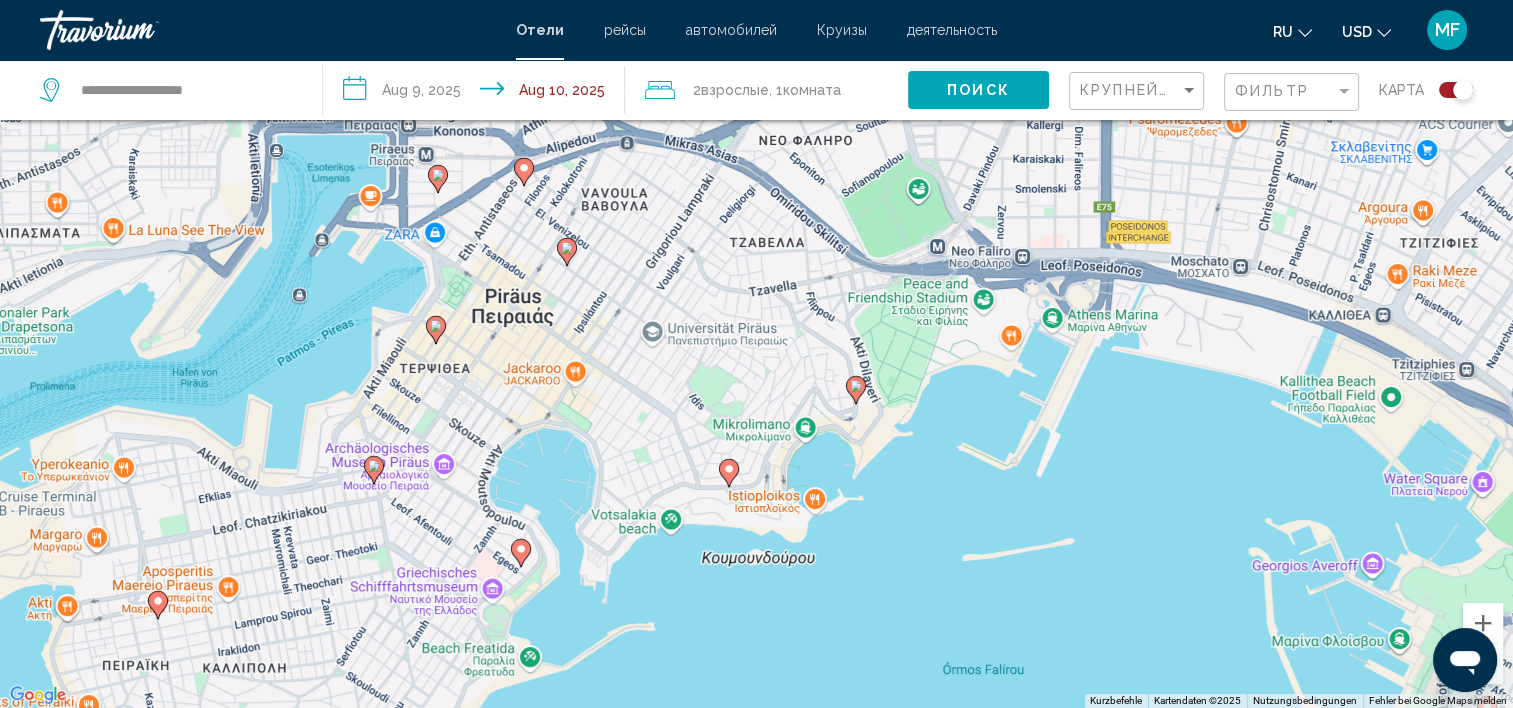 click 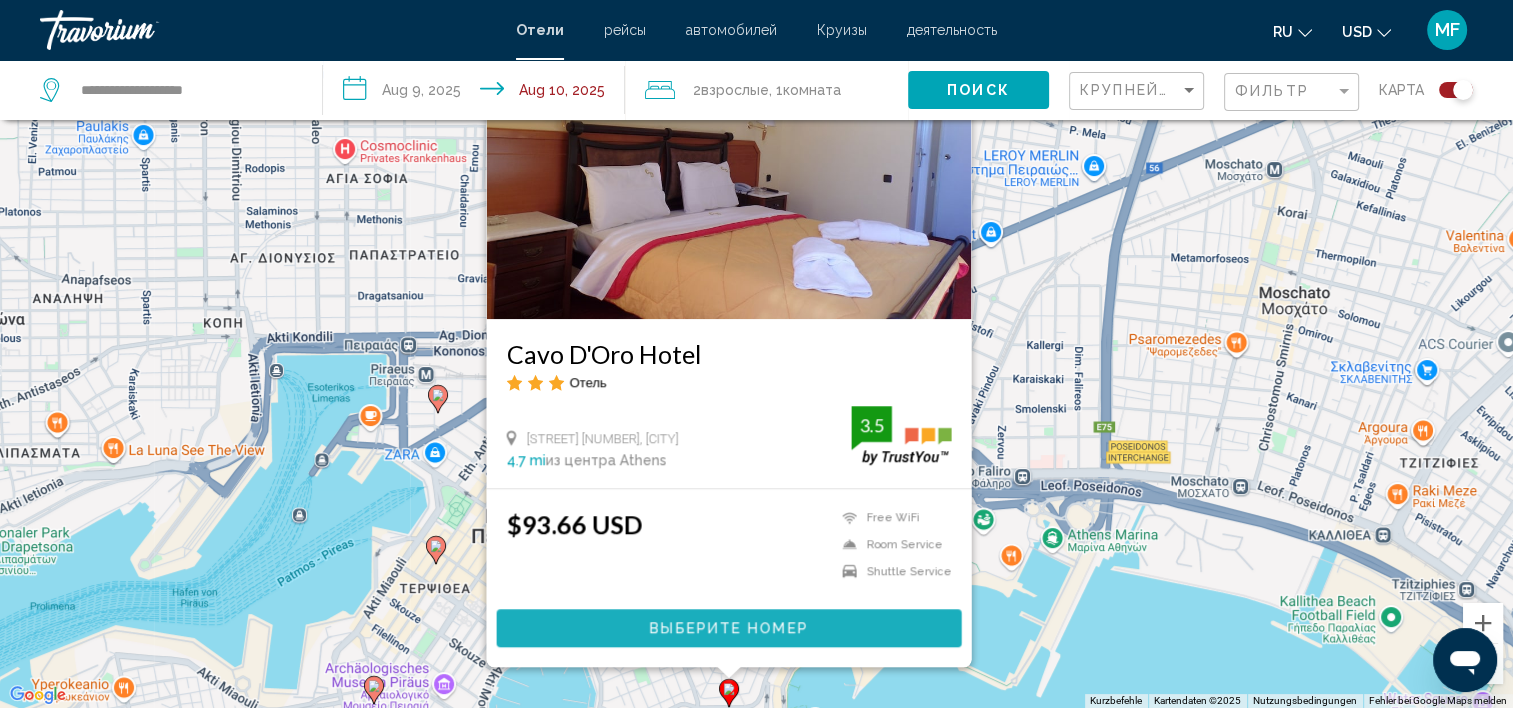 click on "Выберите номер" at bounding box center [728, 629] 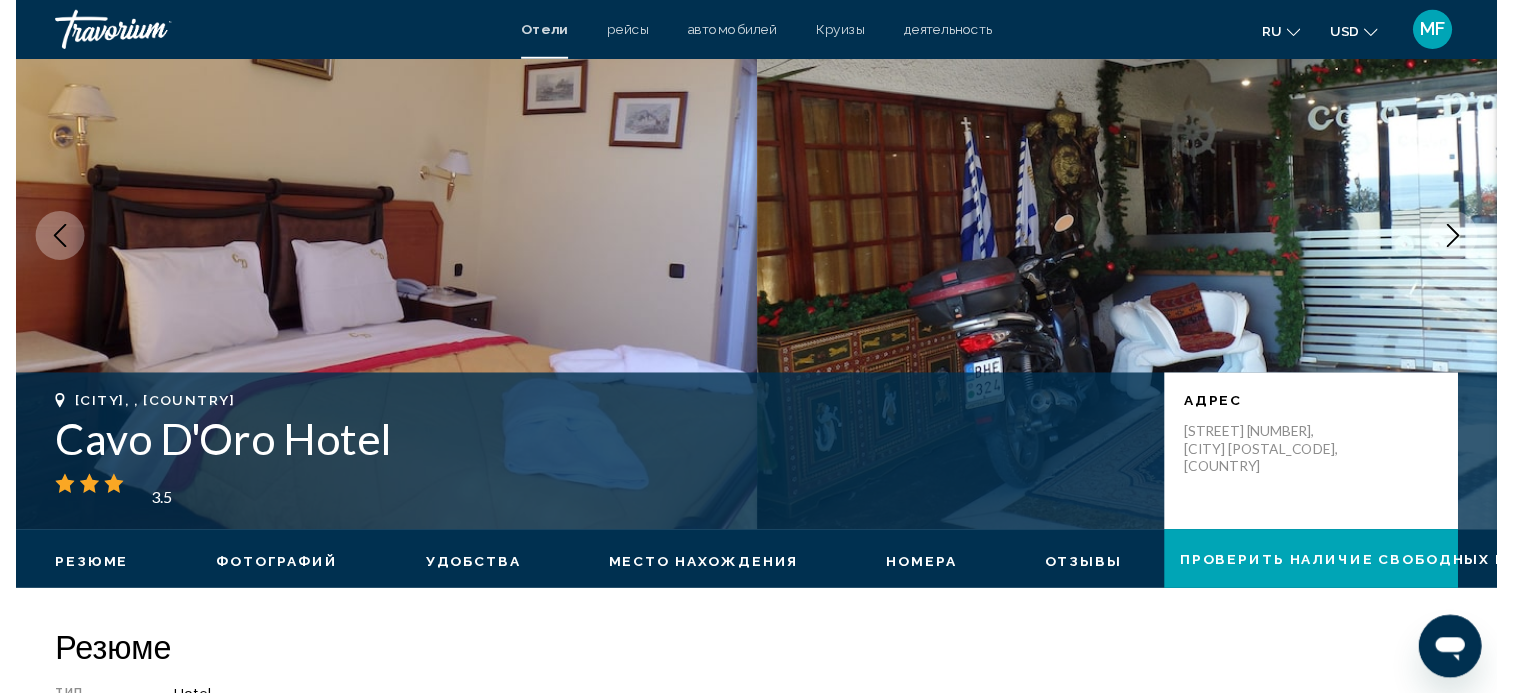 scroll, scrollTop: 5, scrollLeft: 0, axis: vertical 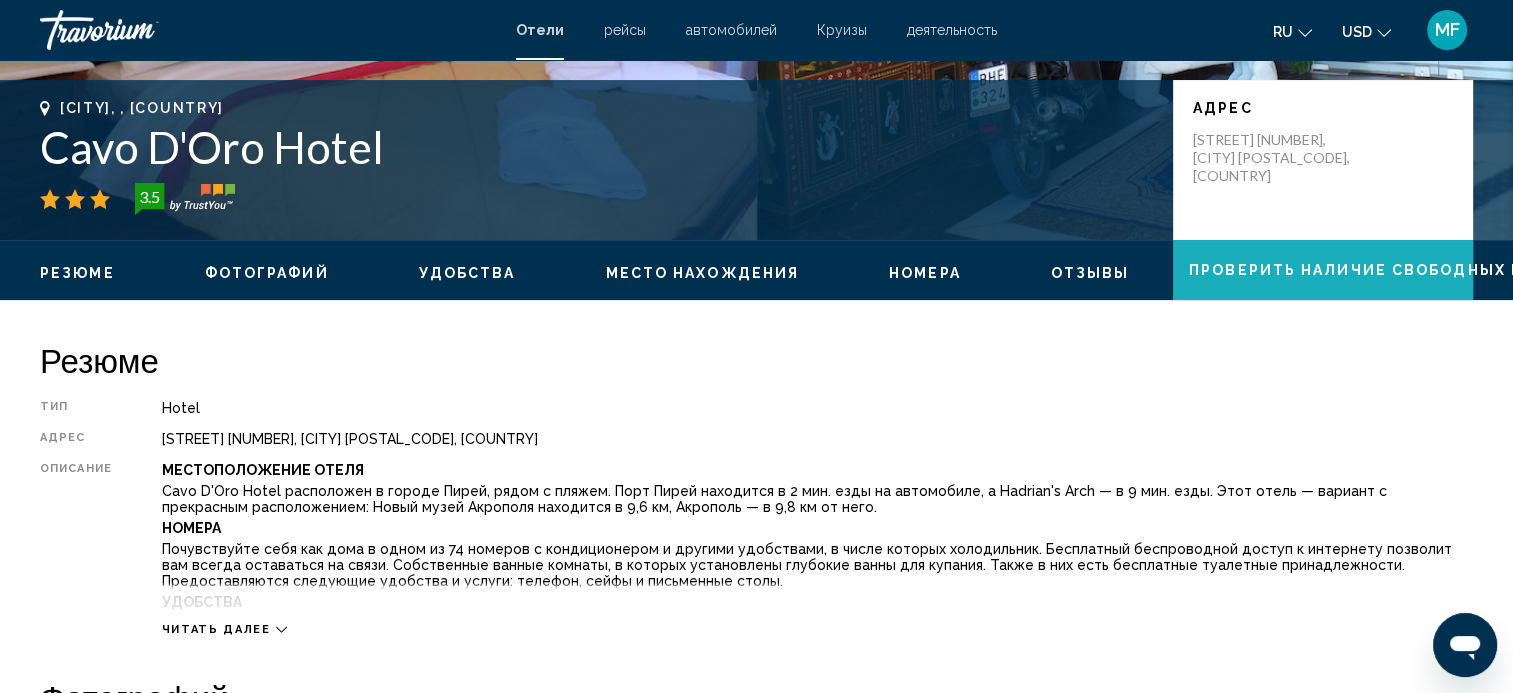 click on "Проверить наличие свободных мест" 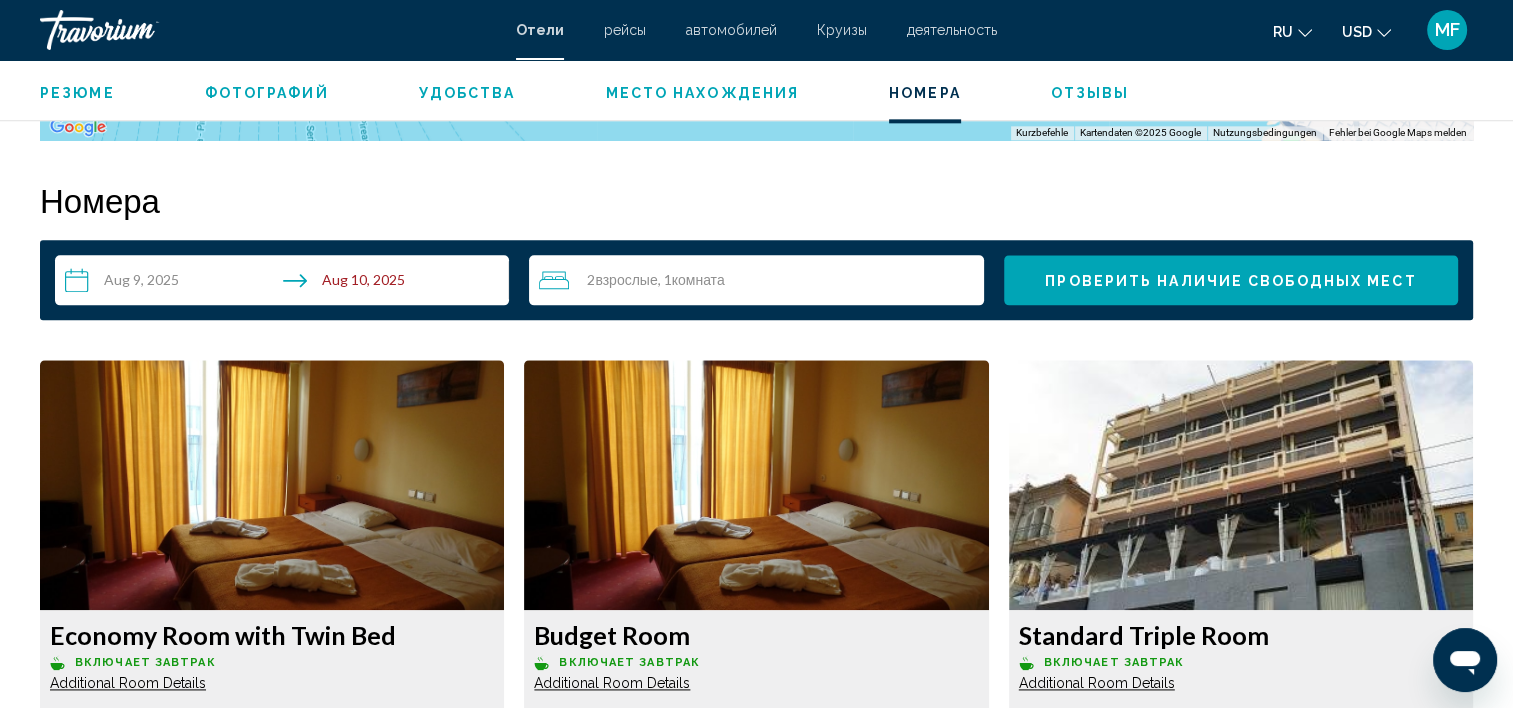 scroll, scrollTop: 2531, scrollLeft: 0, axis: vertical 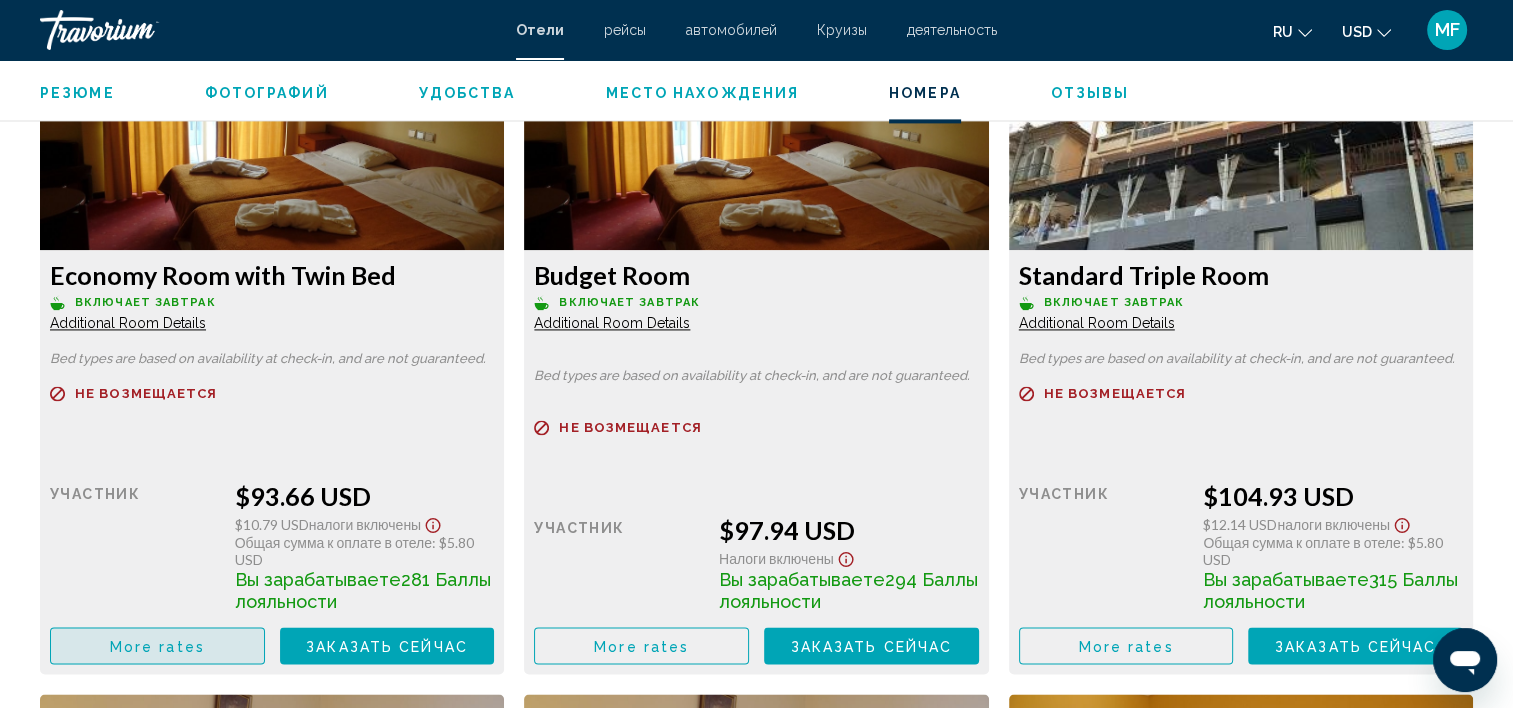 click on "More rates" at bounding box center [157, 645] 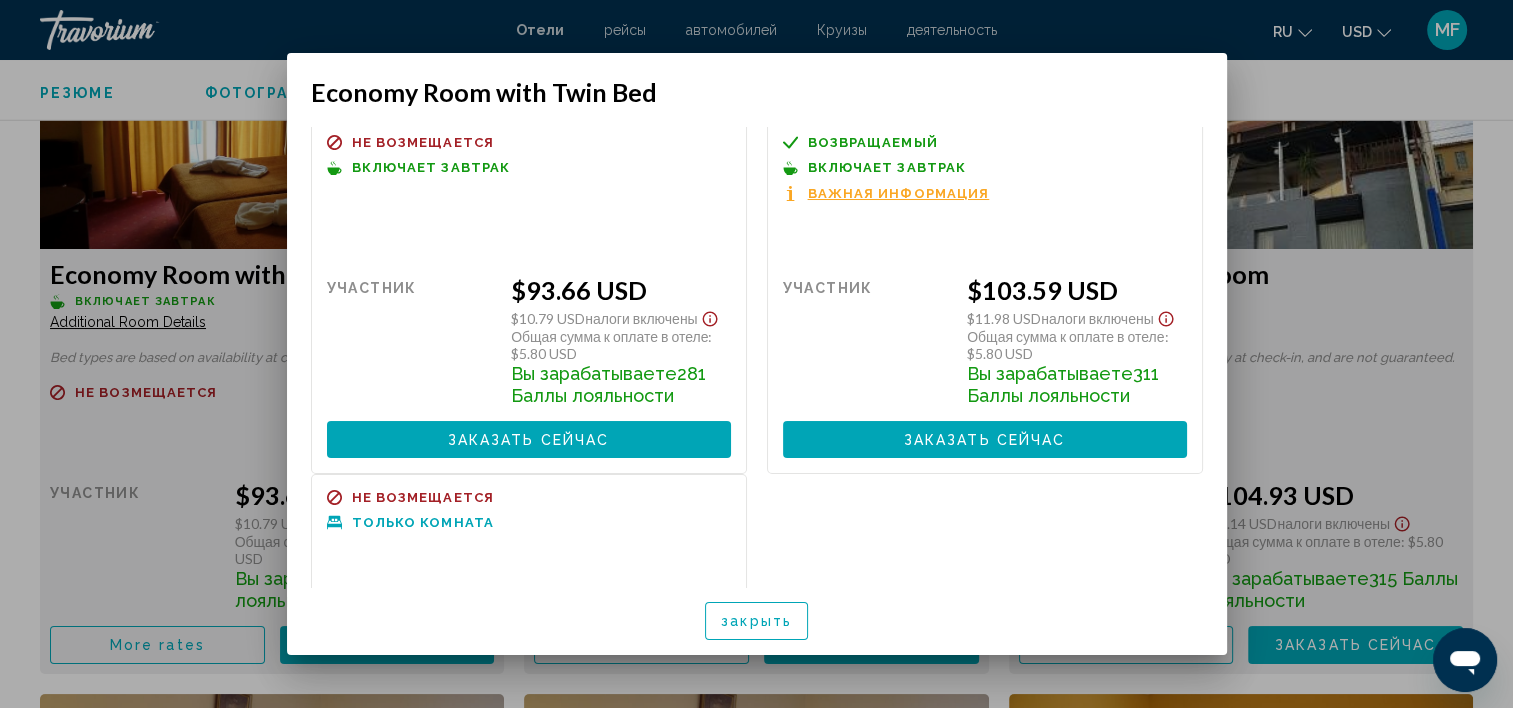 scroll, scrollTop: 0, scrollLeft: 0, axis: both 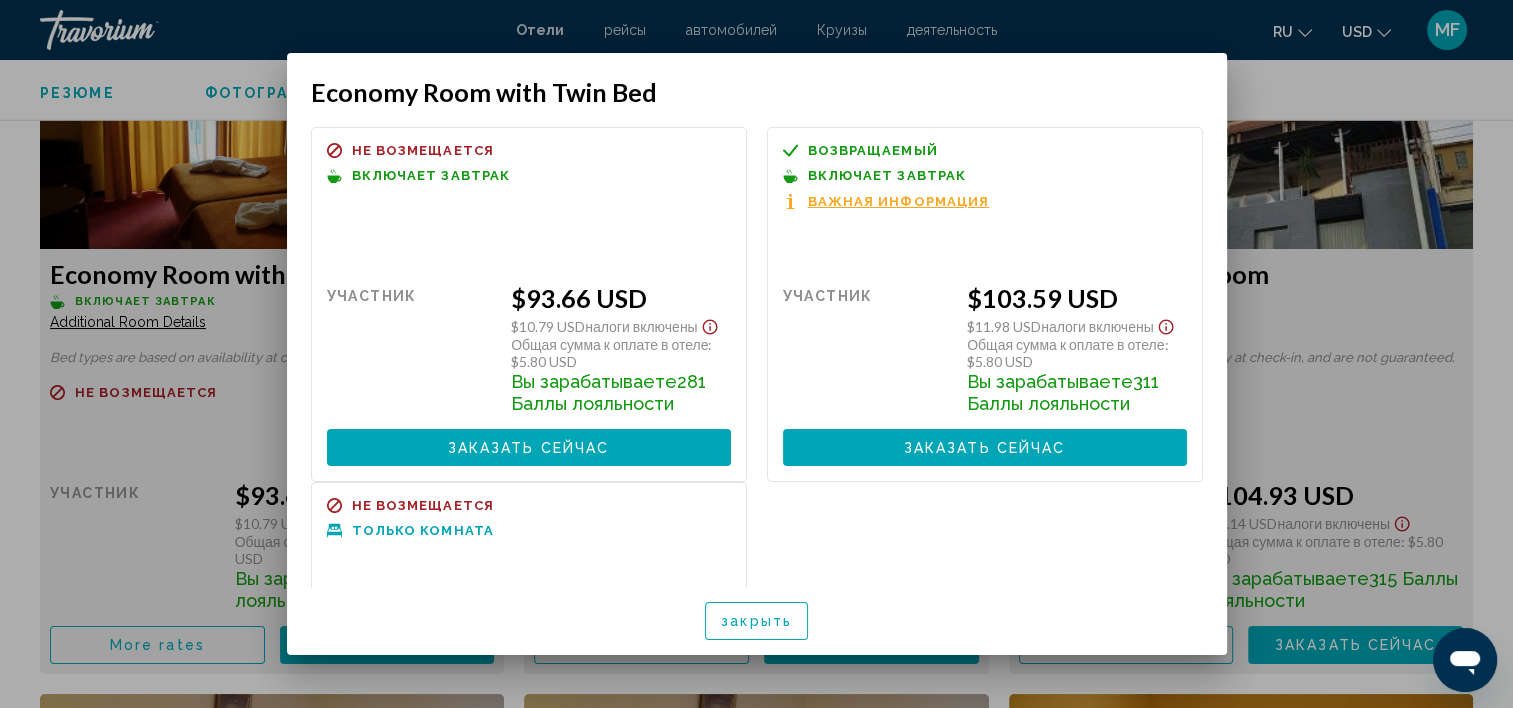 click on "Важная информация" at bounding box center [899, 201] 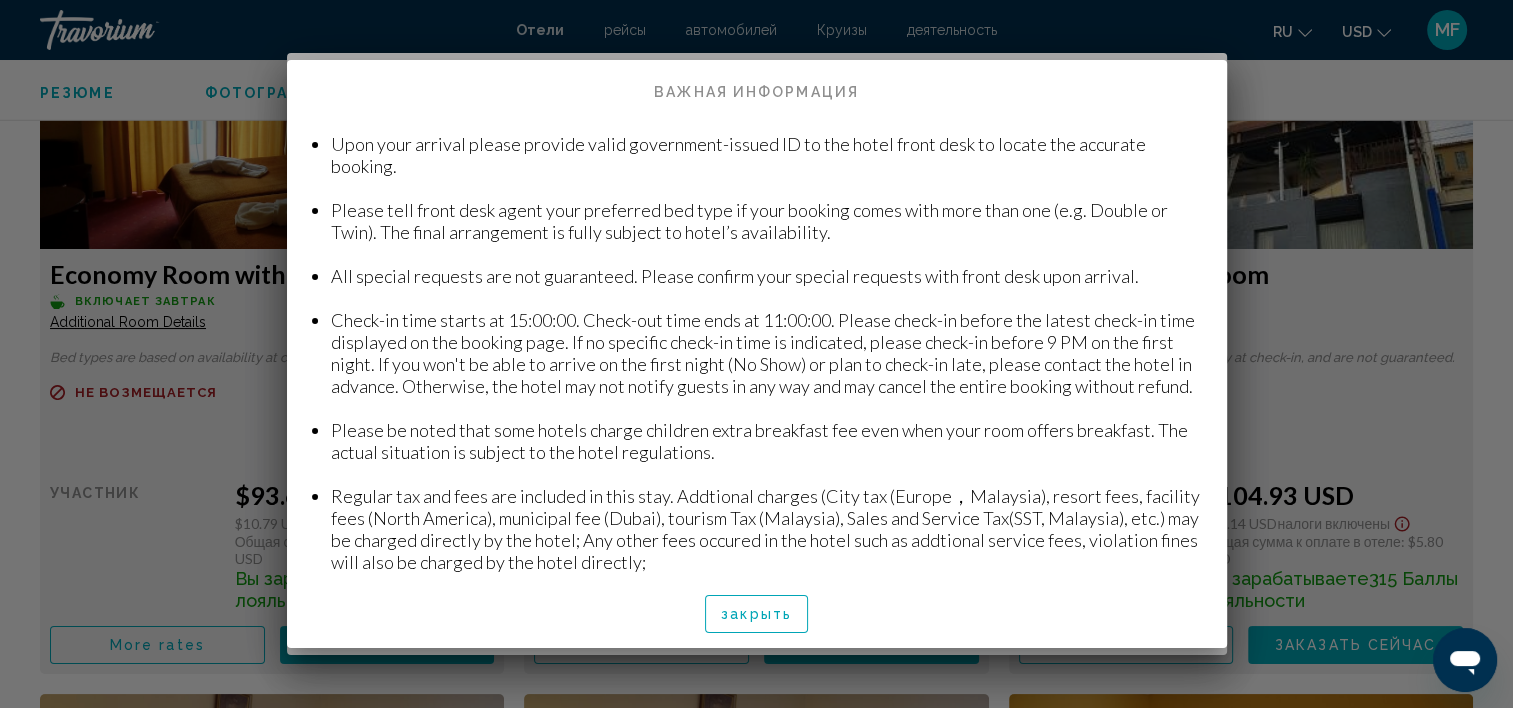 scroll, scrollTop: 0, scrollLeft: 0, axis: both 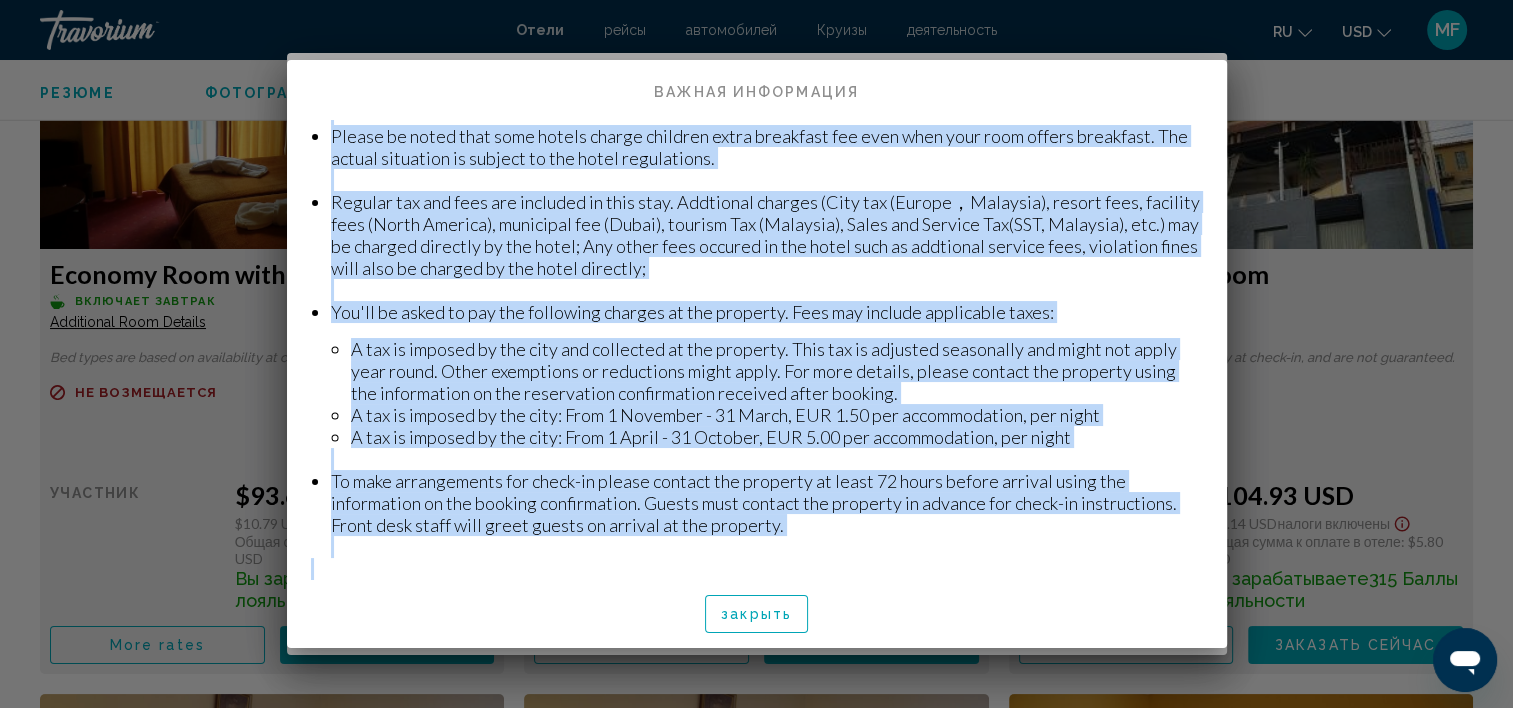 drag, startPoint x: 311, startPoint y: 126, endPoint x: 1153, endPoint y: 589, distance: 960.90216 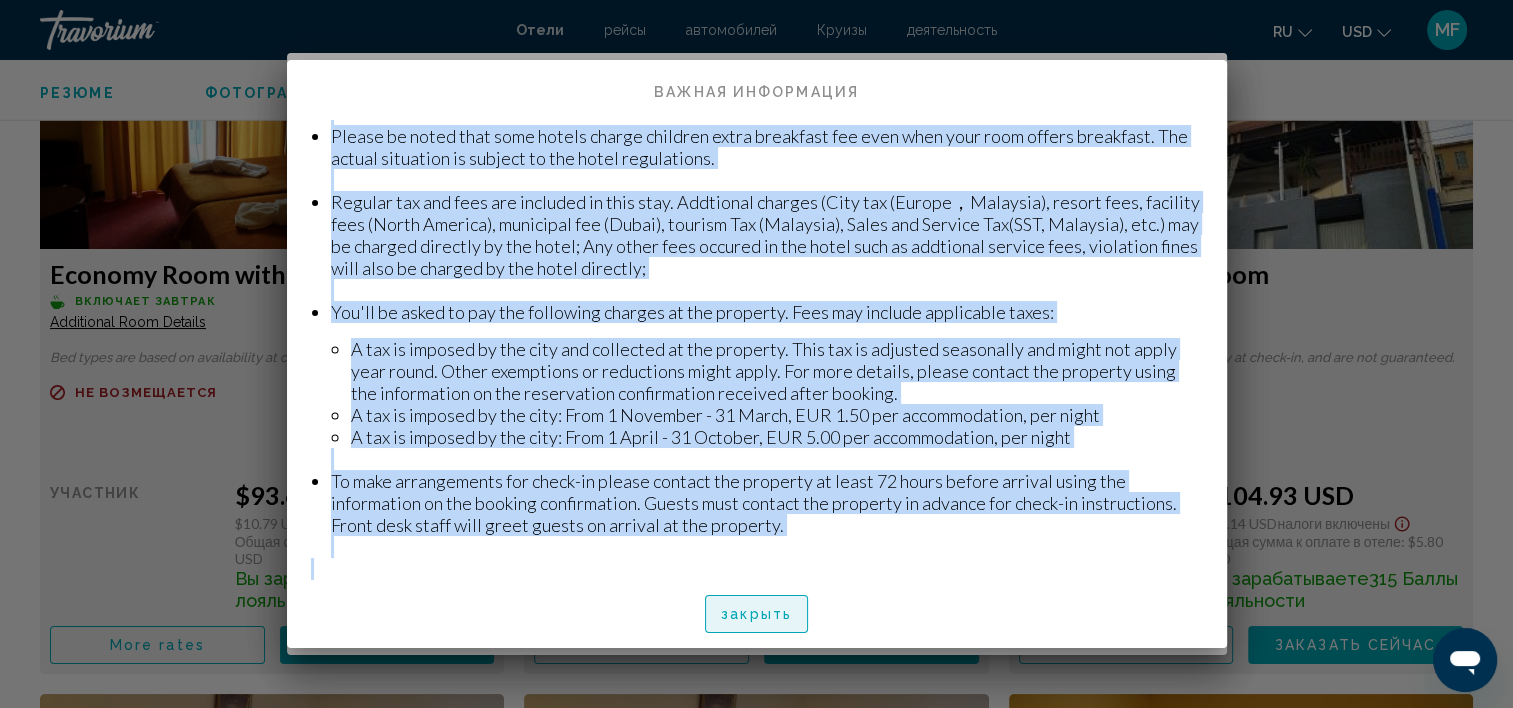 click on "закрыть" at bounding box center (756, 615) 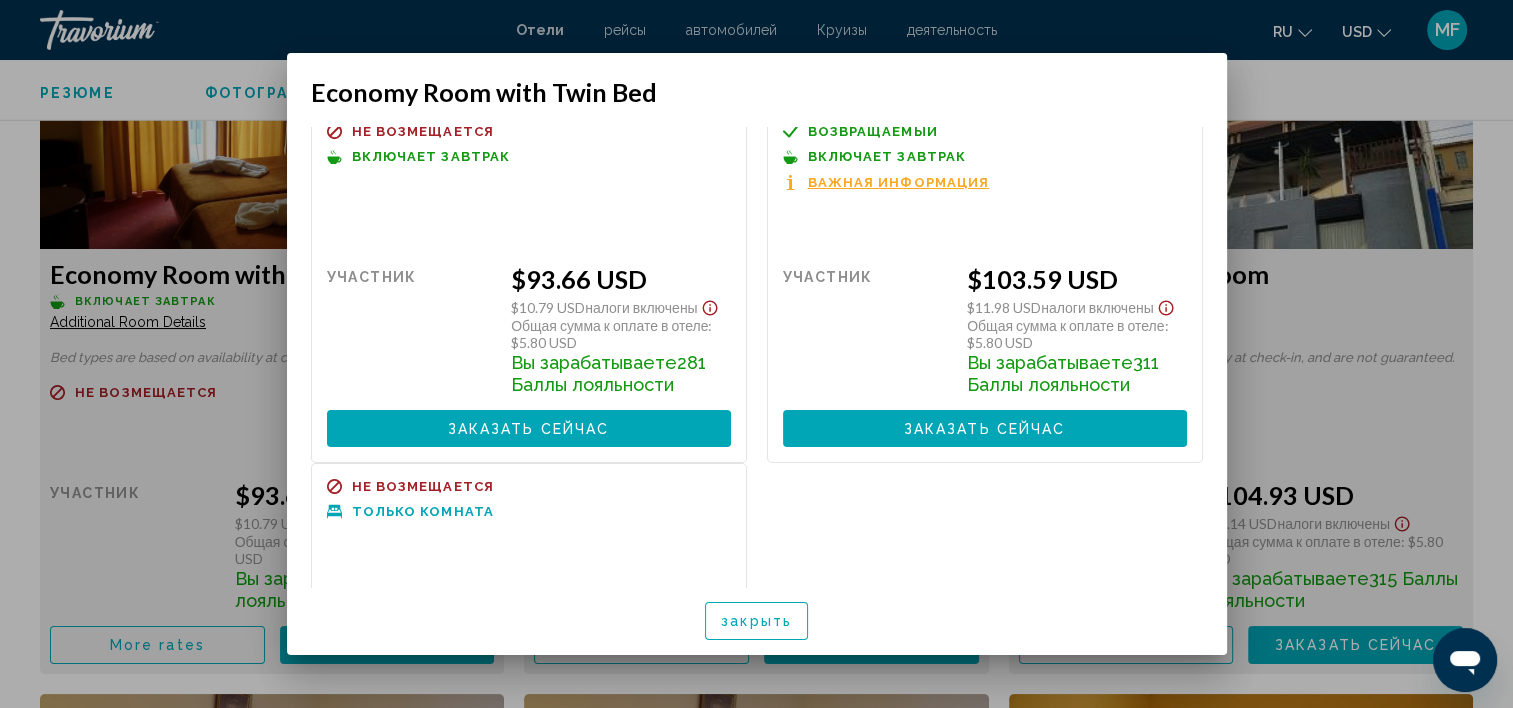 scroll, scrollTop: 0, scrollLeft: 0, axis: both 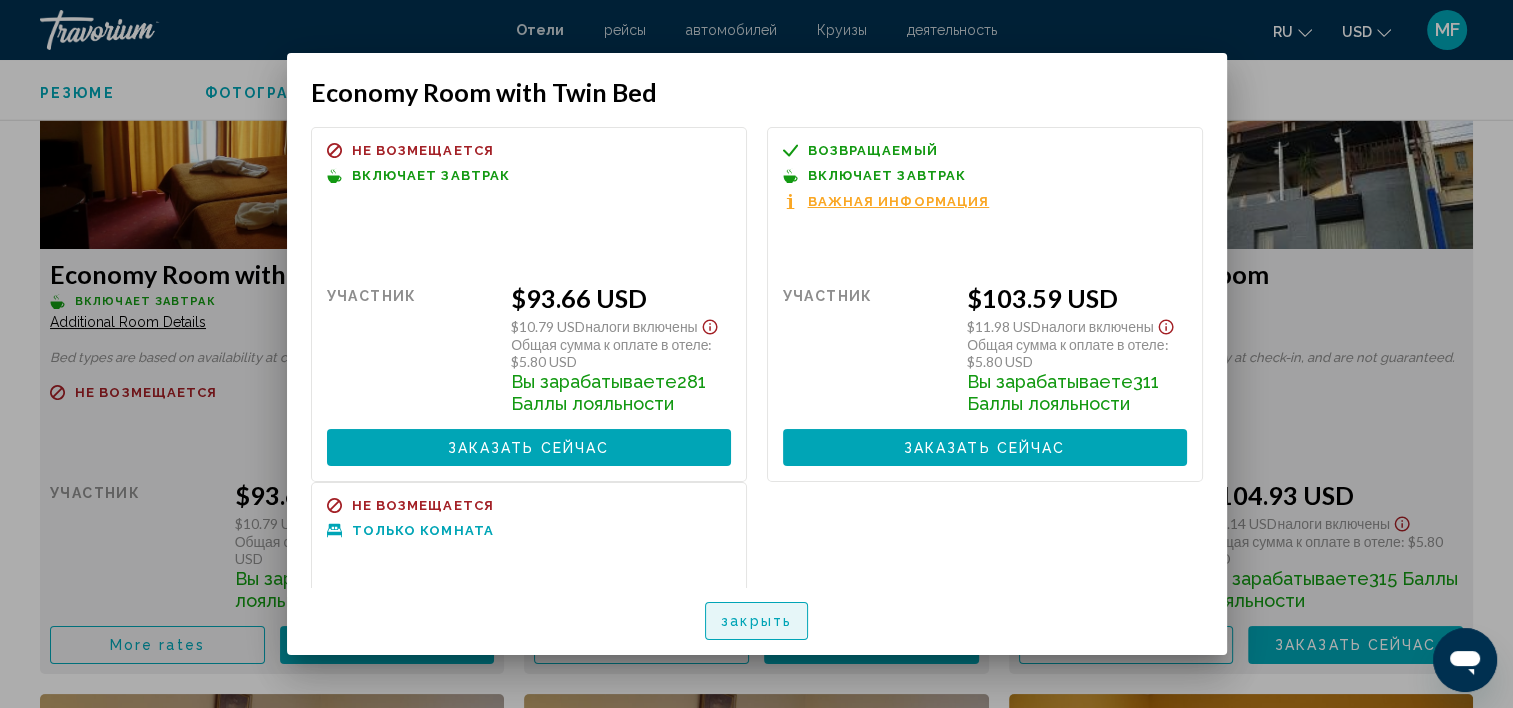 click on "закрыть" at bounding box center (756, 622) 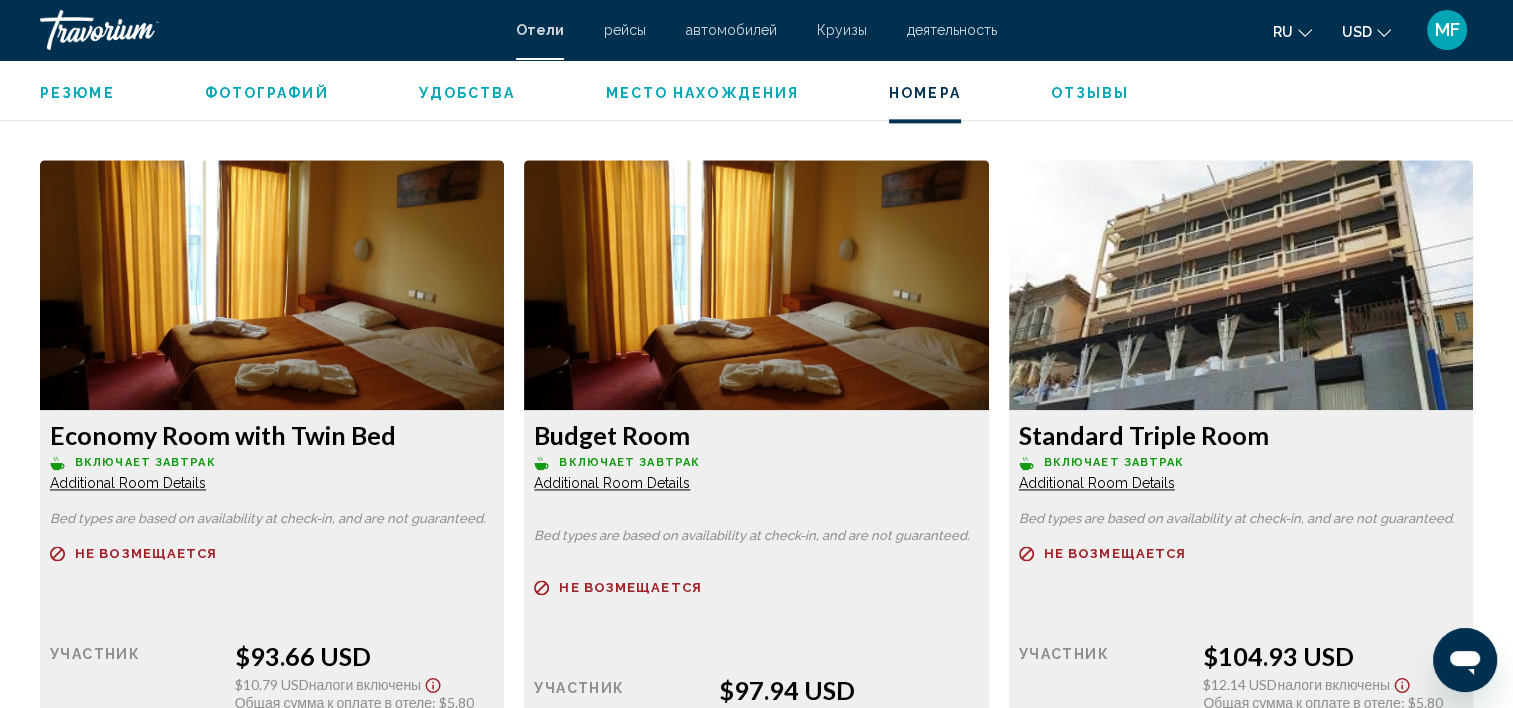 scroll, scrollTop: 2712, scrollLeft: 0, axis: vertical 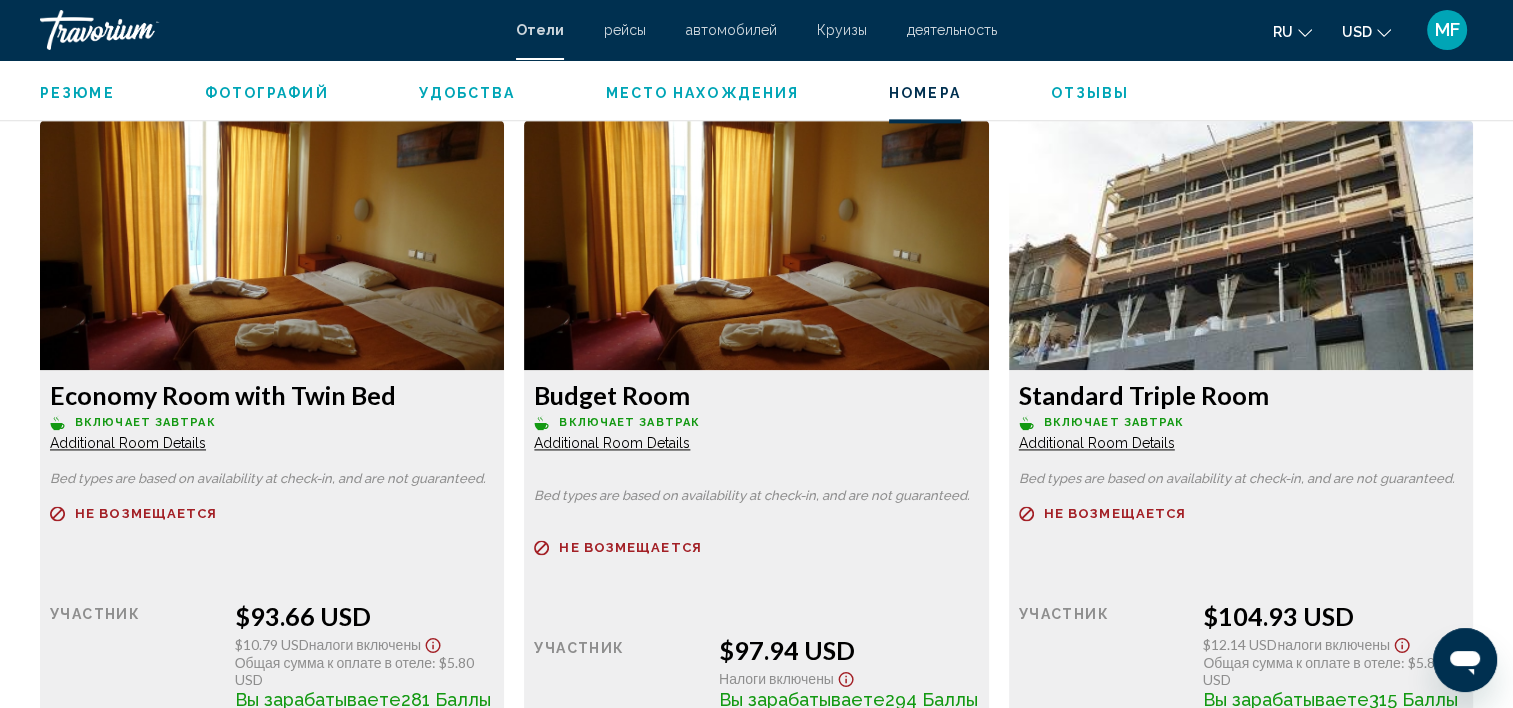 click on "Additional Room Details" at bounding box center (128, 443) 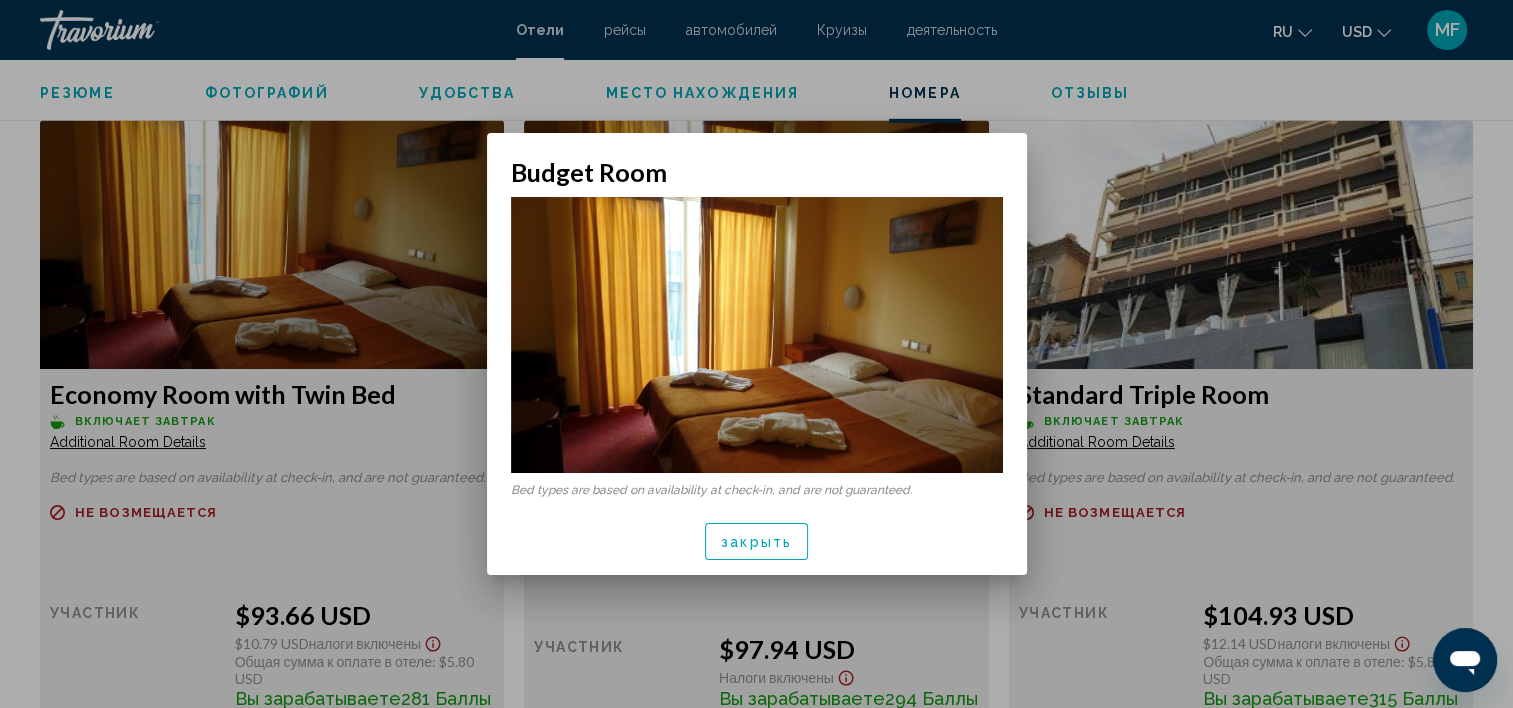 click at bounding box center (756, 354) 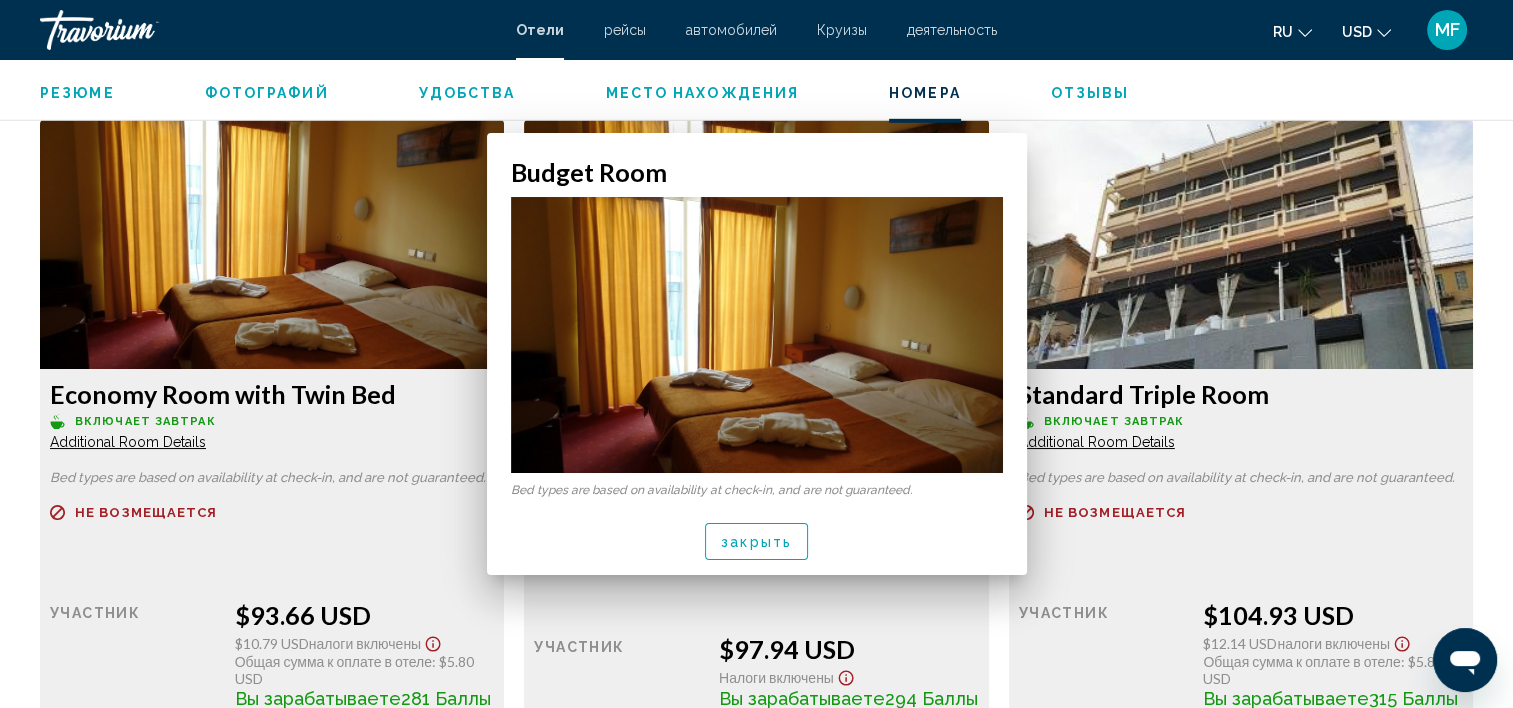 scroll, scrollTop: 2712, scrollLeft: 0, axis: vertical 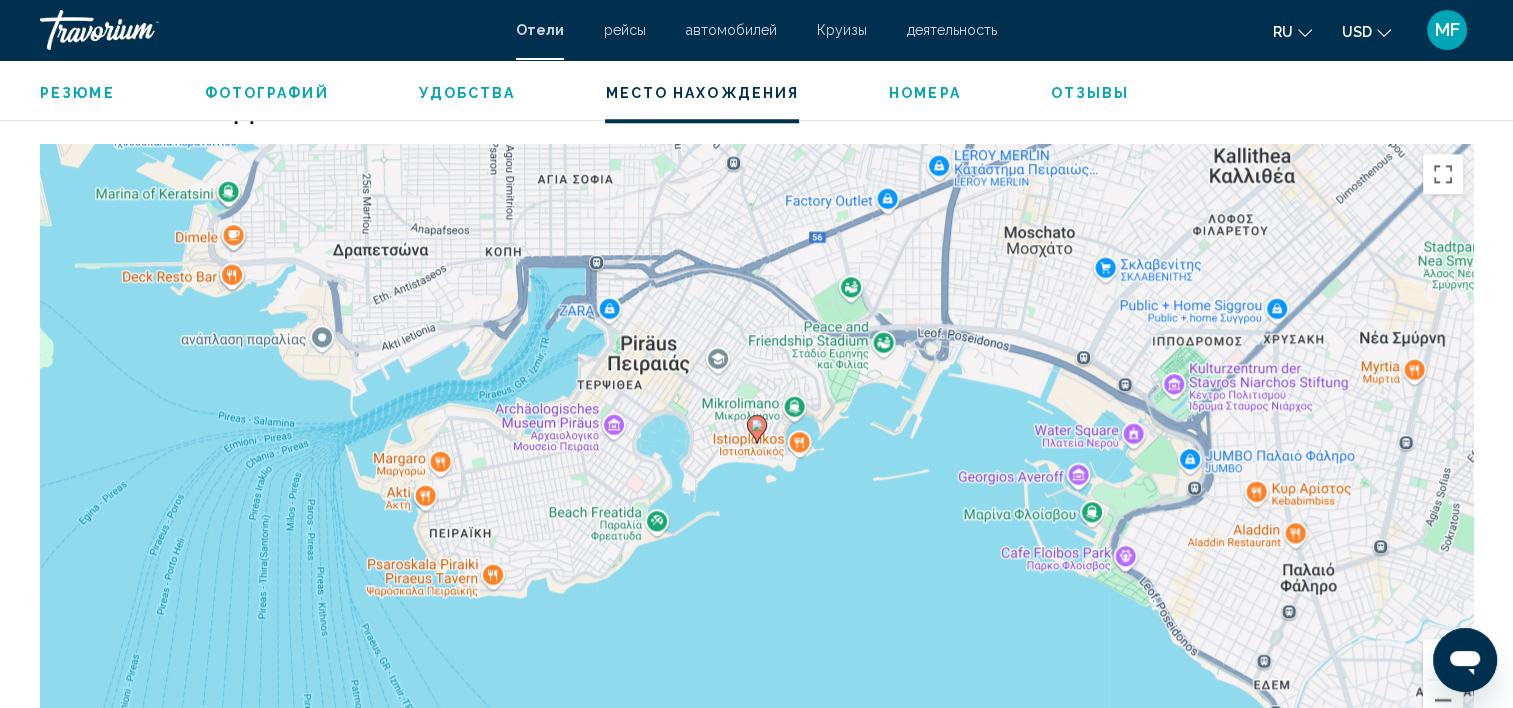 drag, startPoint x: 1012, startPoint y: 528, endPoint x: 1013, endPoint y: 516, distance: 12.0415945 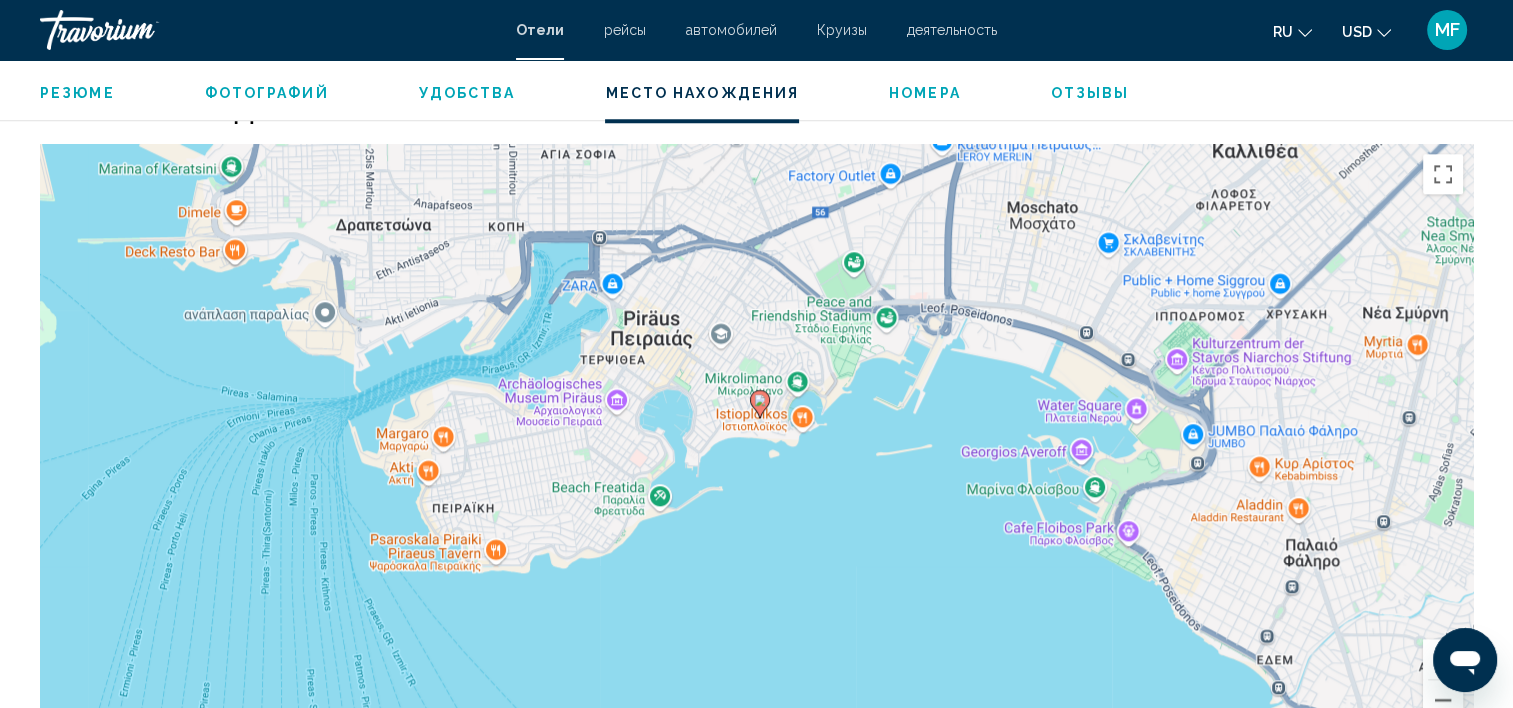 scroll, scrollTop: 1869, scrollLeft: 0, axis: vertical 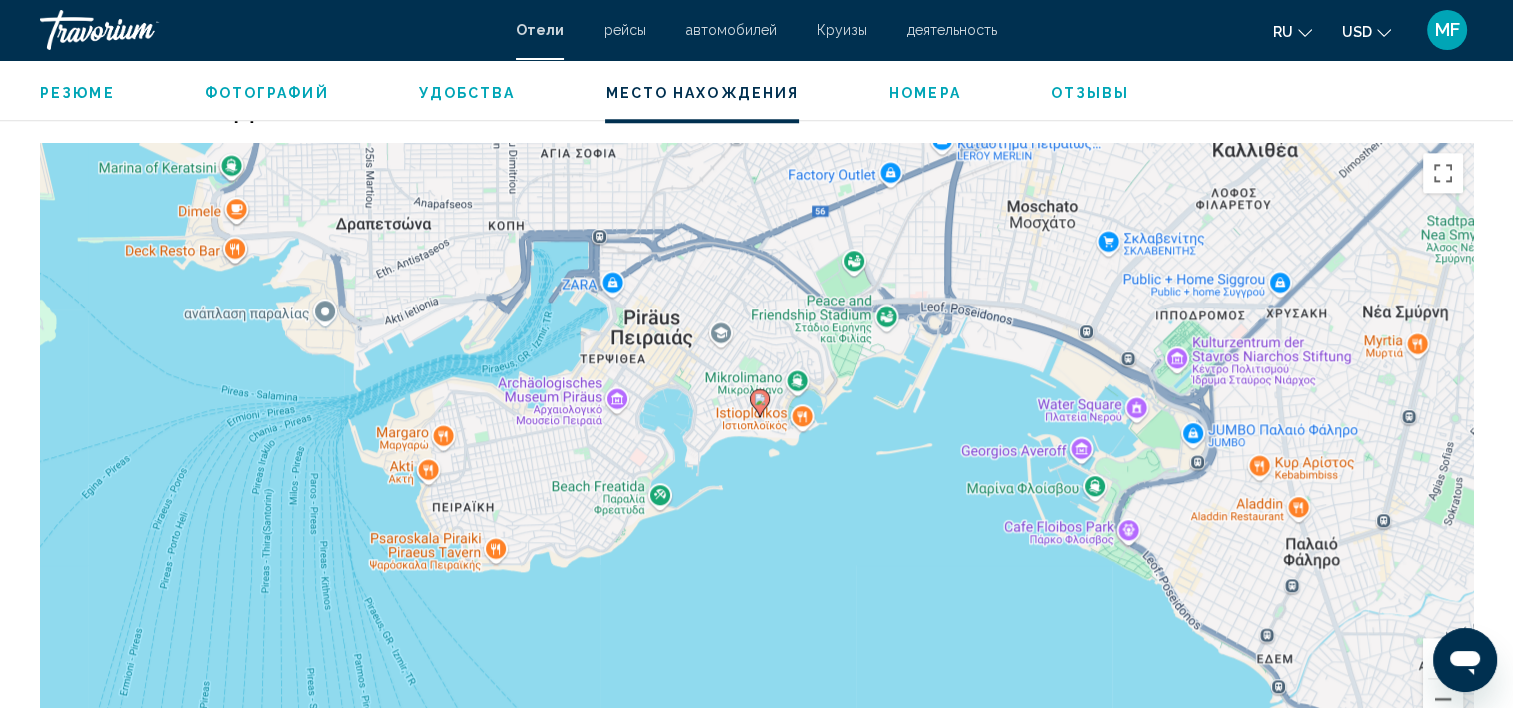 click on "Резюме
Фотографий
Удобства
Место нахождения
Номера
Отзывы
Проверить наличие свободных мест" 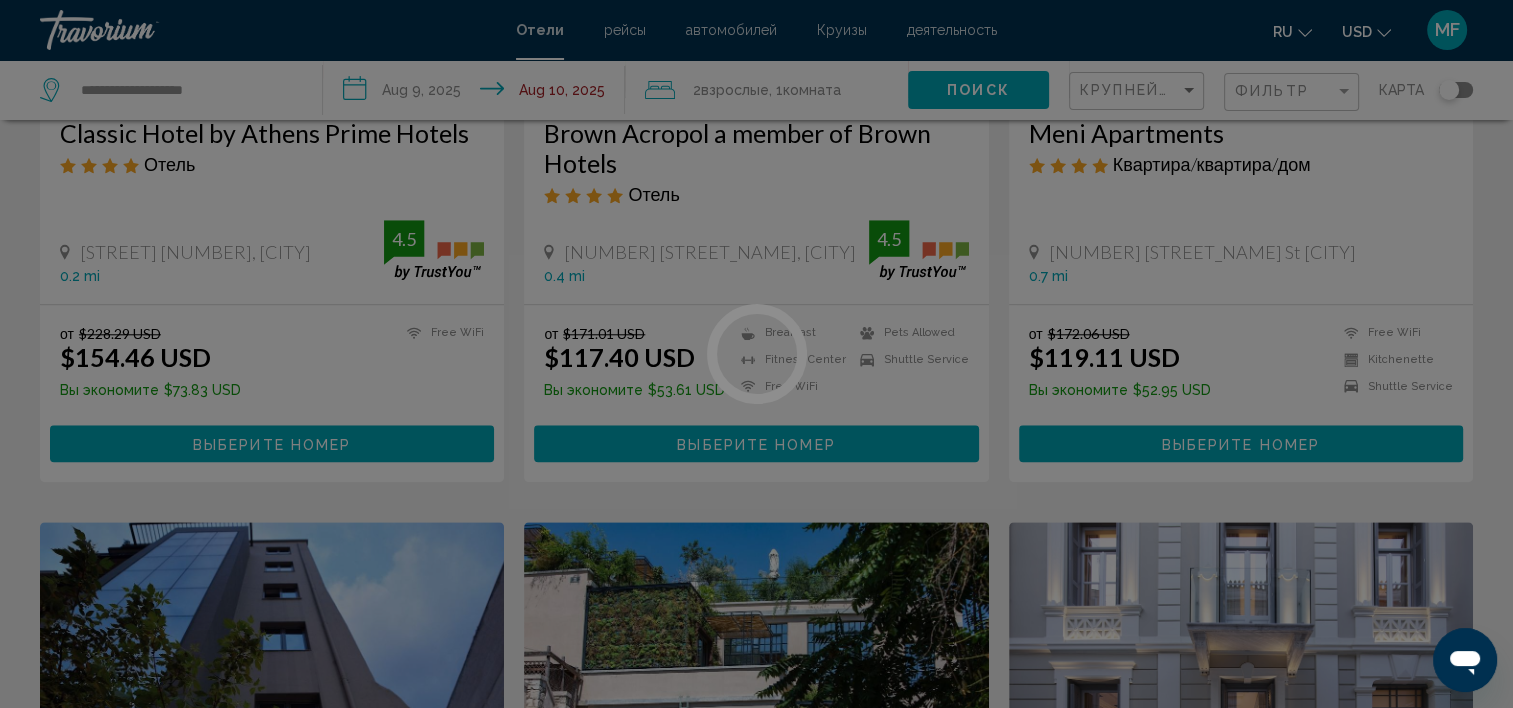 scroll, scrollTop: 0, scrollLeft: 0, axis: both 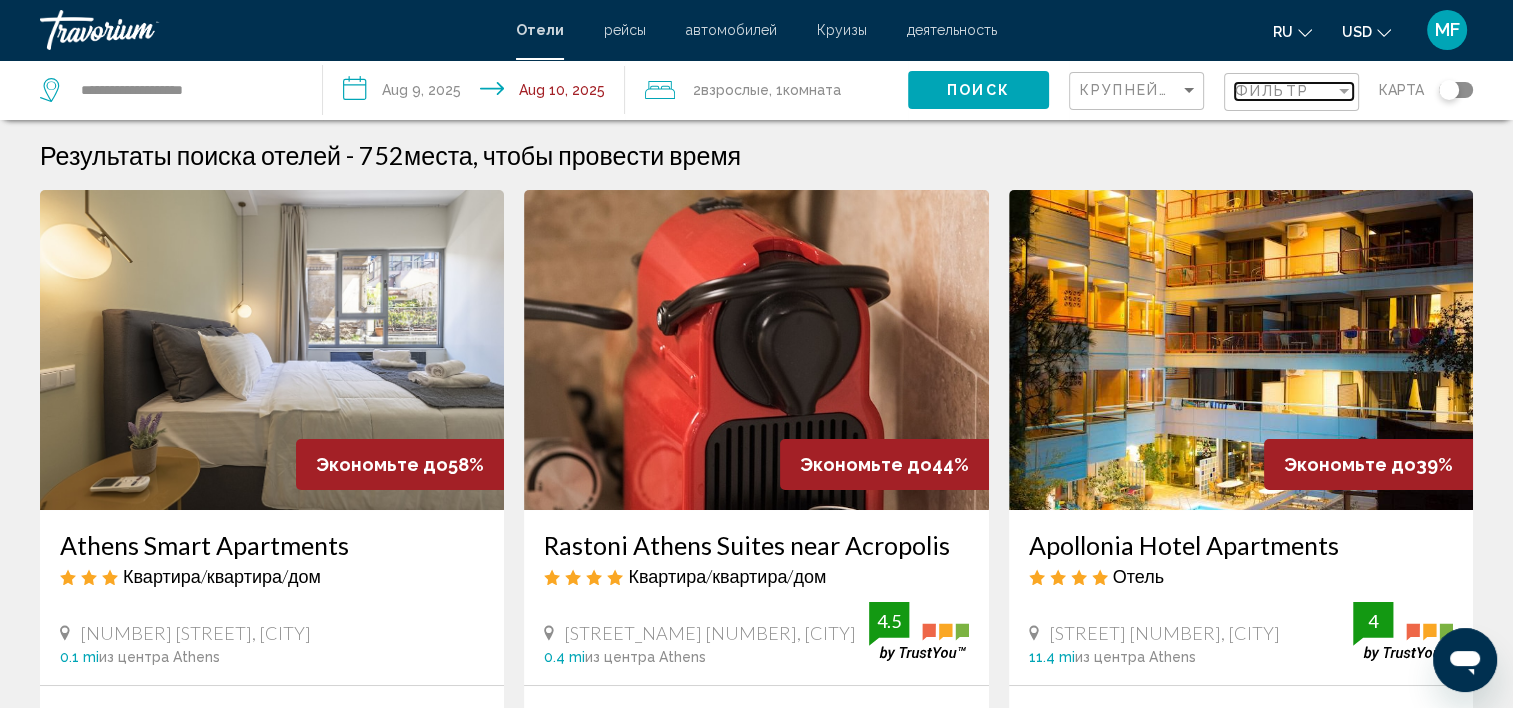 click on "Фильтр" at bounding box center (1272, 91) 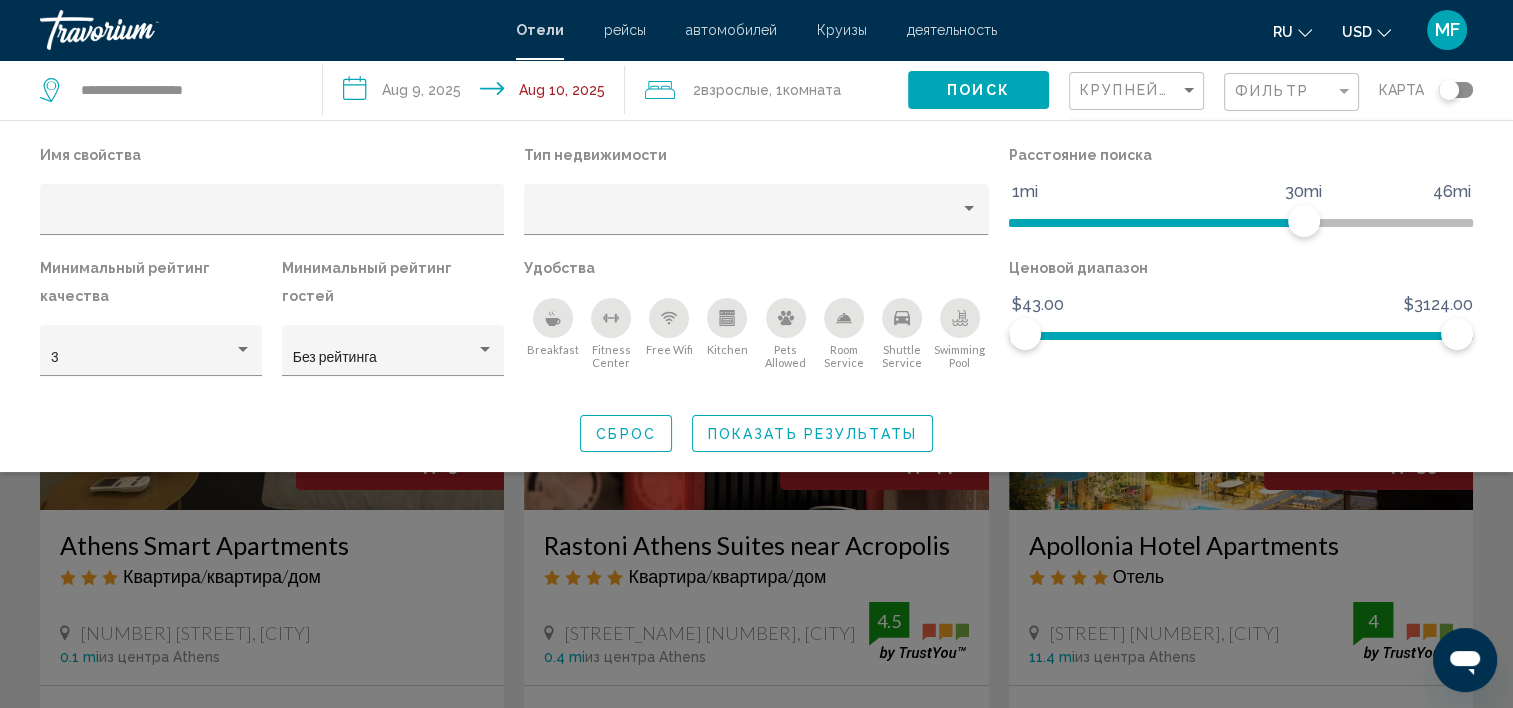 click 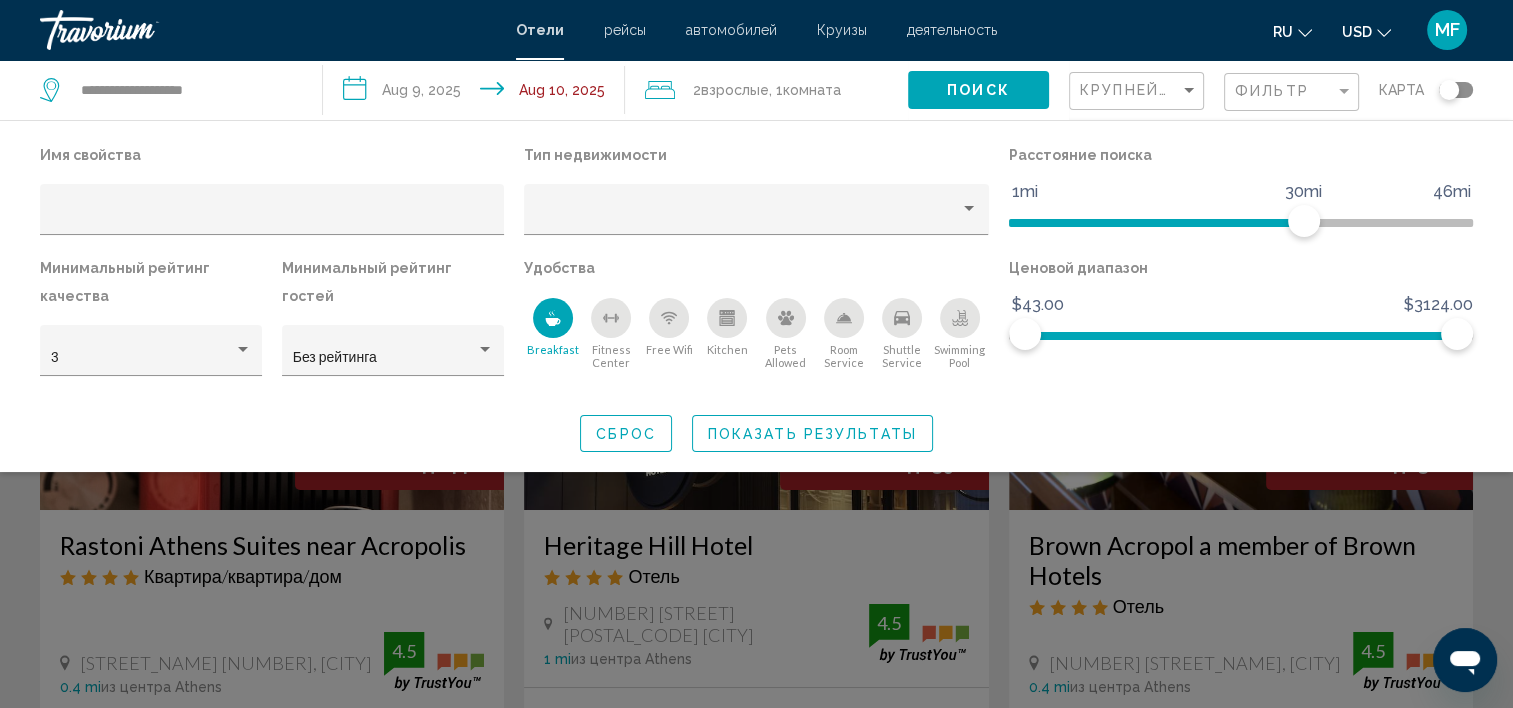 click 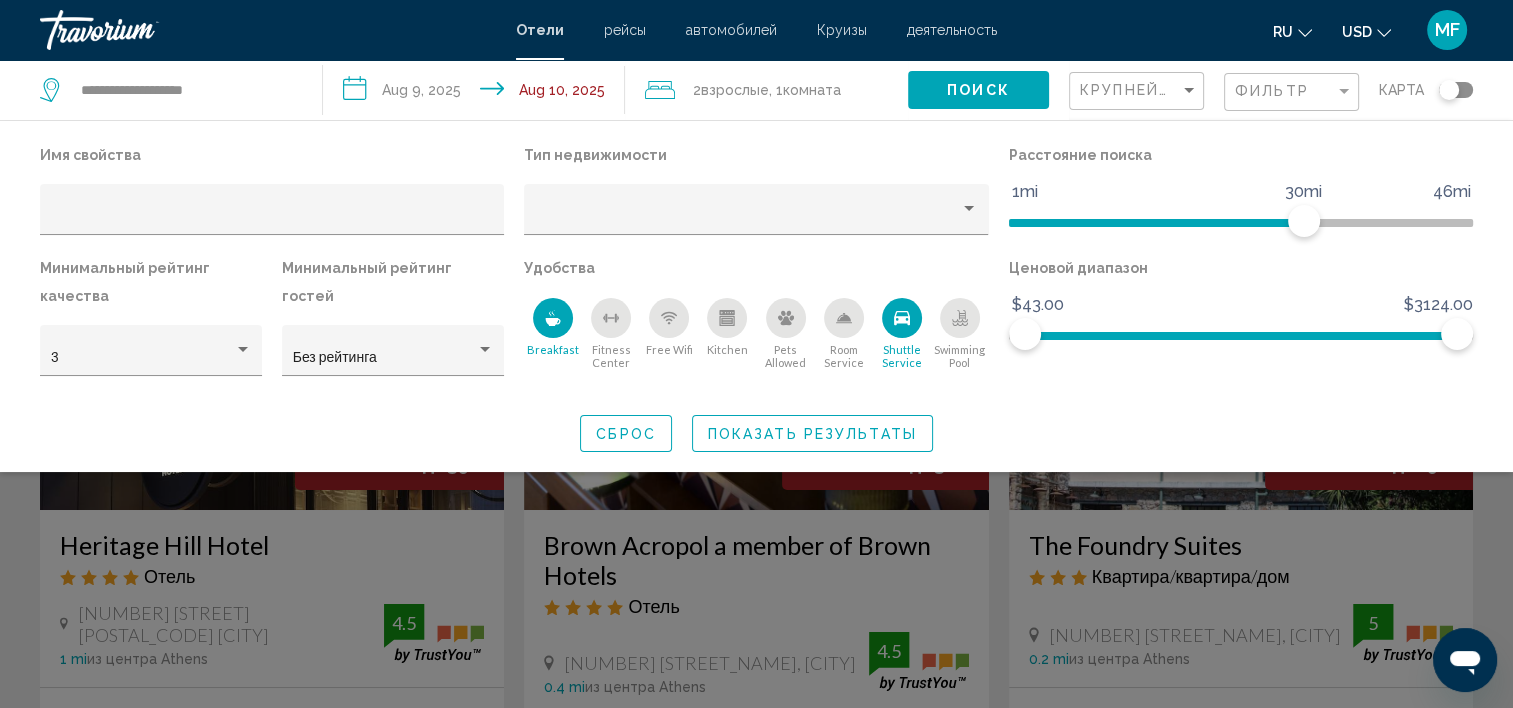 click on "Показать результаты" 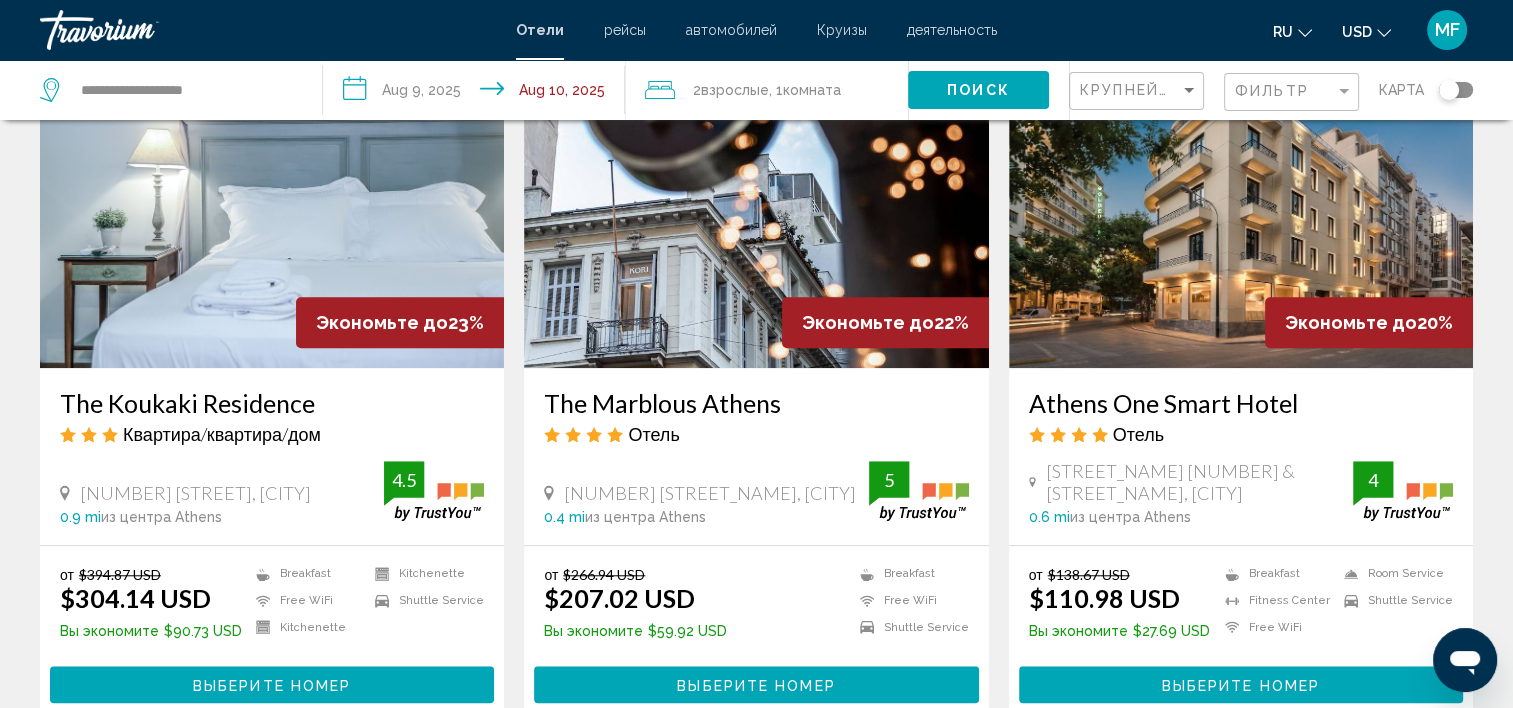scroll, scrollTop: 1640, scrollLeft: 0, axis: vertical 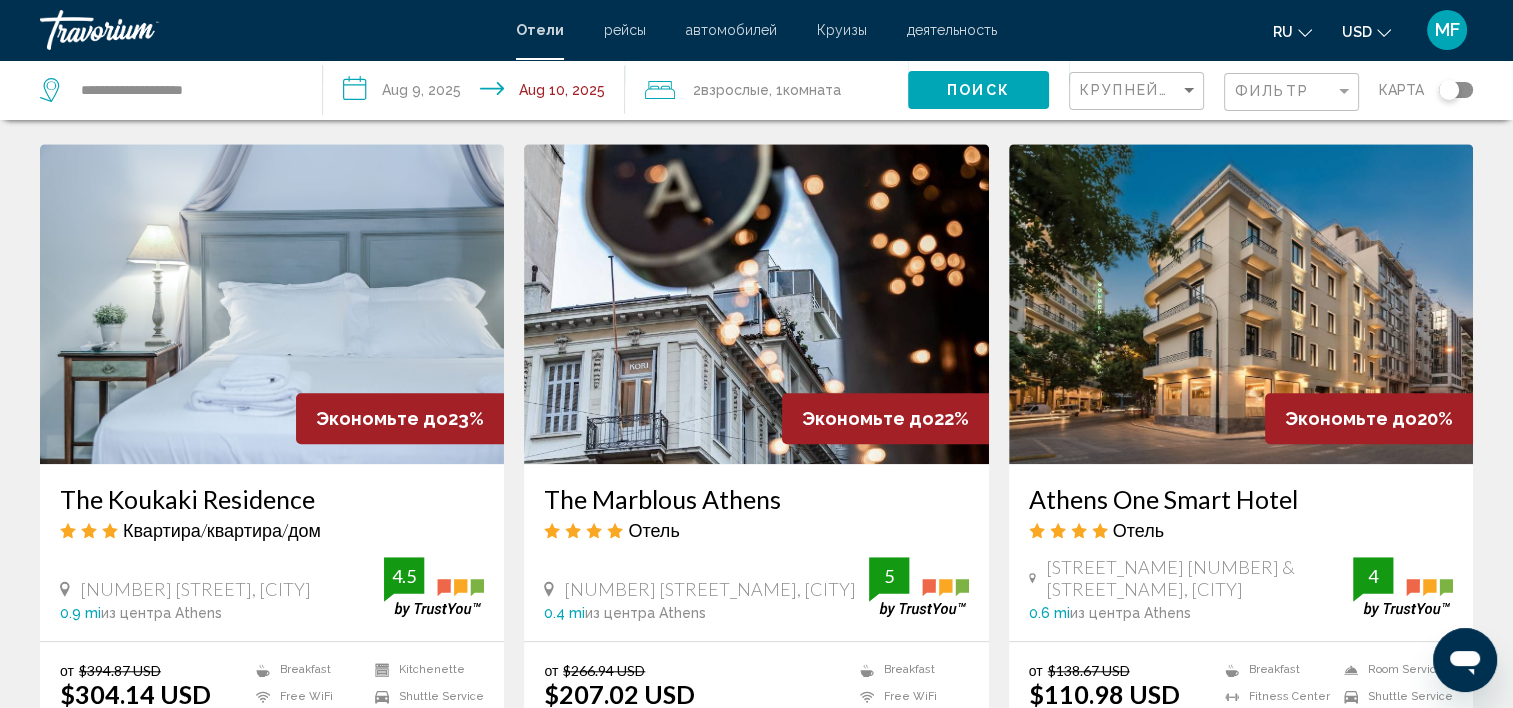 click on "Athens One Smart Hotel" at bounding box center [1241, 499] 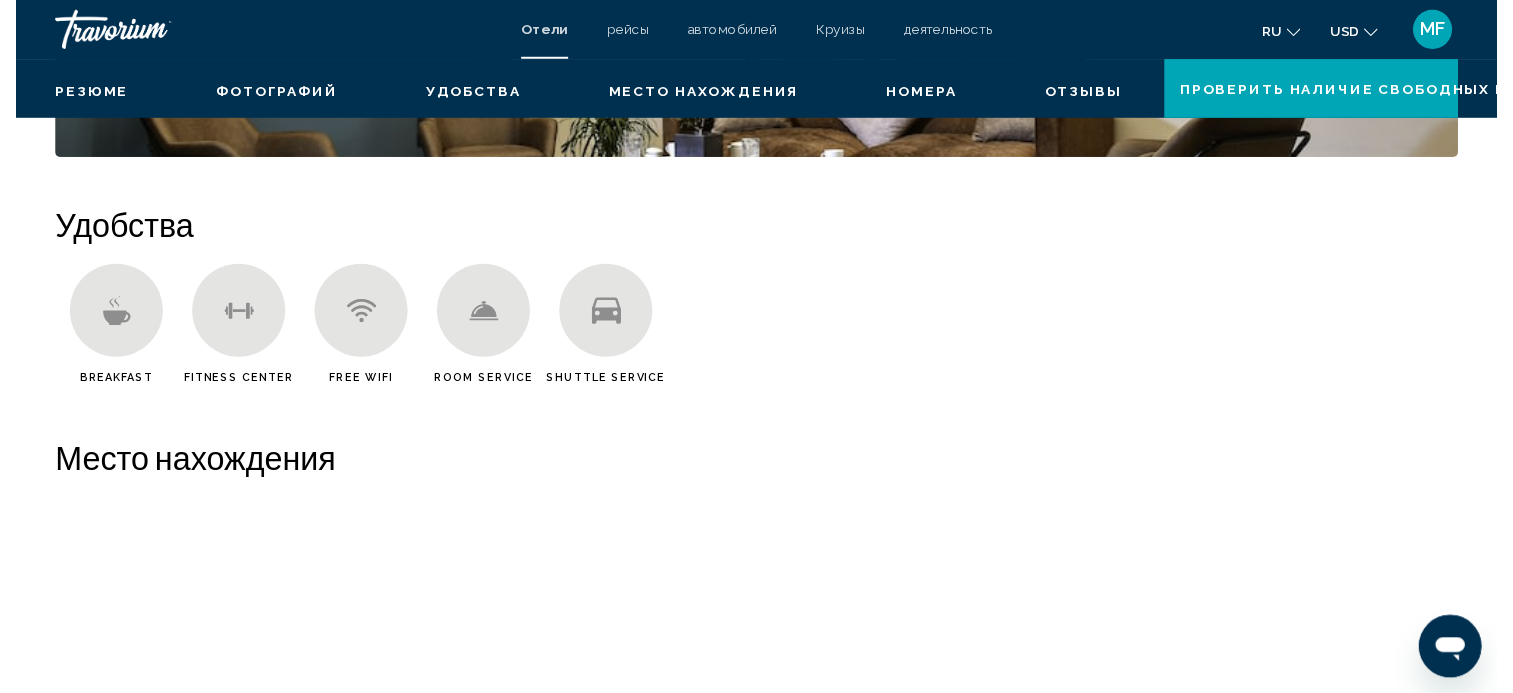scroll, scrollTop: 6, scrollLeft: 0, axis: vertical 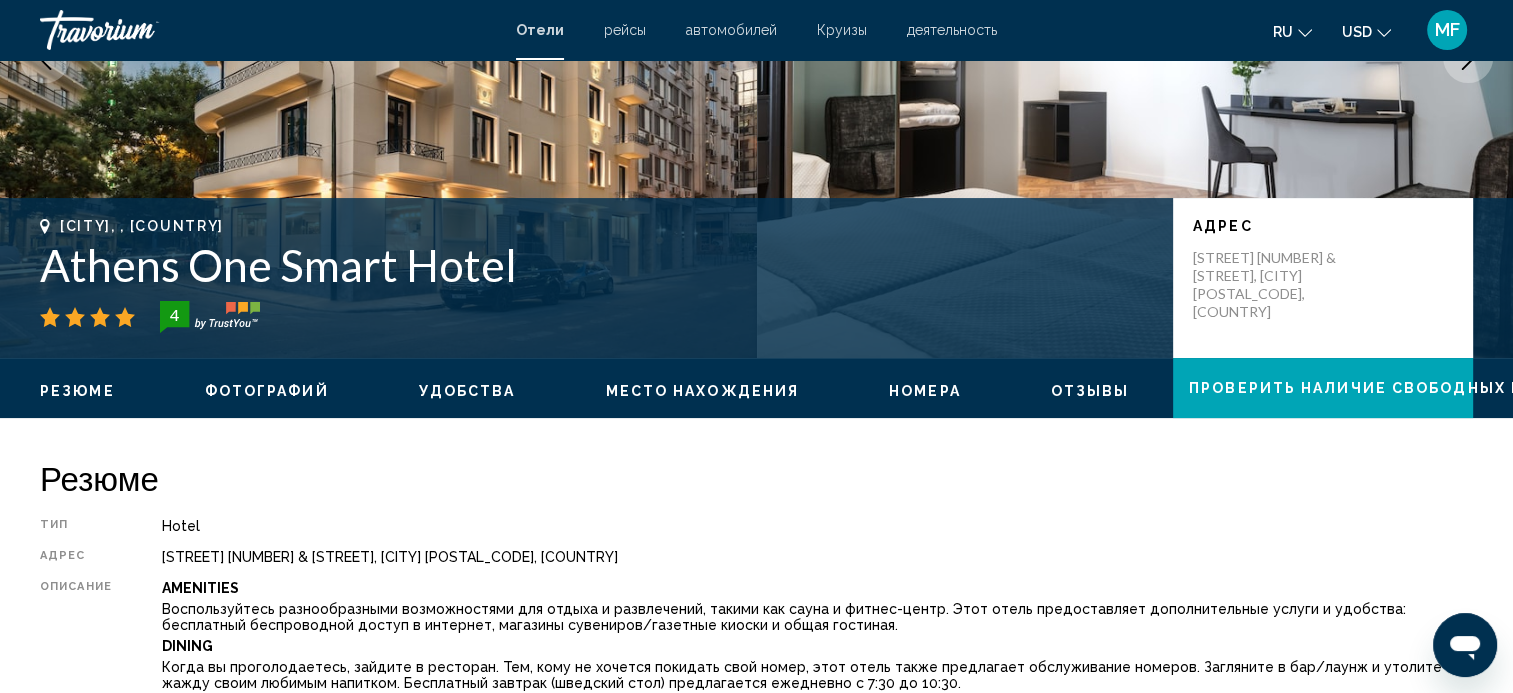 click on "Фотографий" at bounding box center (267, 391) 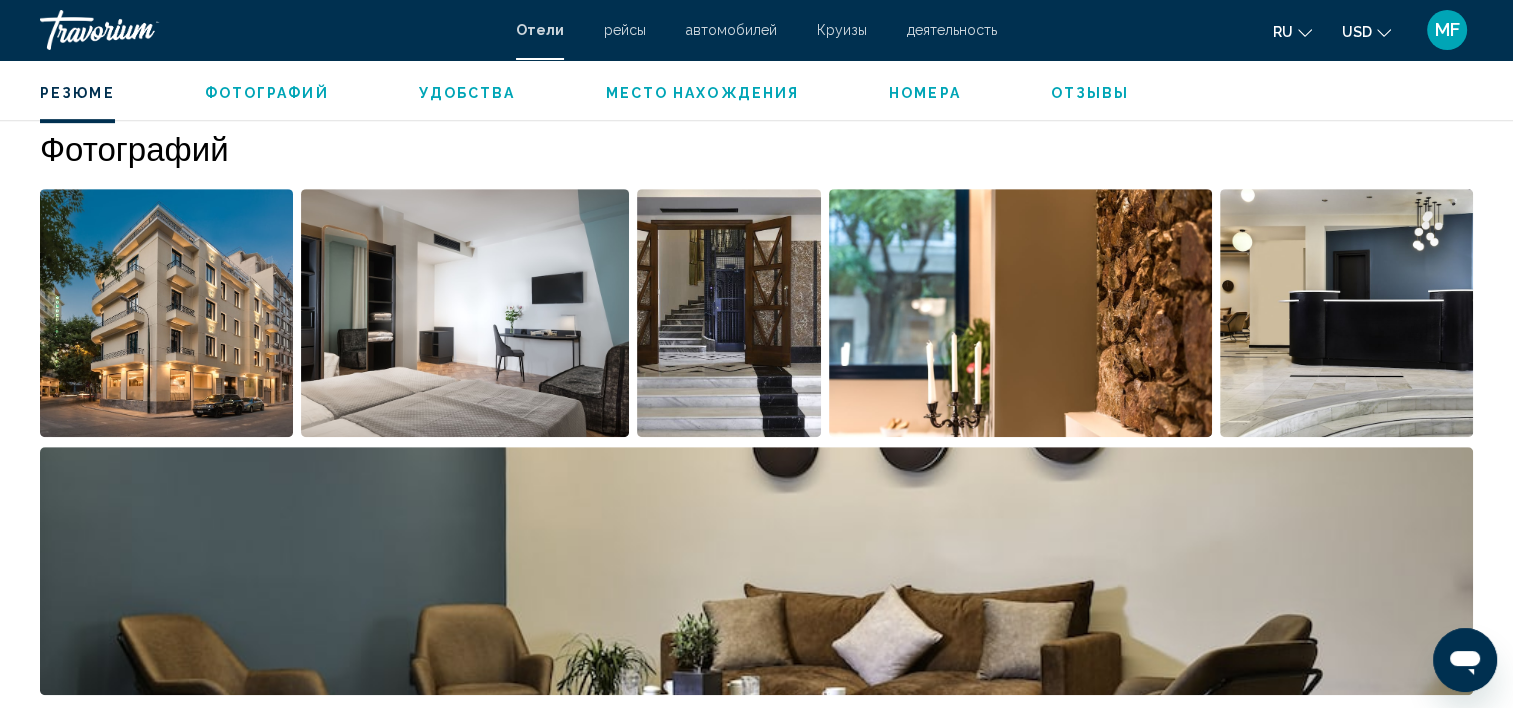 scroll, scrollTop: 976, scrollLeft: 0, axis: vertical 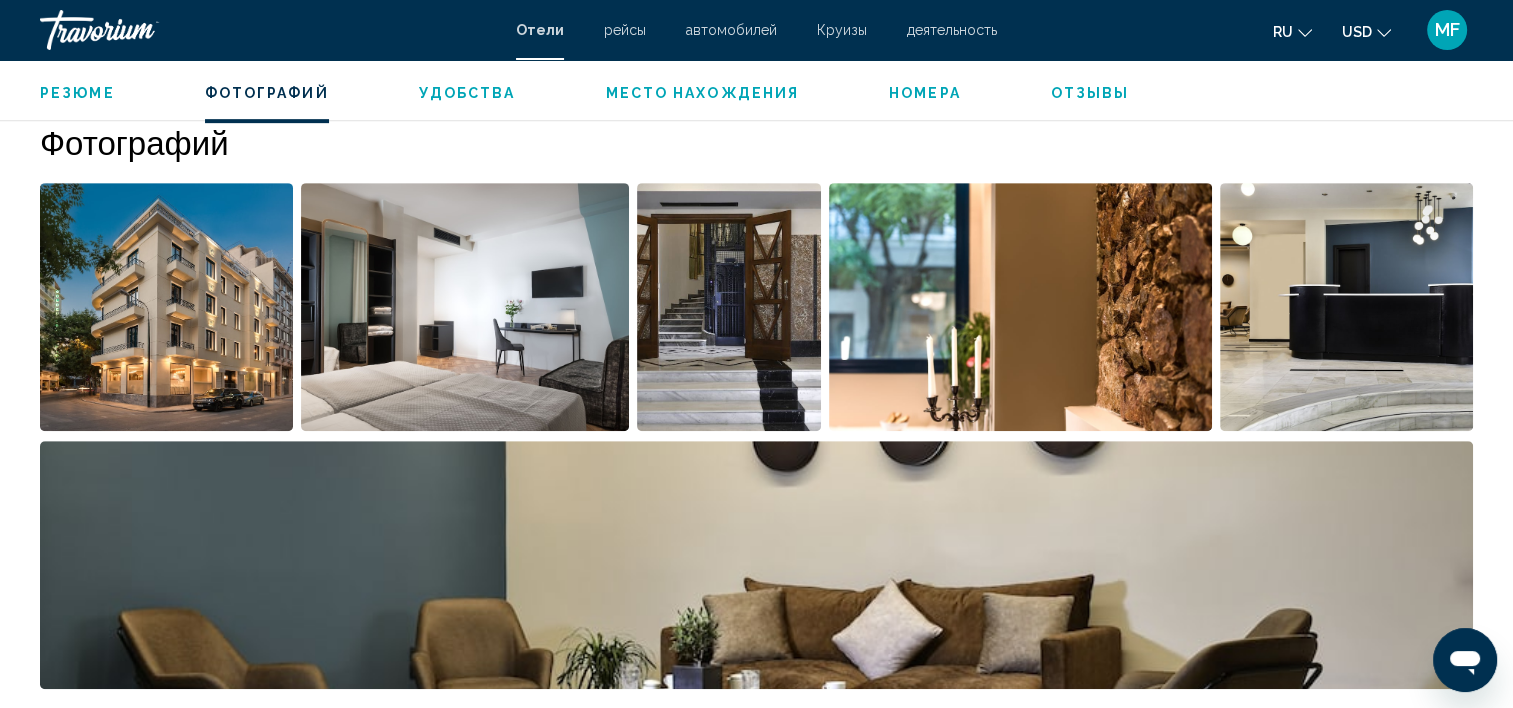 click at bounding box center (166, 307) 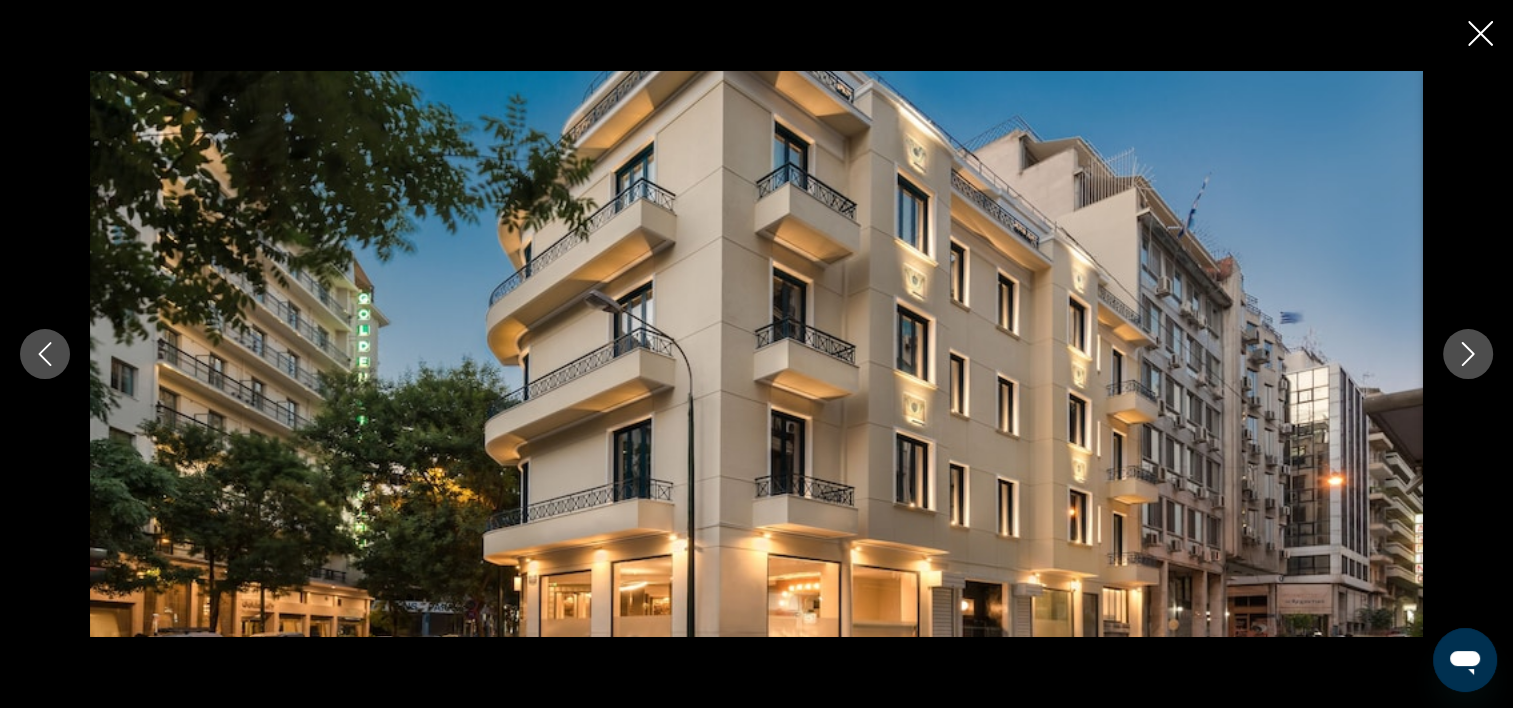 click 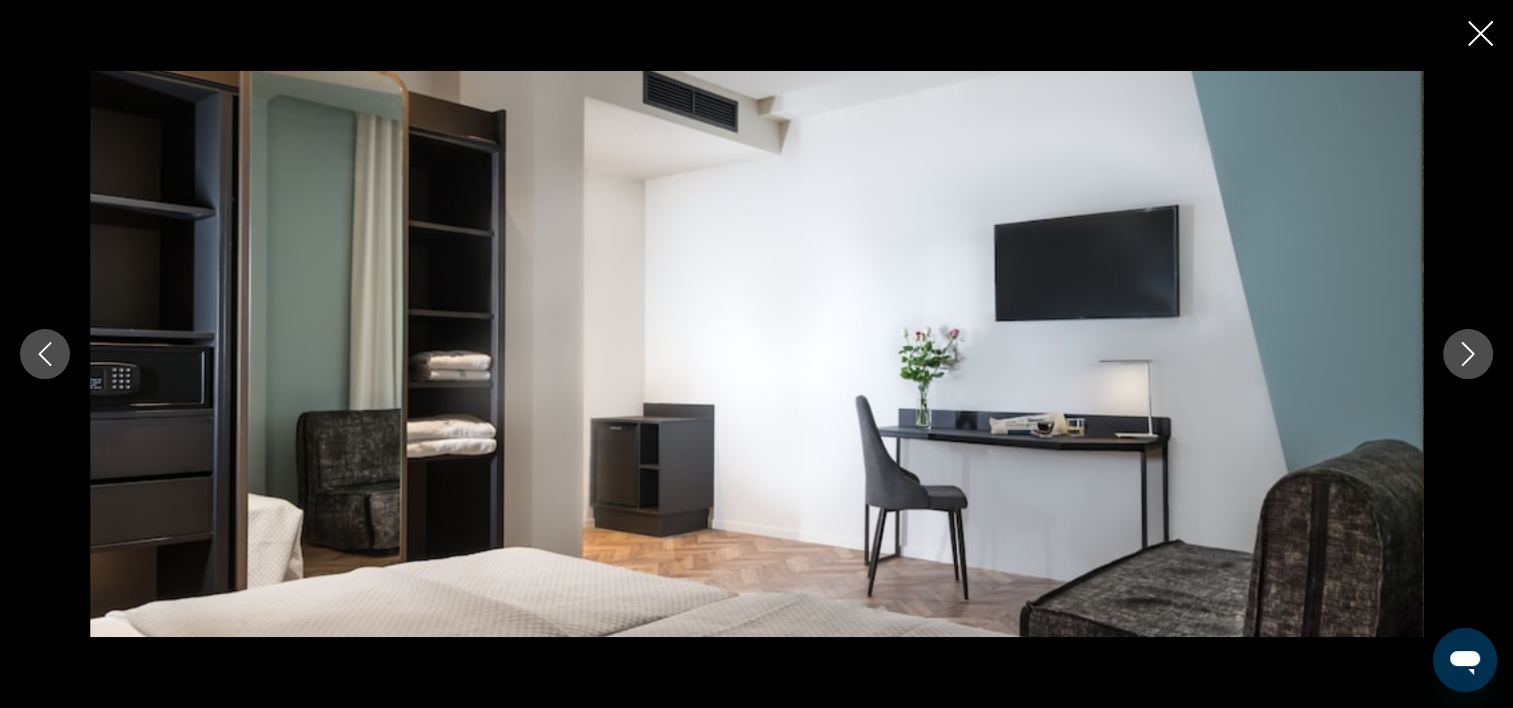 click 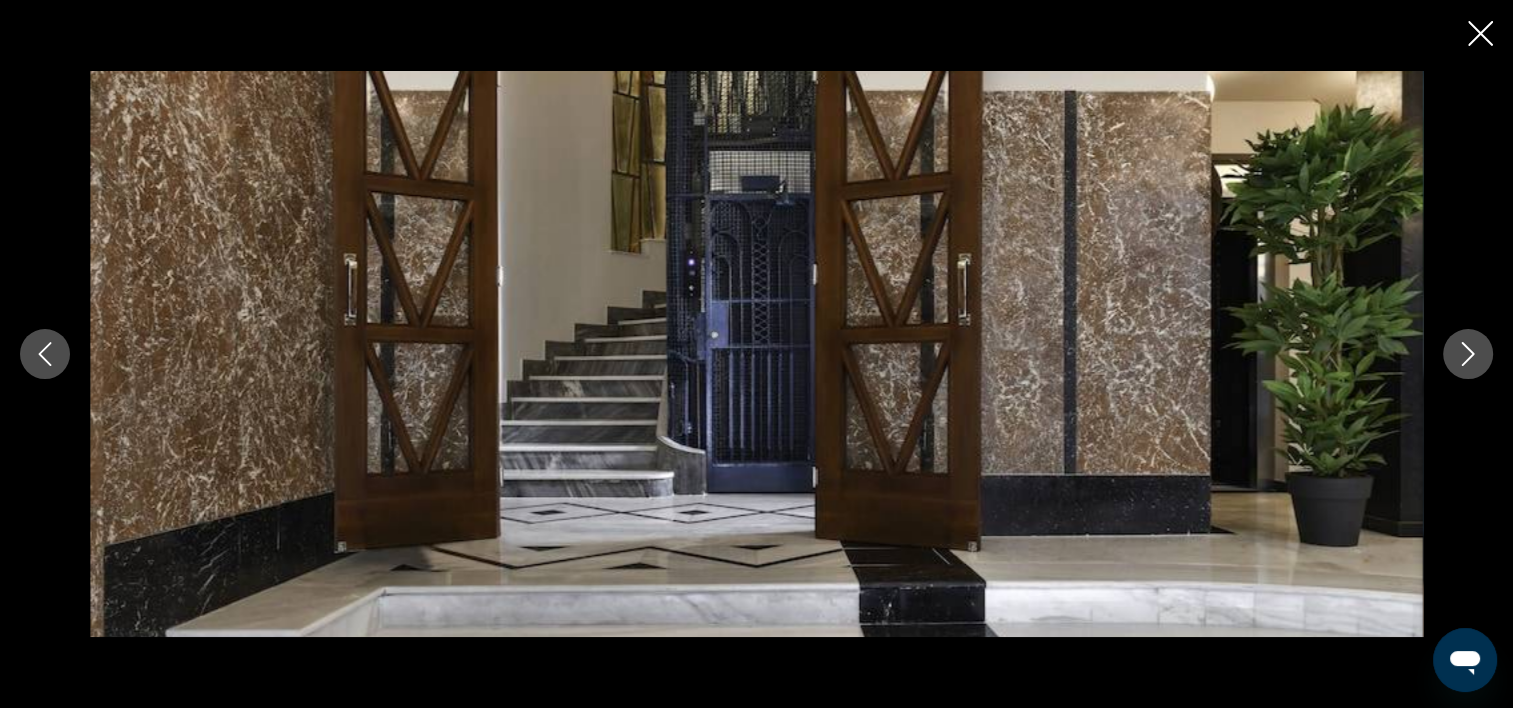 click 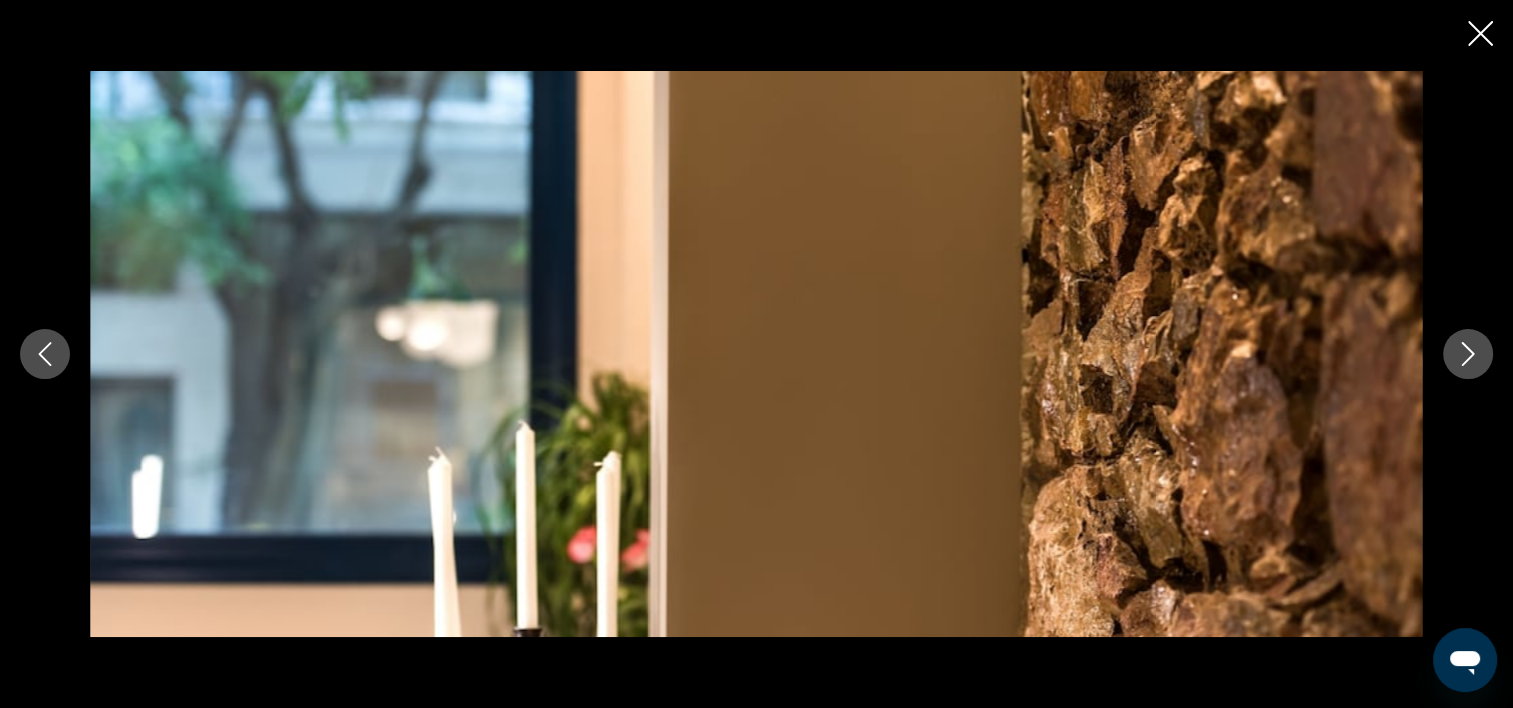 click 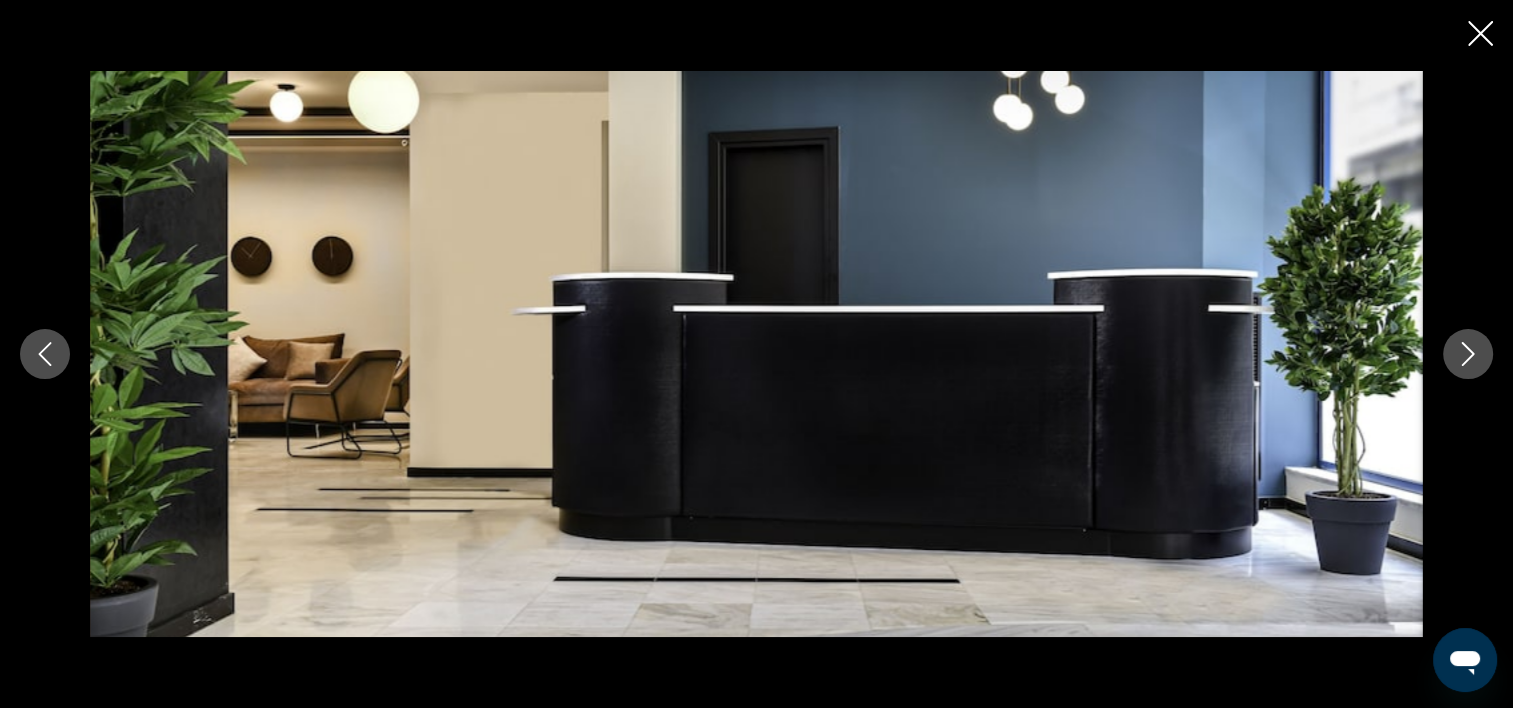 click 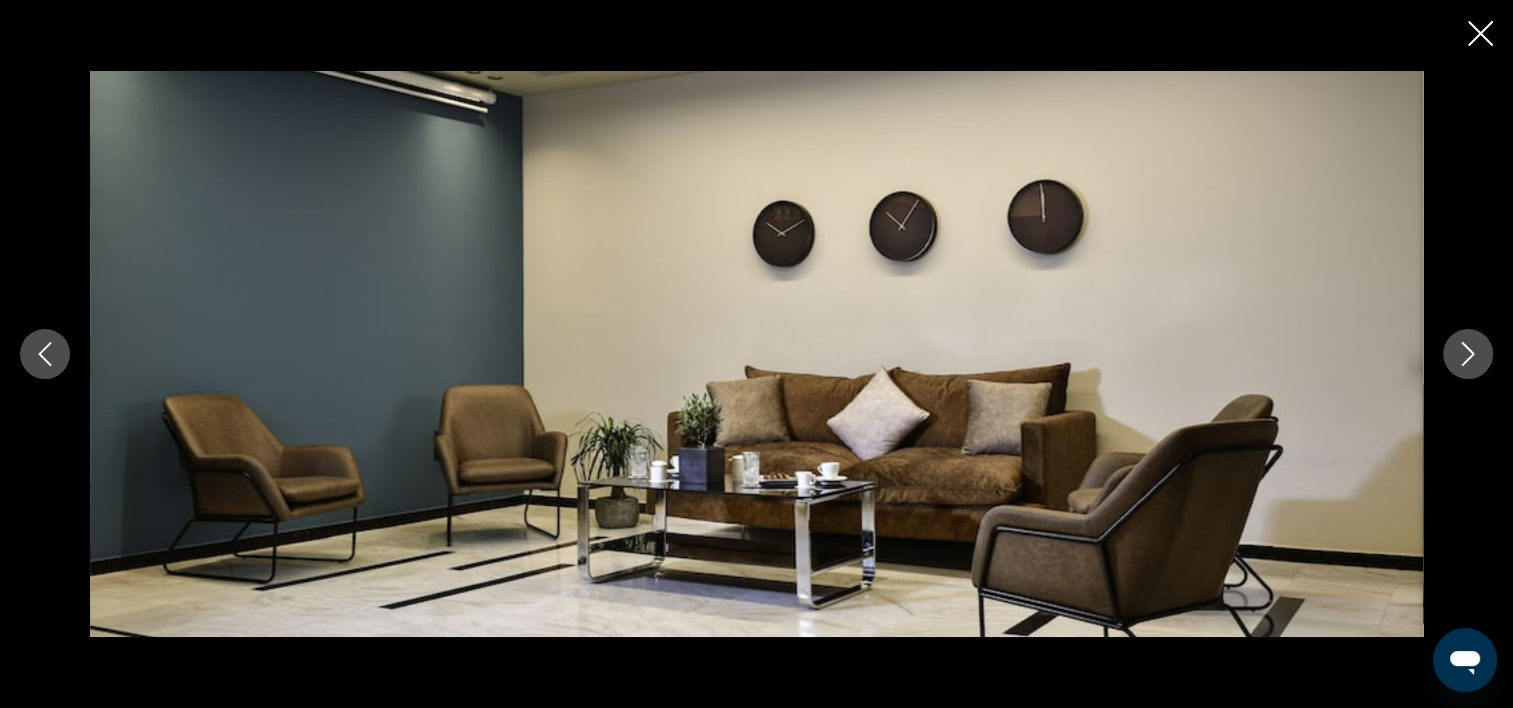 click 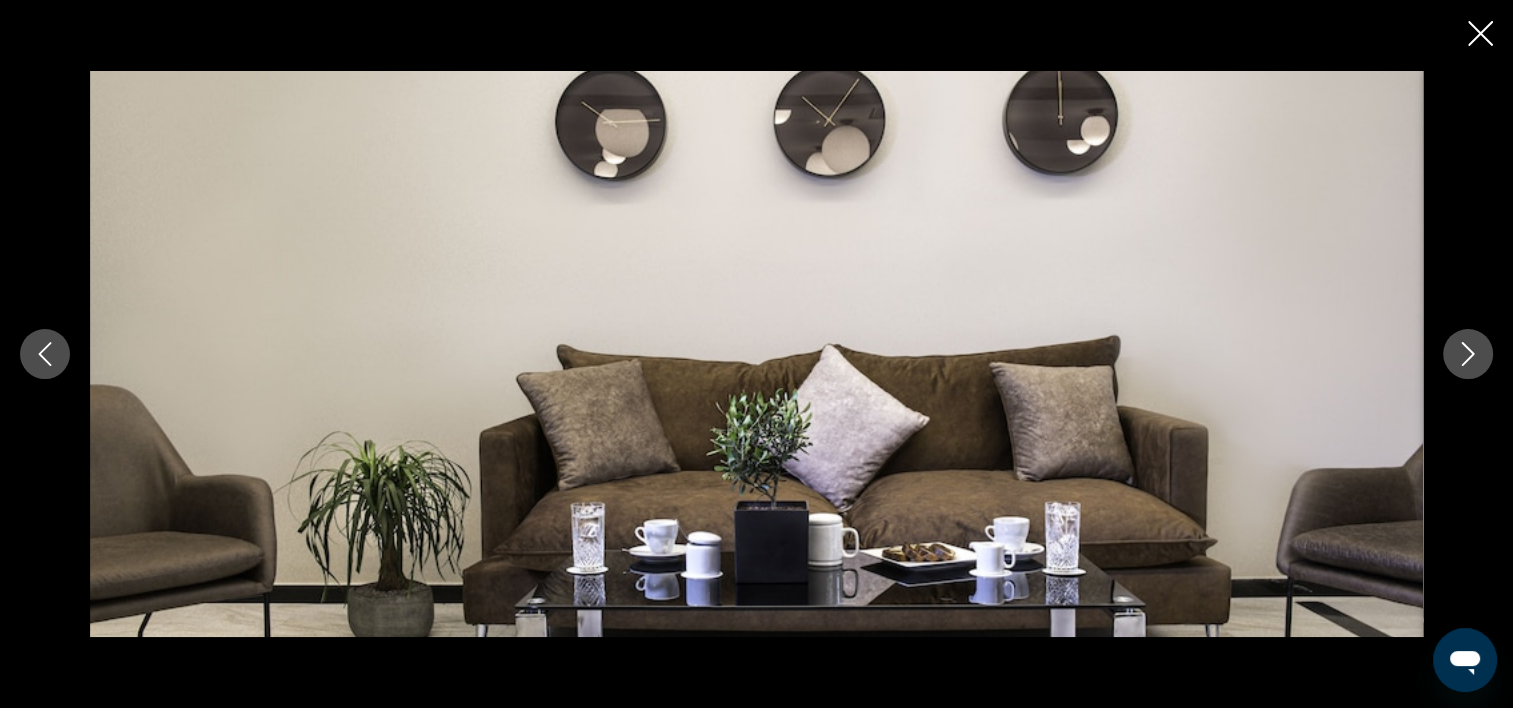 click 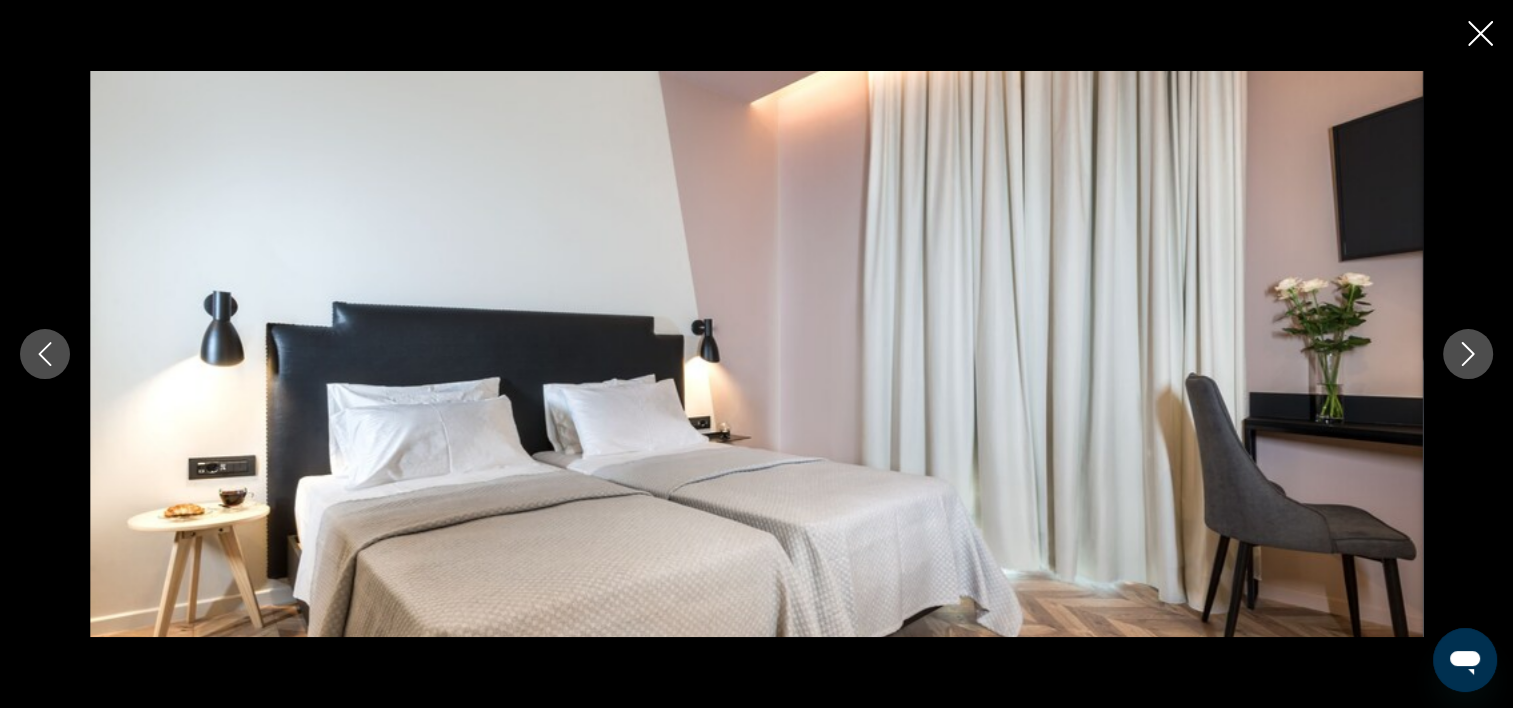 click 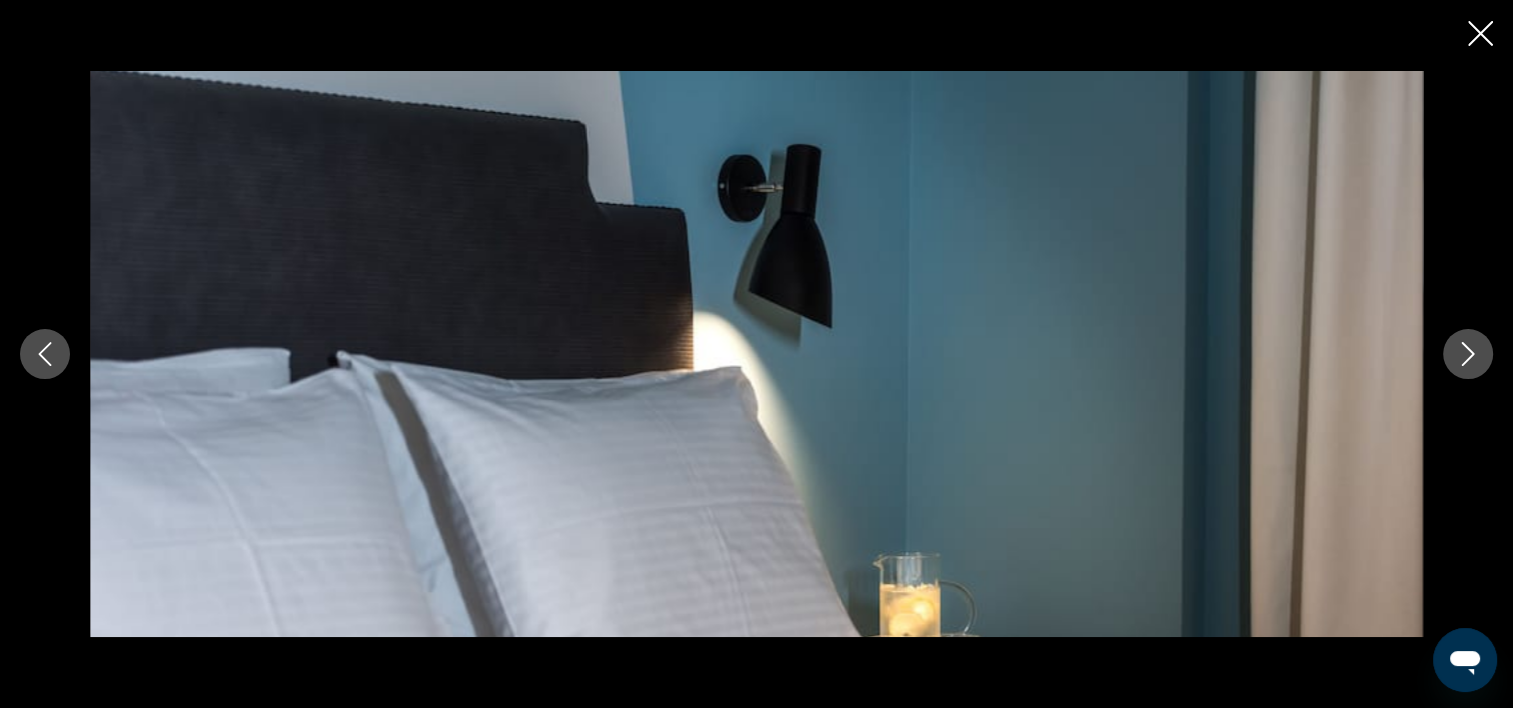 click 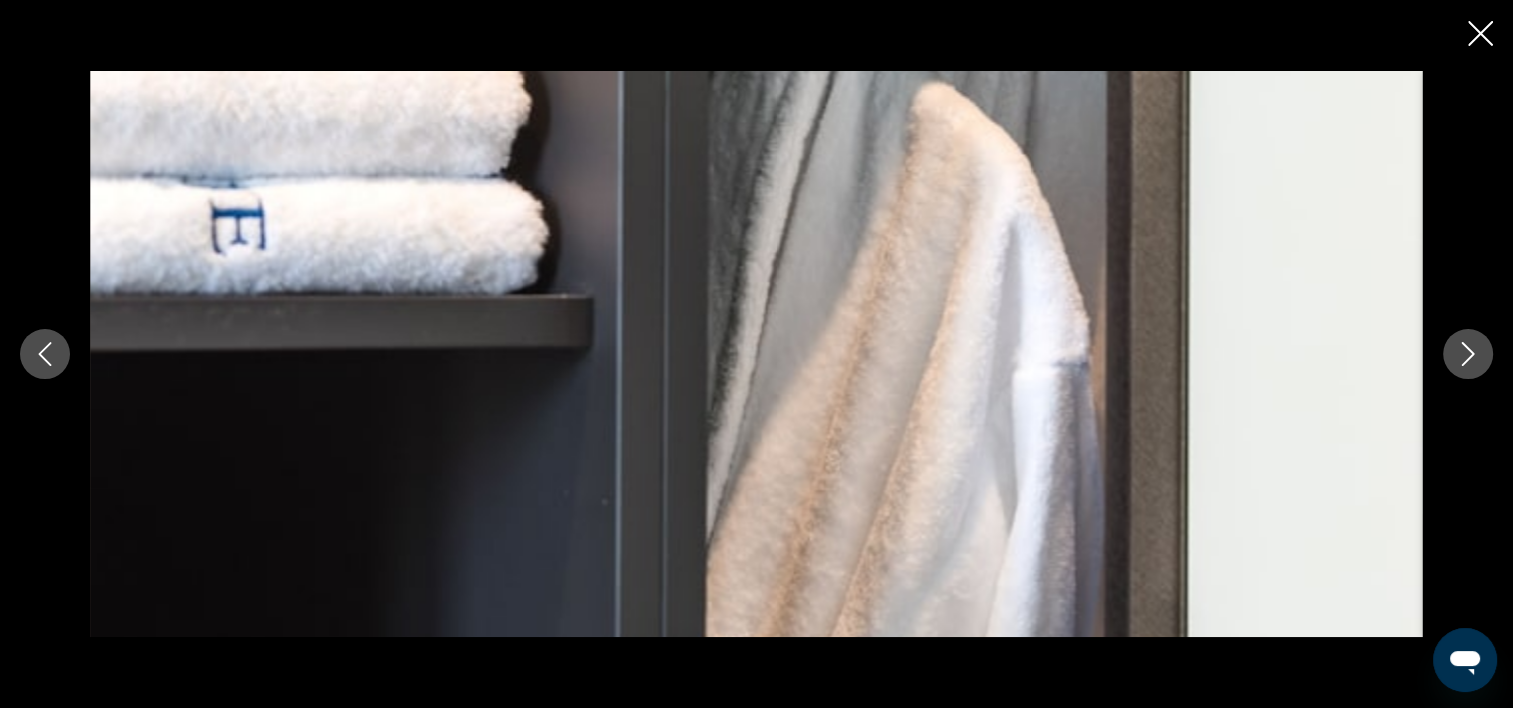 click 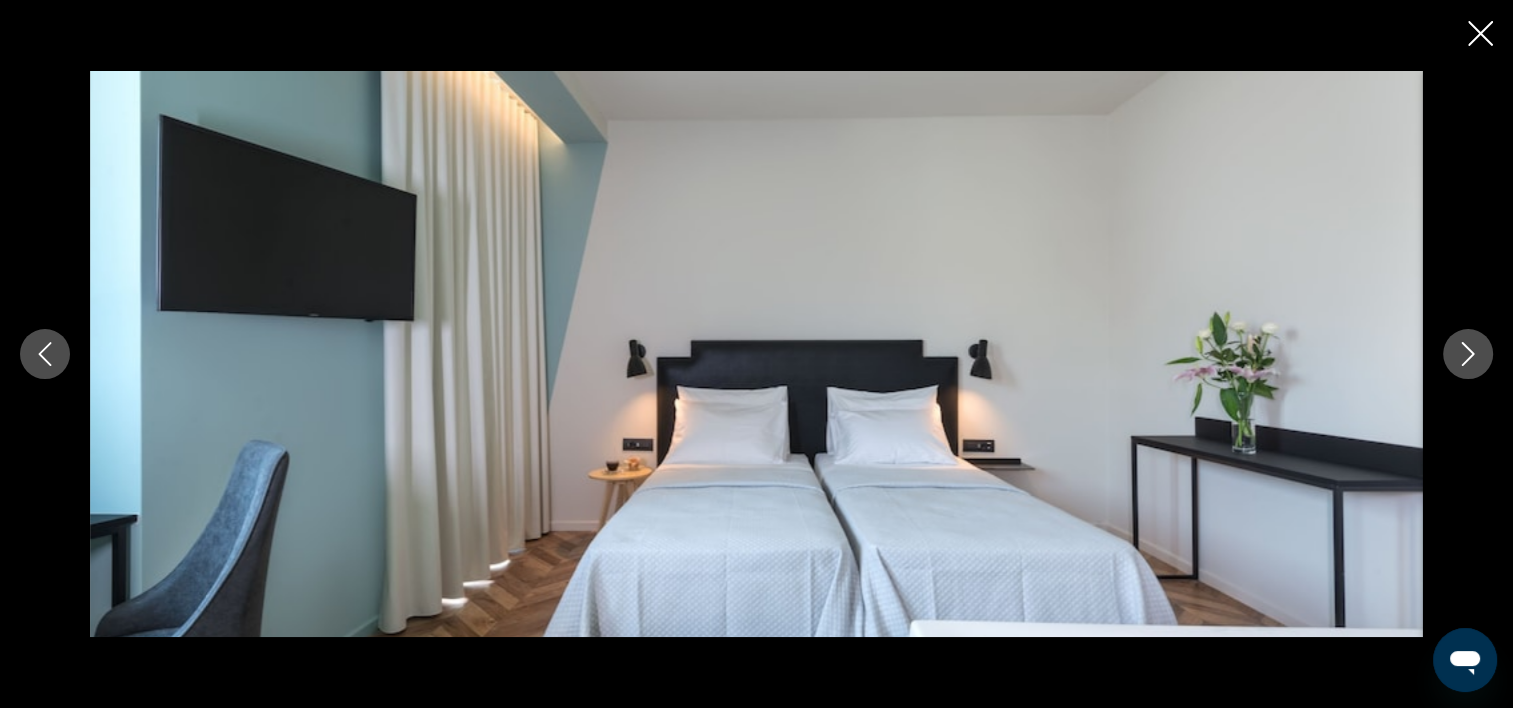 click 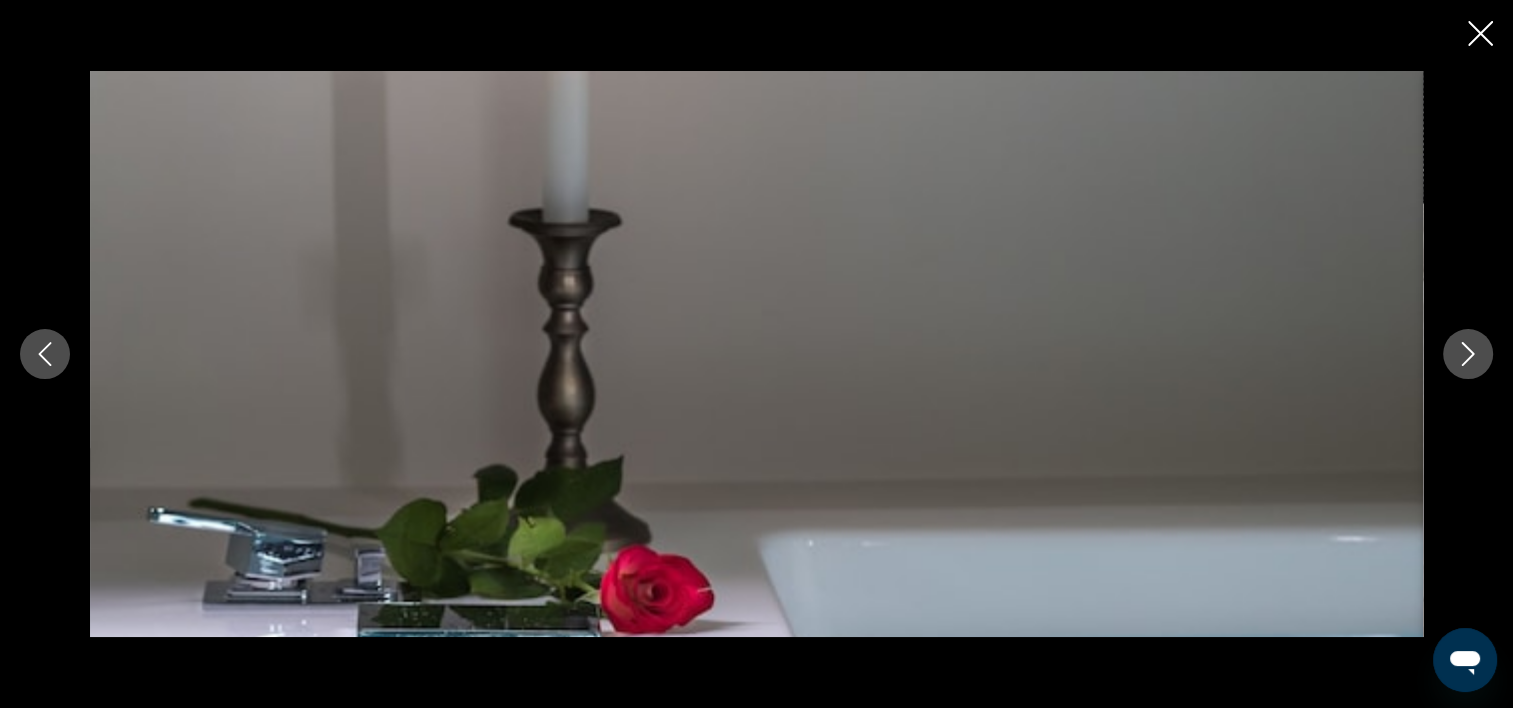 click 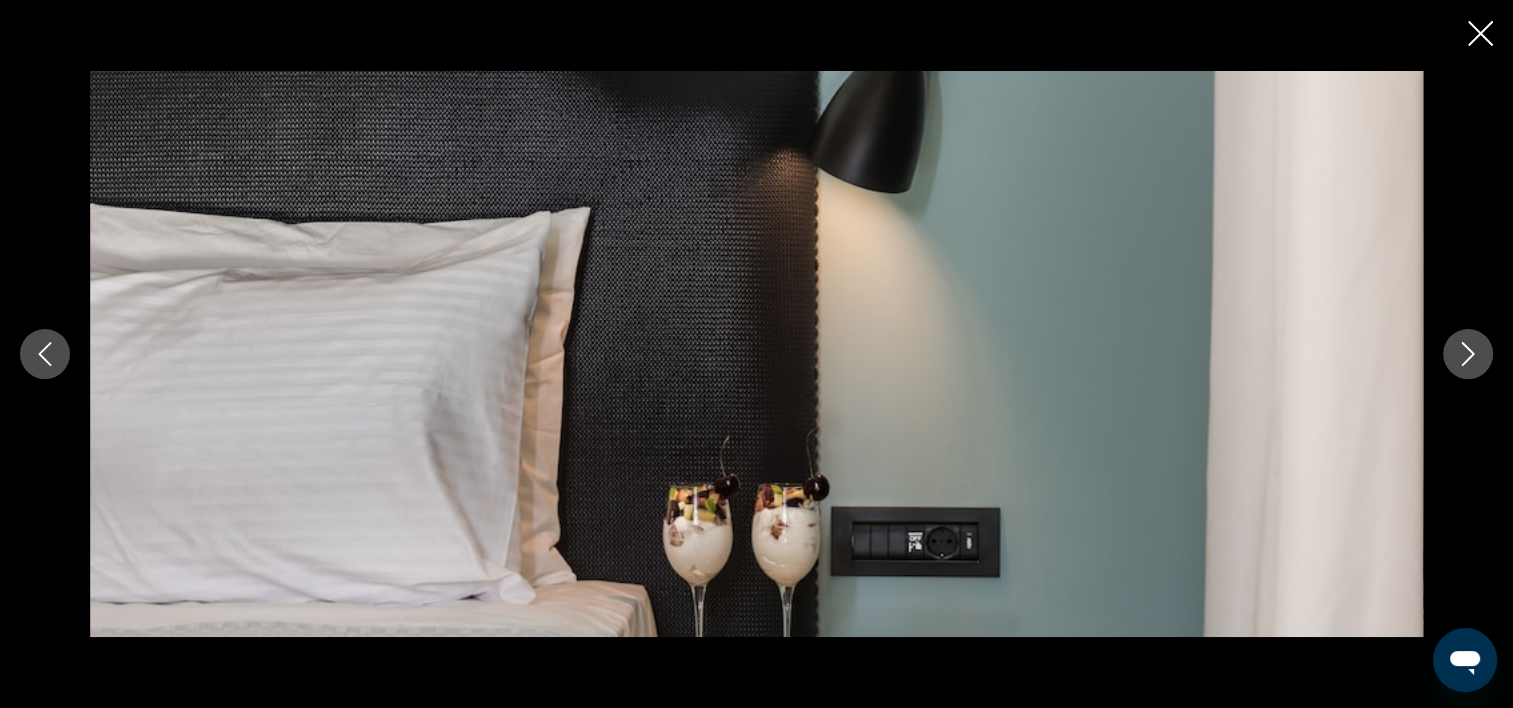 click 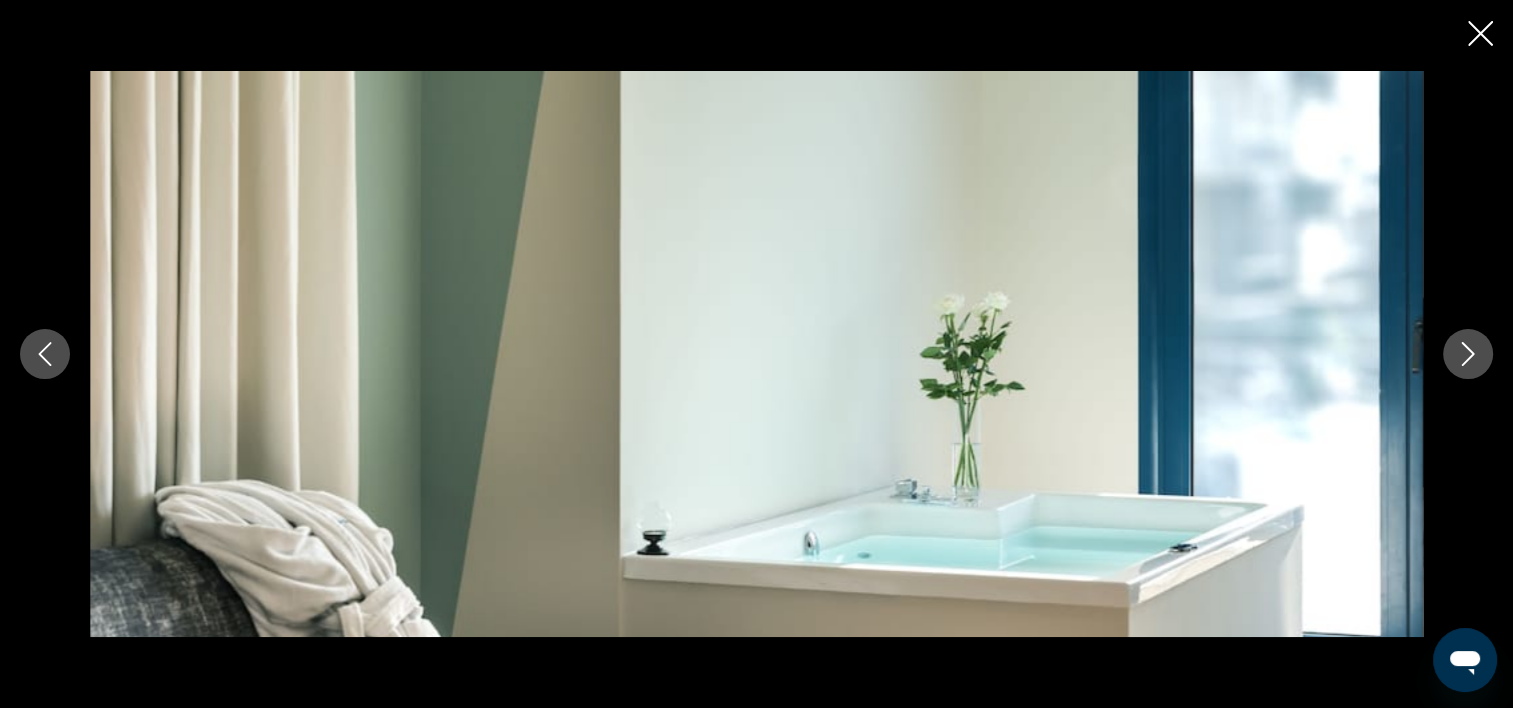 click 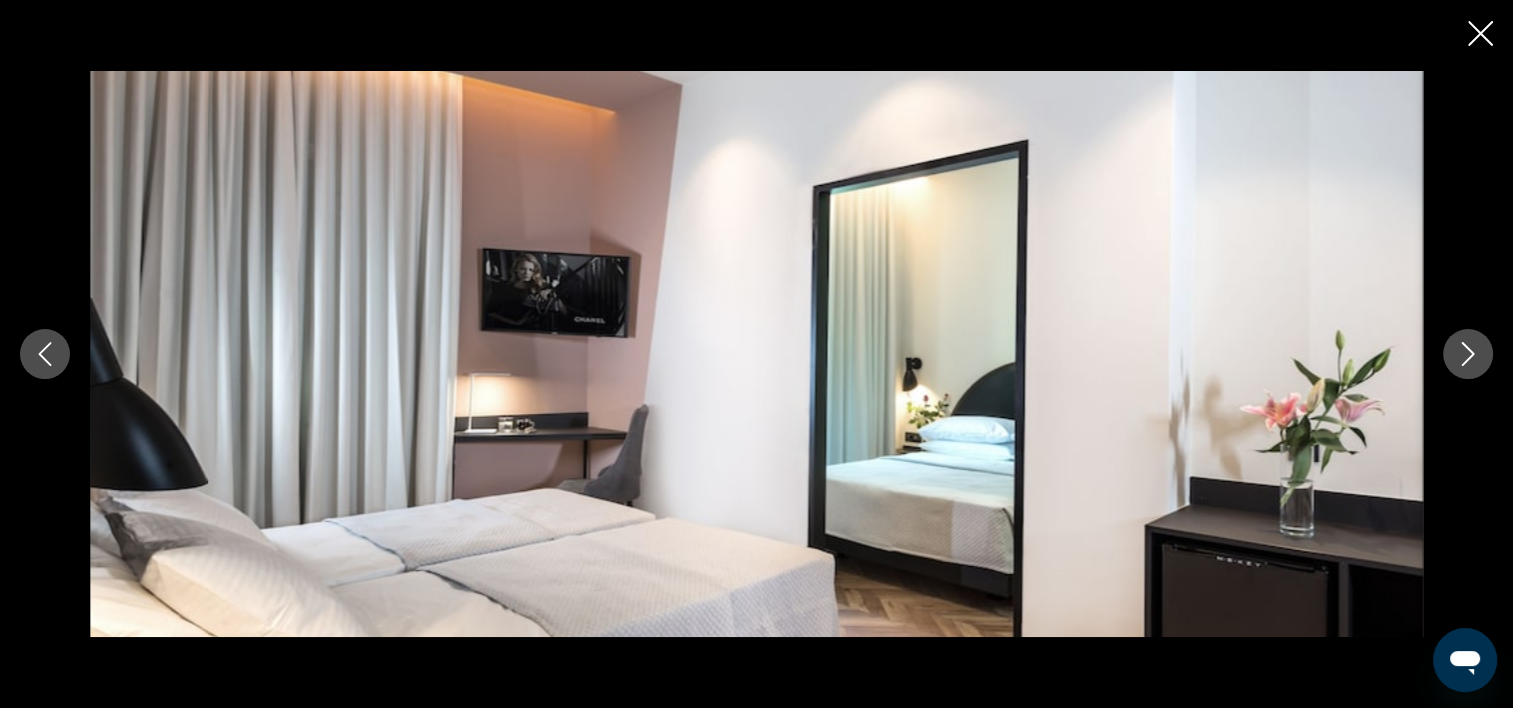 click 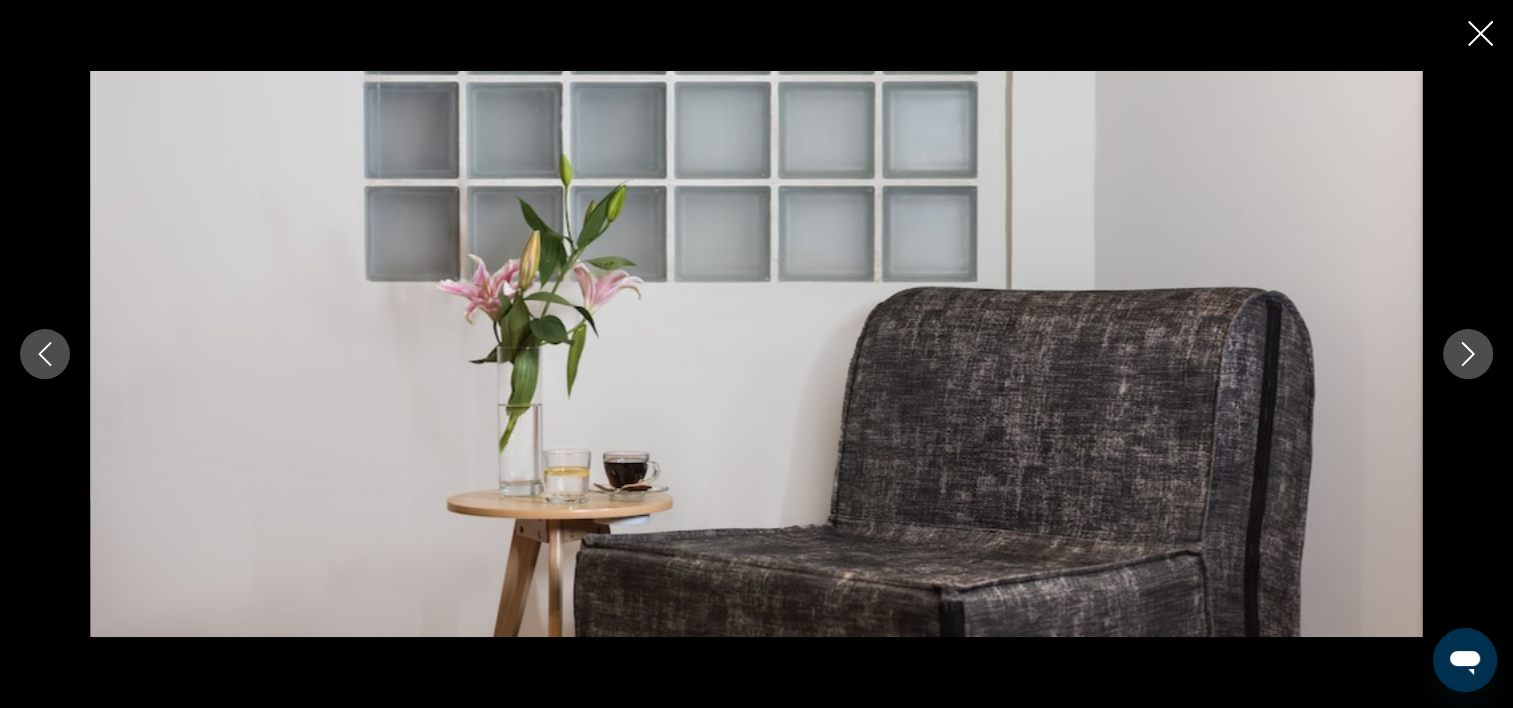 click 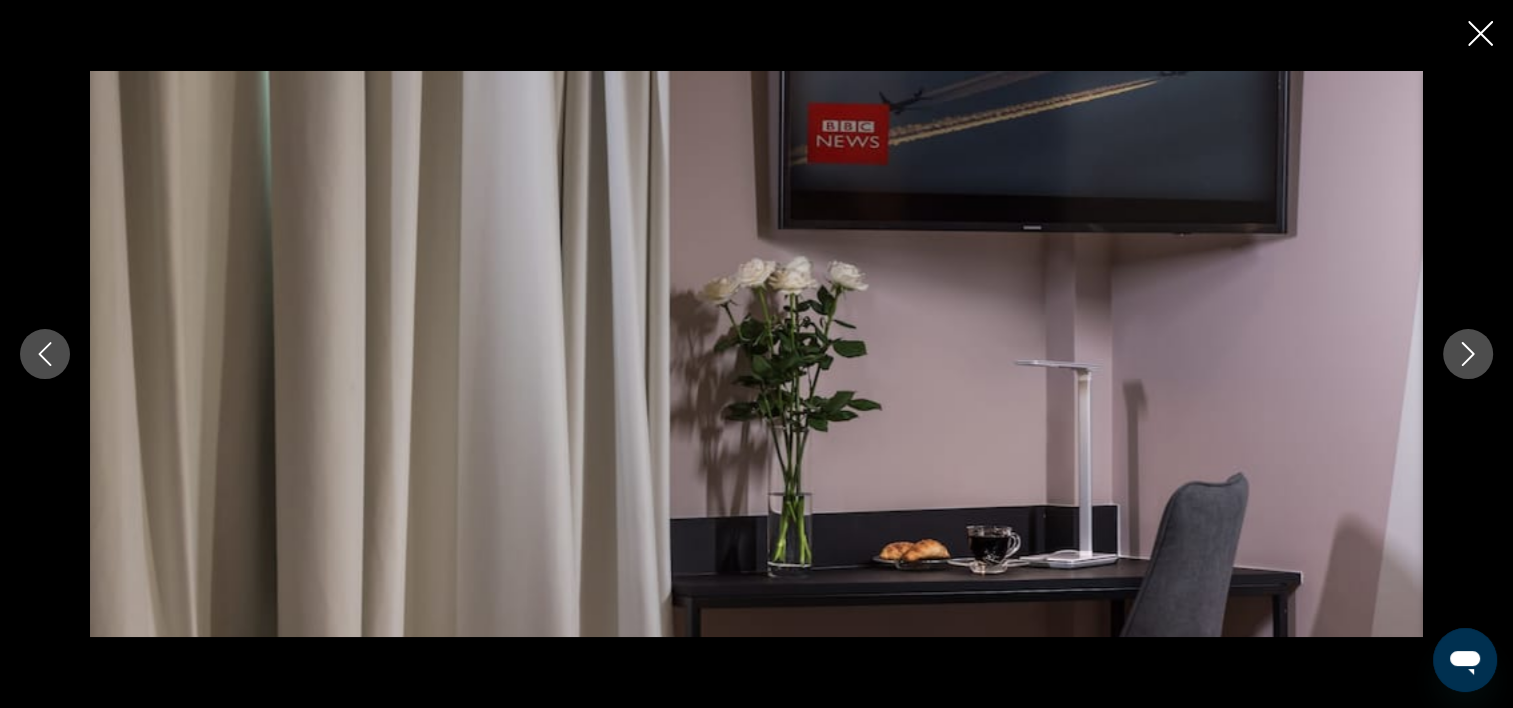 click 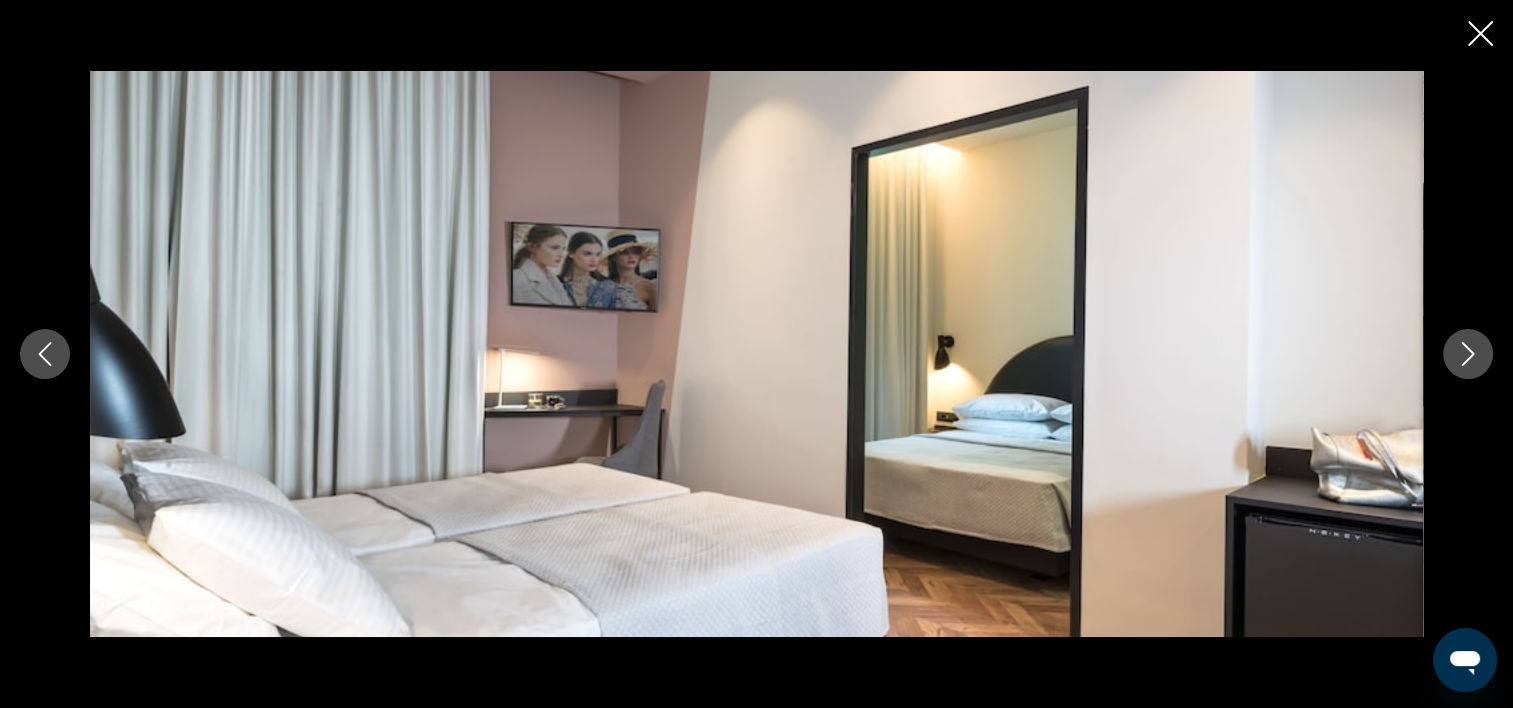 click 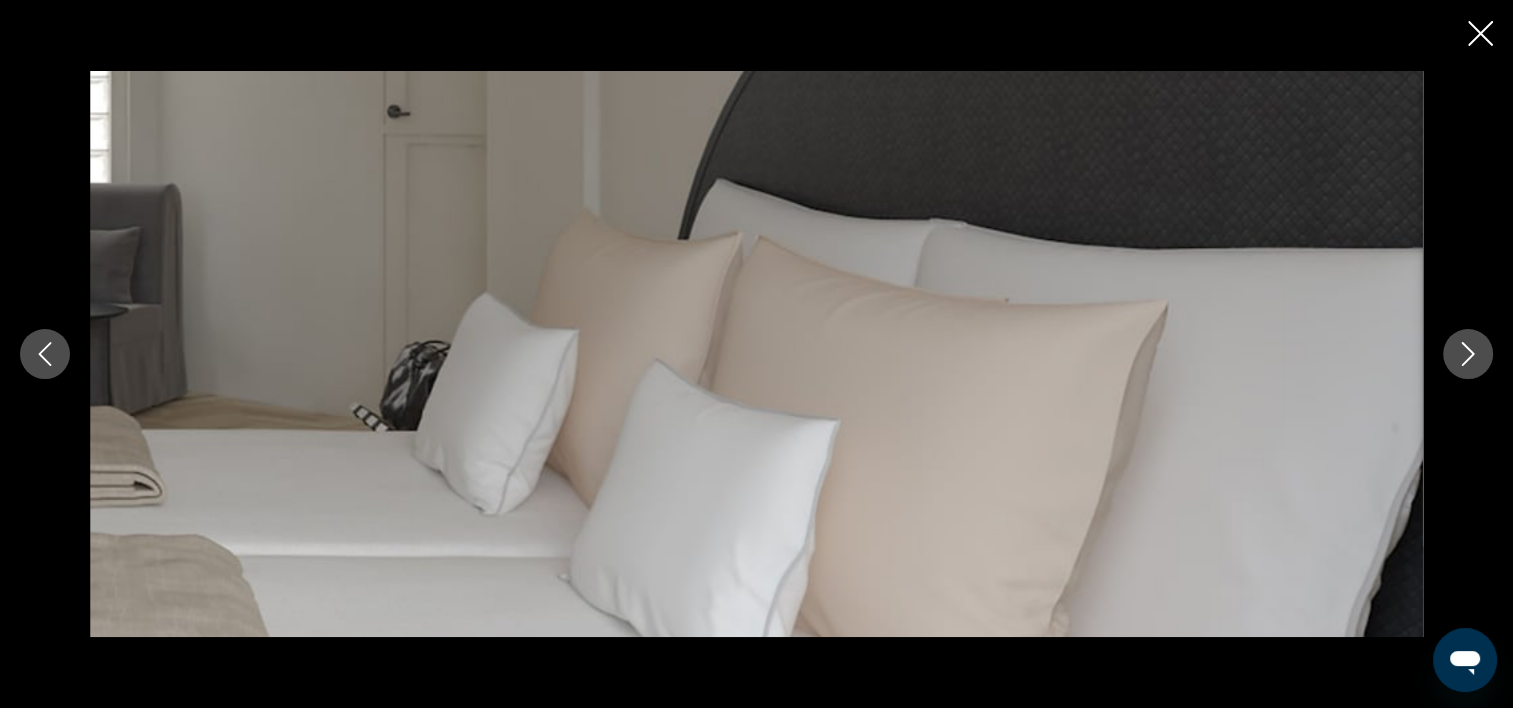 click 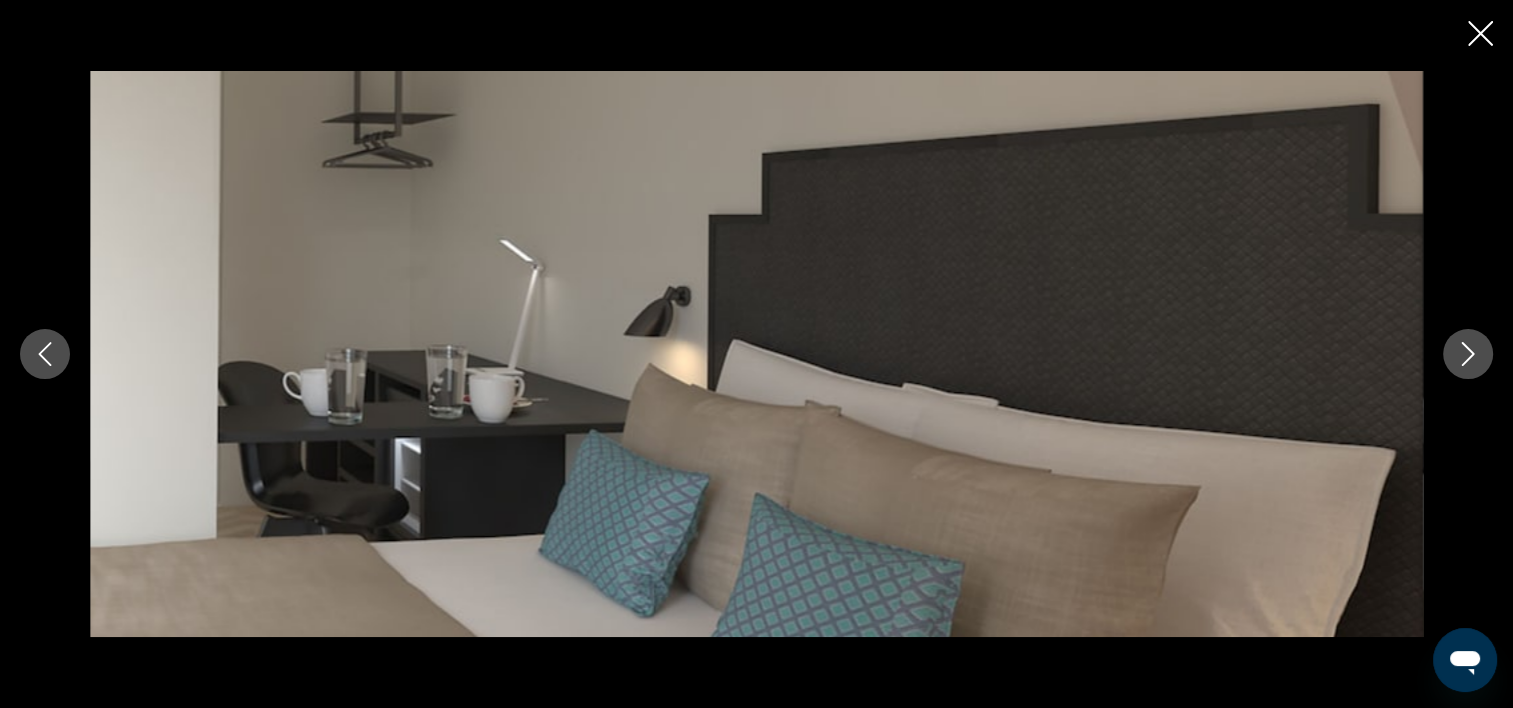 click 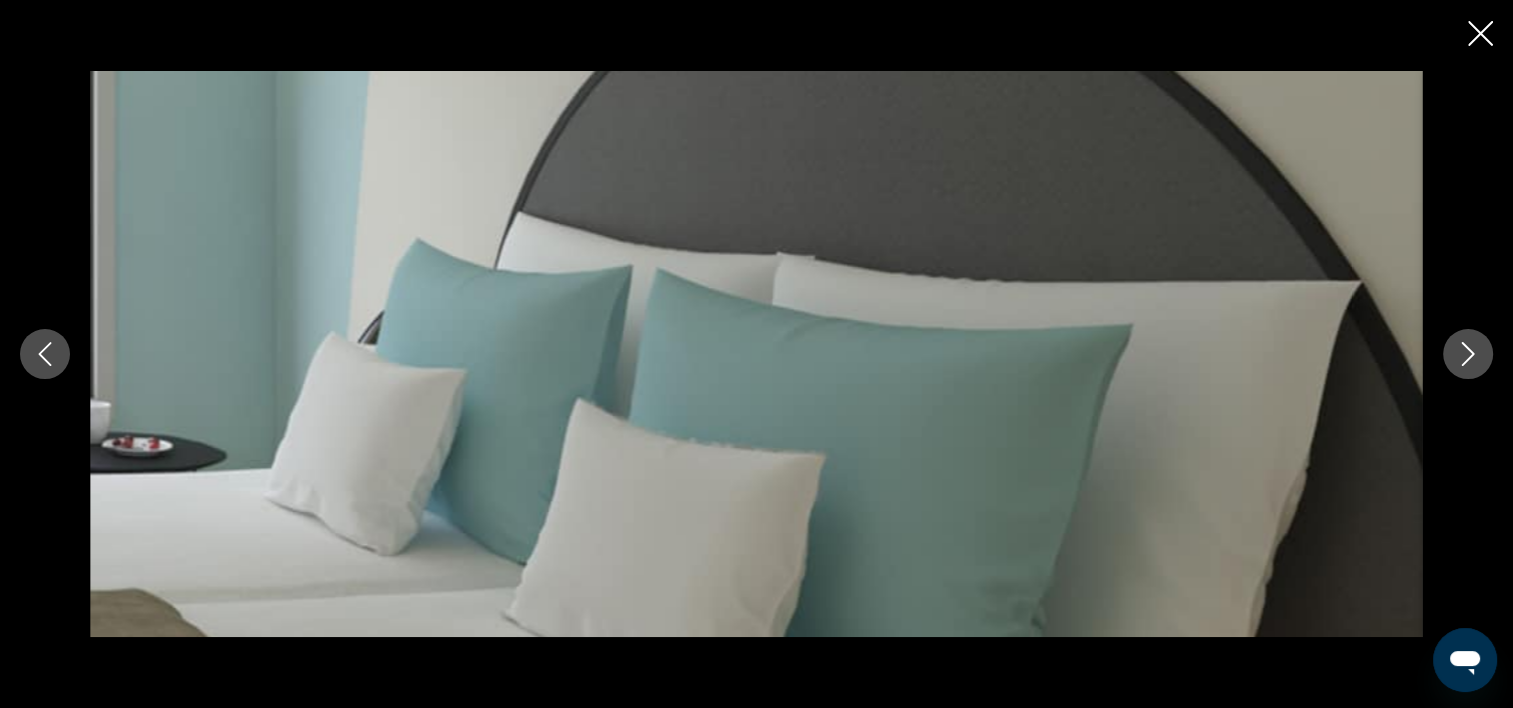 click 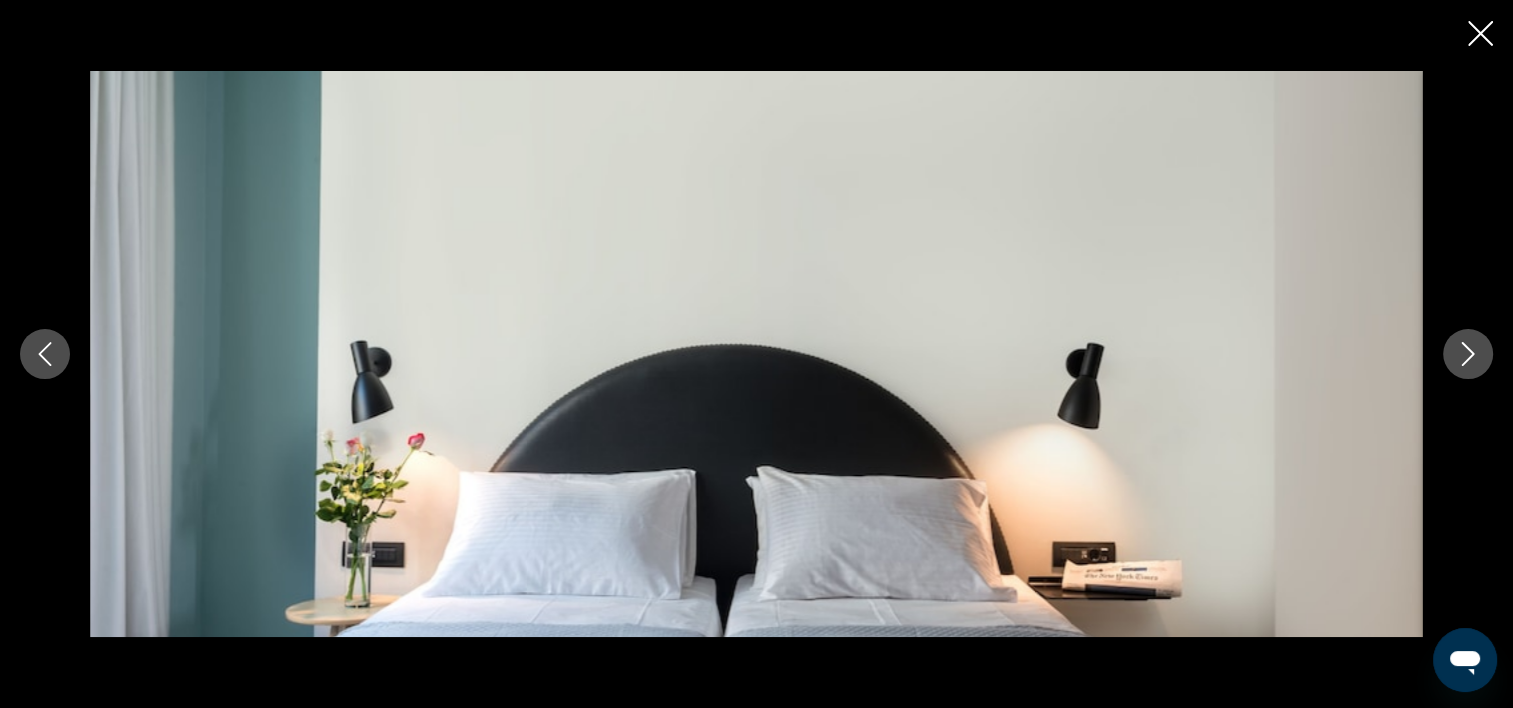 click 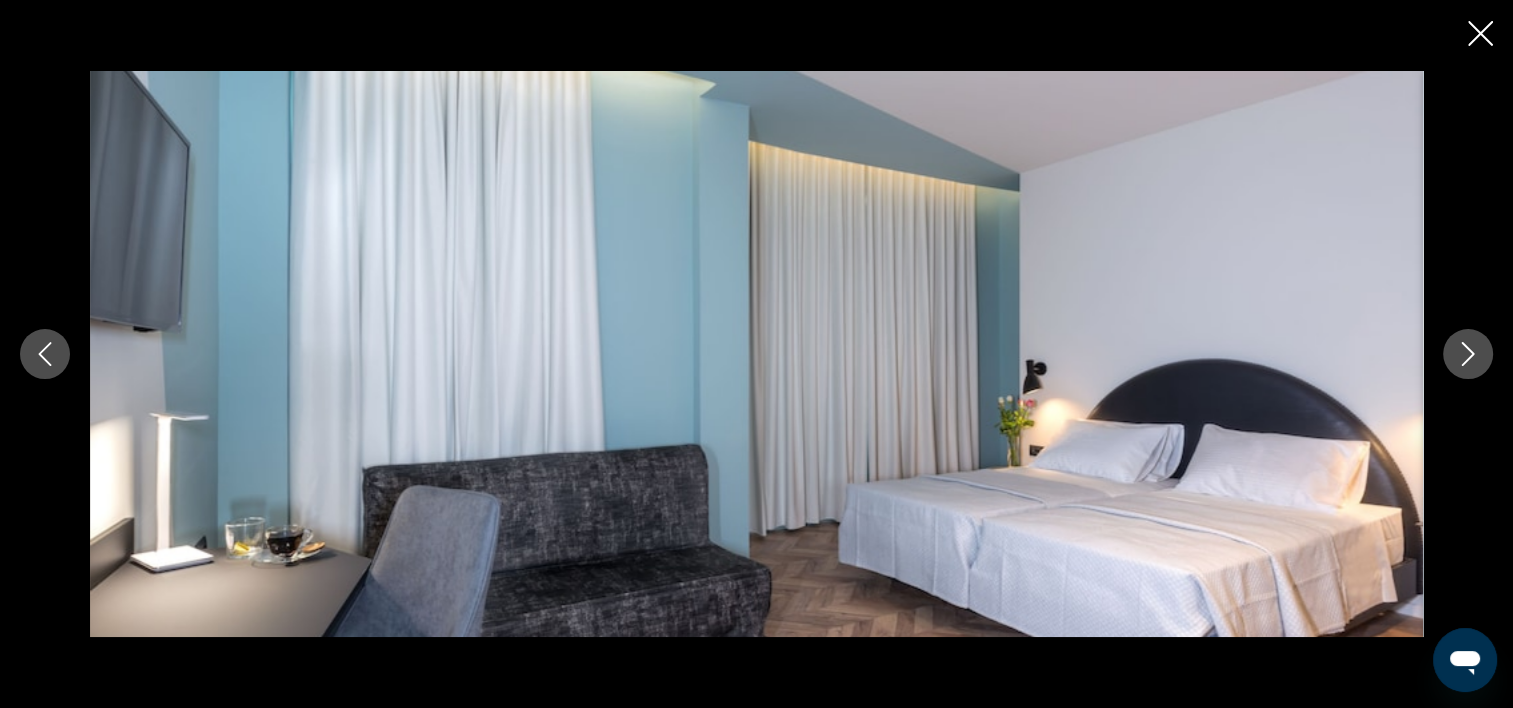 click 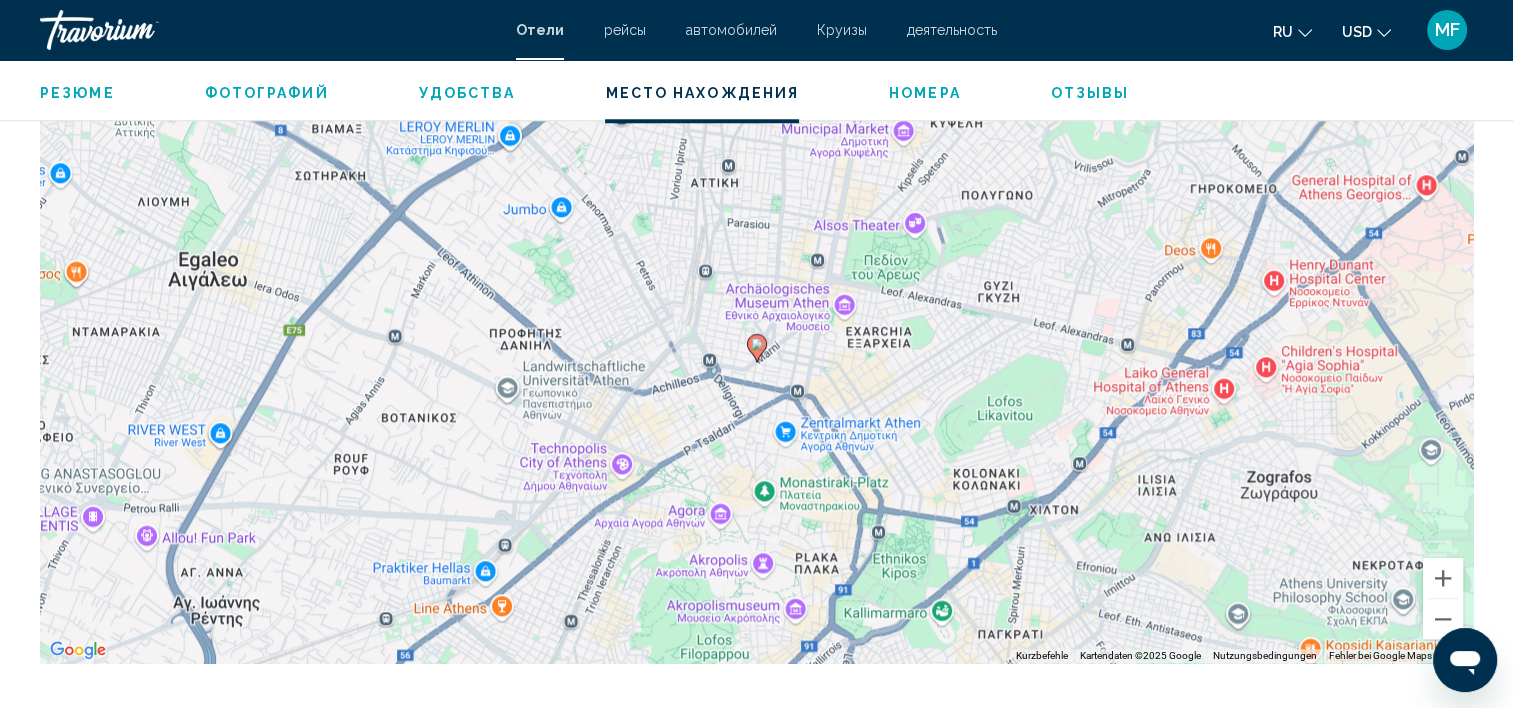 scroll, scrollTop: 1941, scrollLeft: 0, axis: vertical 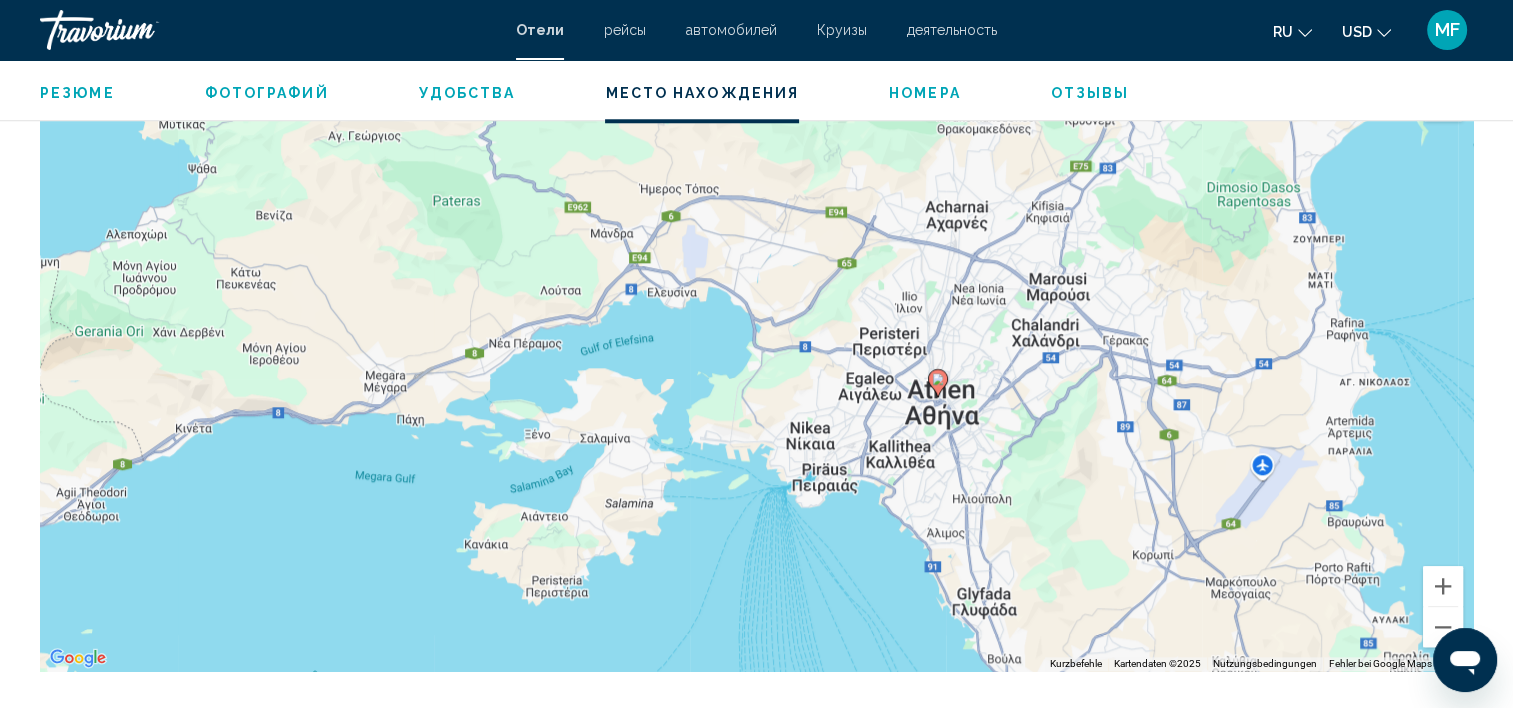 drag, startPoint x: 1108, startPoint y: 573, endPoint x: 1088, endPoint y: 480, distance: 95.12623 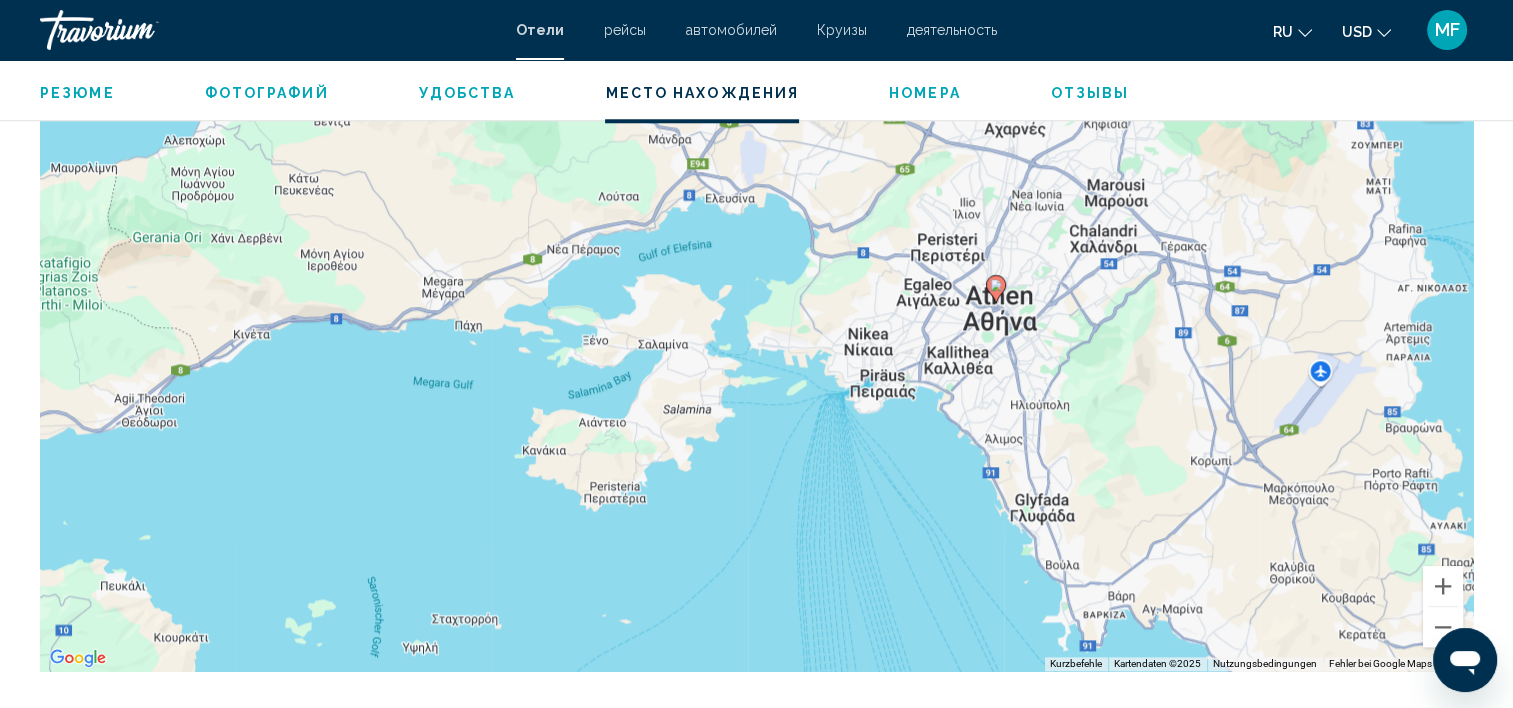 drag, startPoint x: 1050, startPoint y: 532, endPoint x: 1108, endPoint y: 437, distance: 111.305885 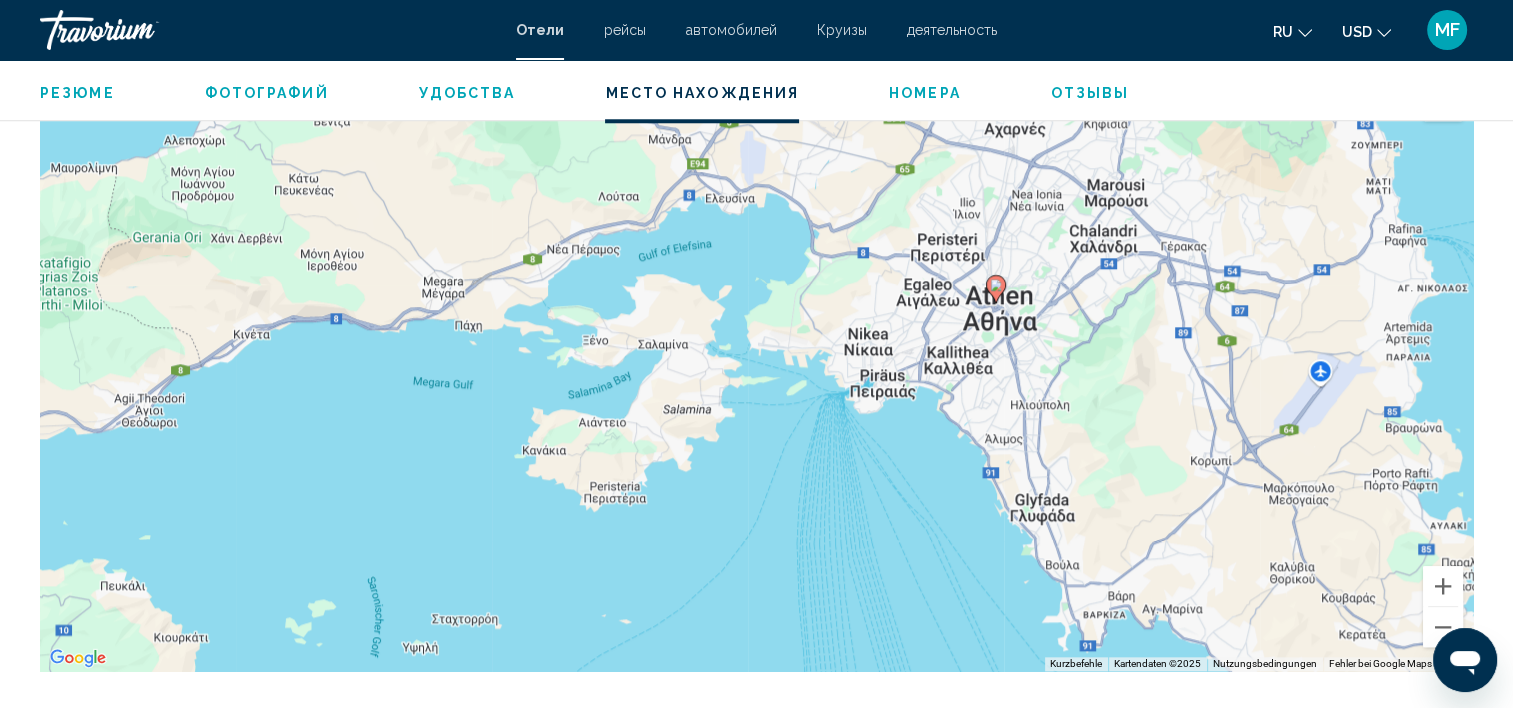 click on "Резюме" at bounding box center (77, 93) 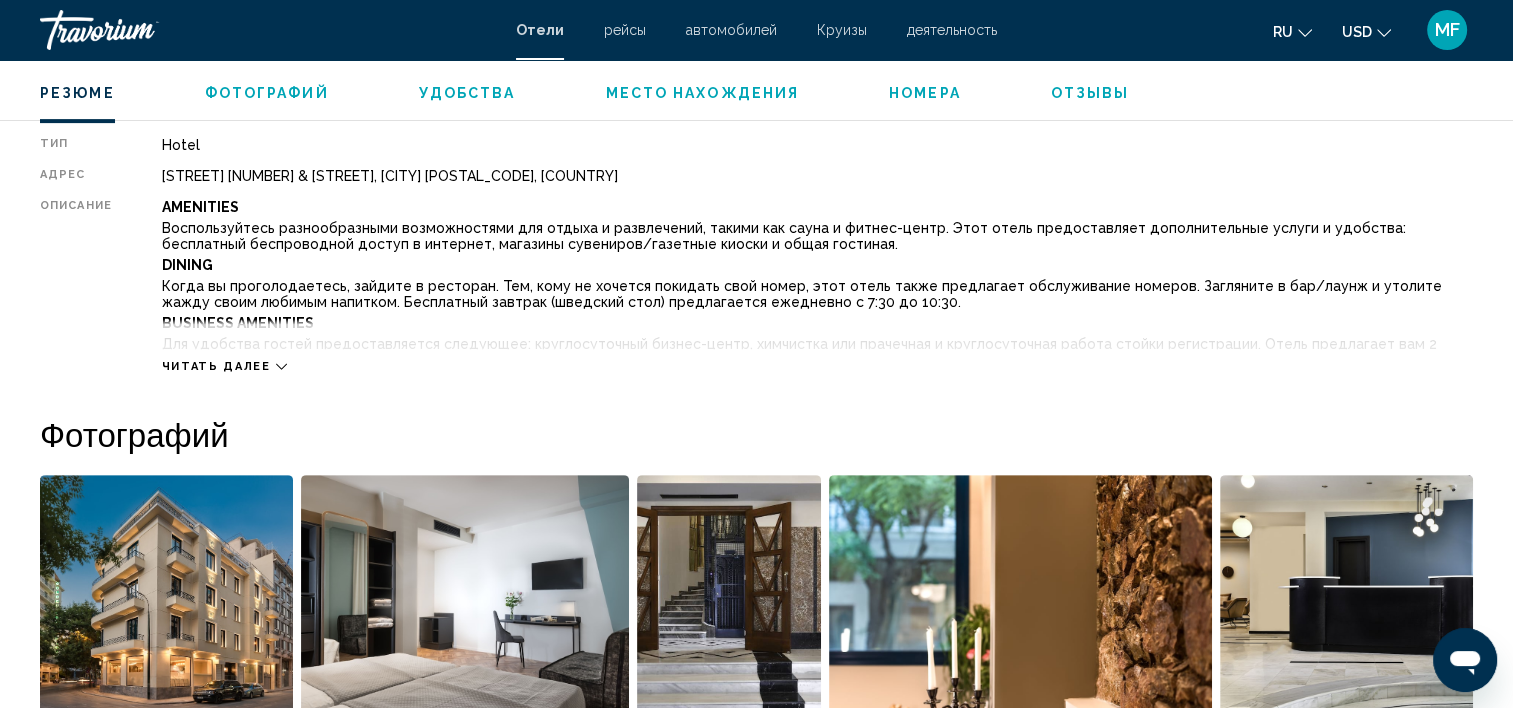 scroll, scrollTop: 640, scrollLeft: 0, axis: vertical 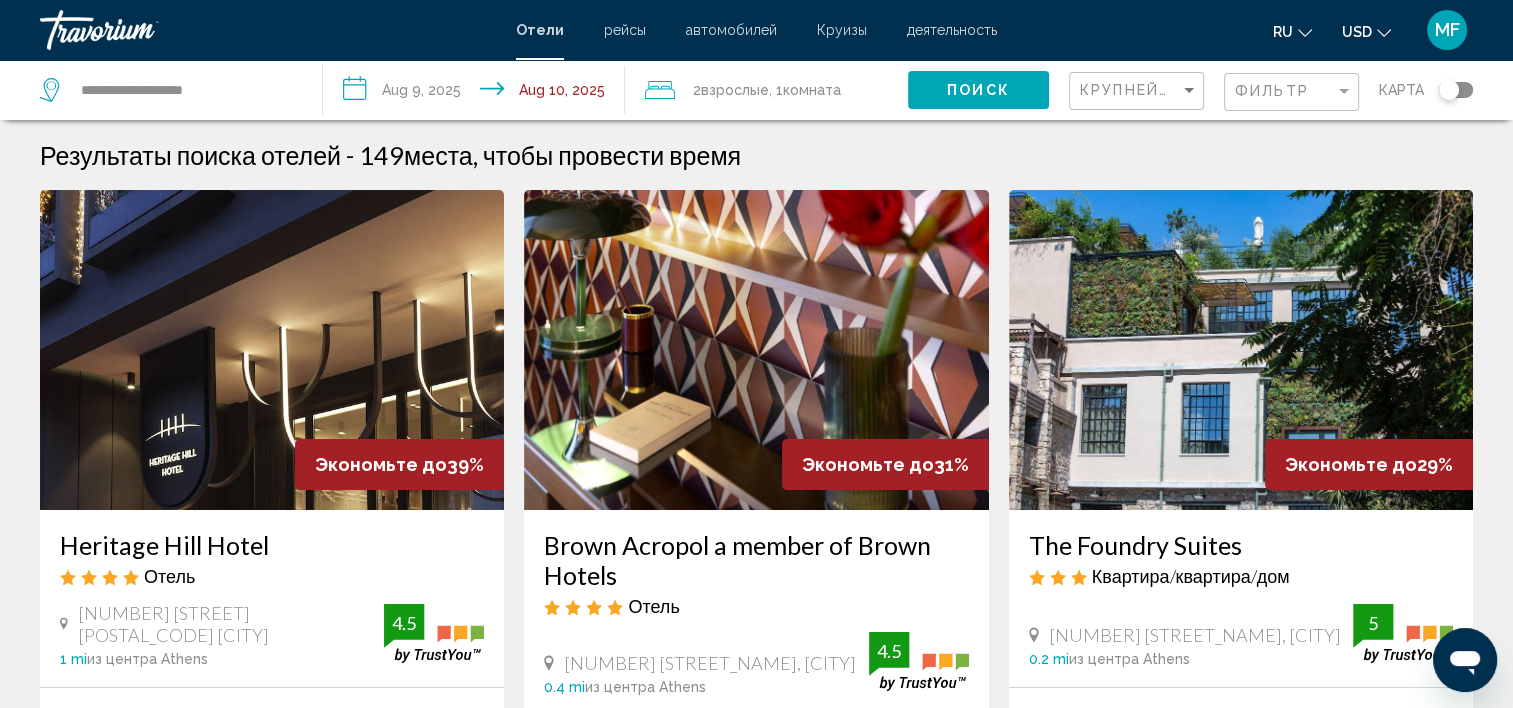 click 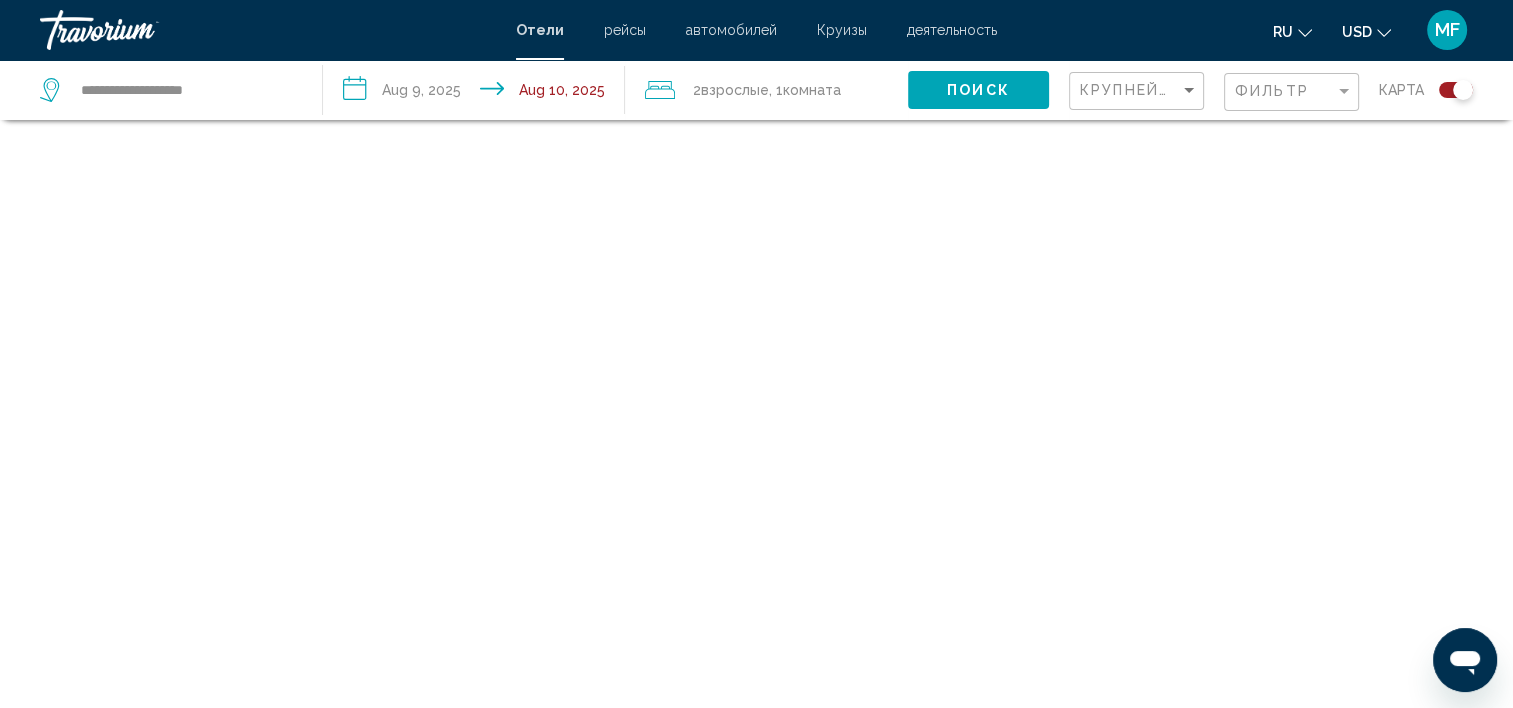 scroll, scrollTop: 120, scrollLeft: 0, axis: vertical 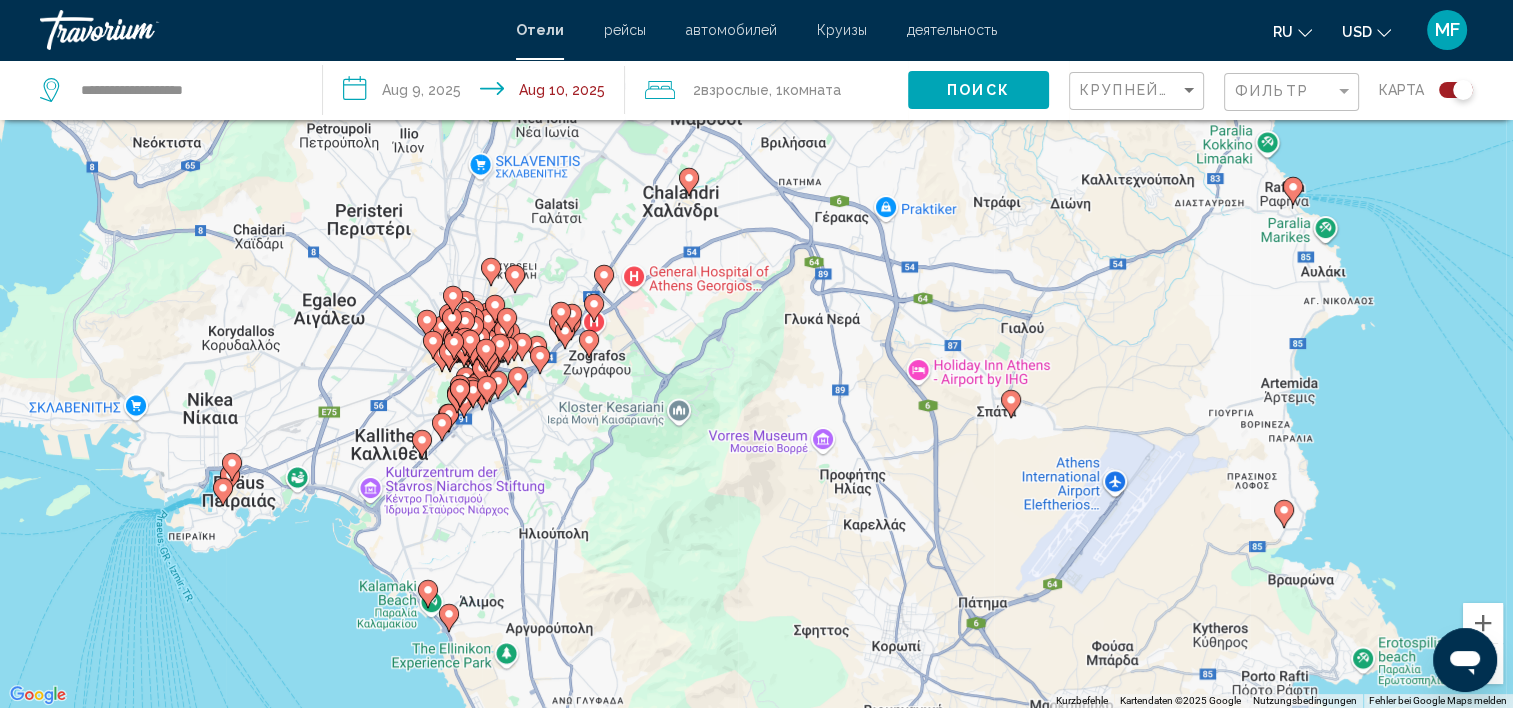 click on "Um den Modus zum Ziehen mit der Tastatur zu aktivieren, drückst du Alt + Eingabetaste. Wenn du den Modus aktiviert hast, kannst du die Markierung mit den Pfeiltasten verschieben. Nachdem du sie an die gewünschte Stelle gezogen bzw. verschoben hast, drückst du einfach die Eingabetaste. Durch Drücken der Esc-Taste kannst du den Vorgang abbrechen." at bounding box center (756, 354) 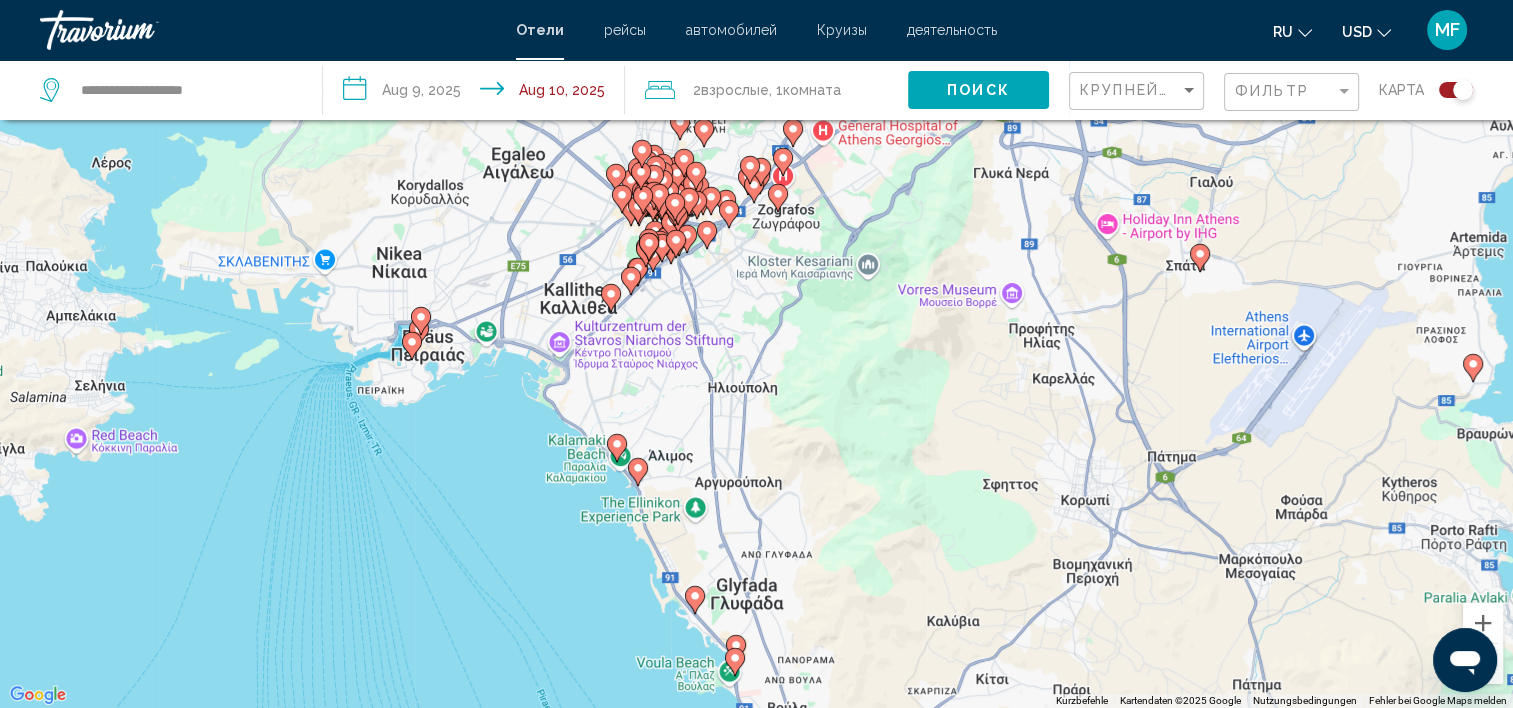 drag, startPoint x: 605, startPoint y: 614, endPoint x: 796, endPoint y: 466, distance: 241.62988 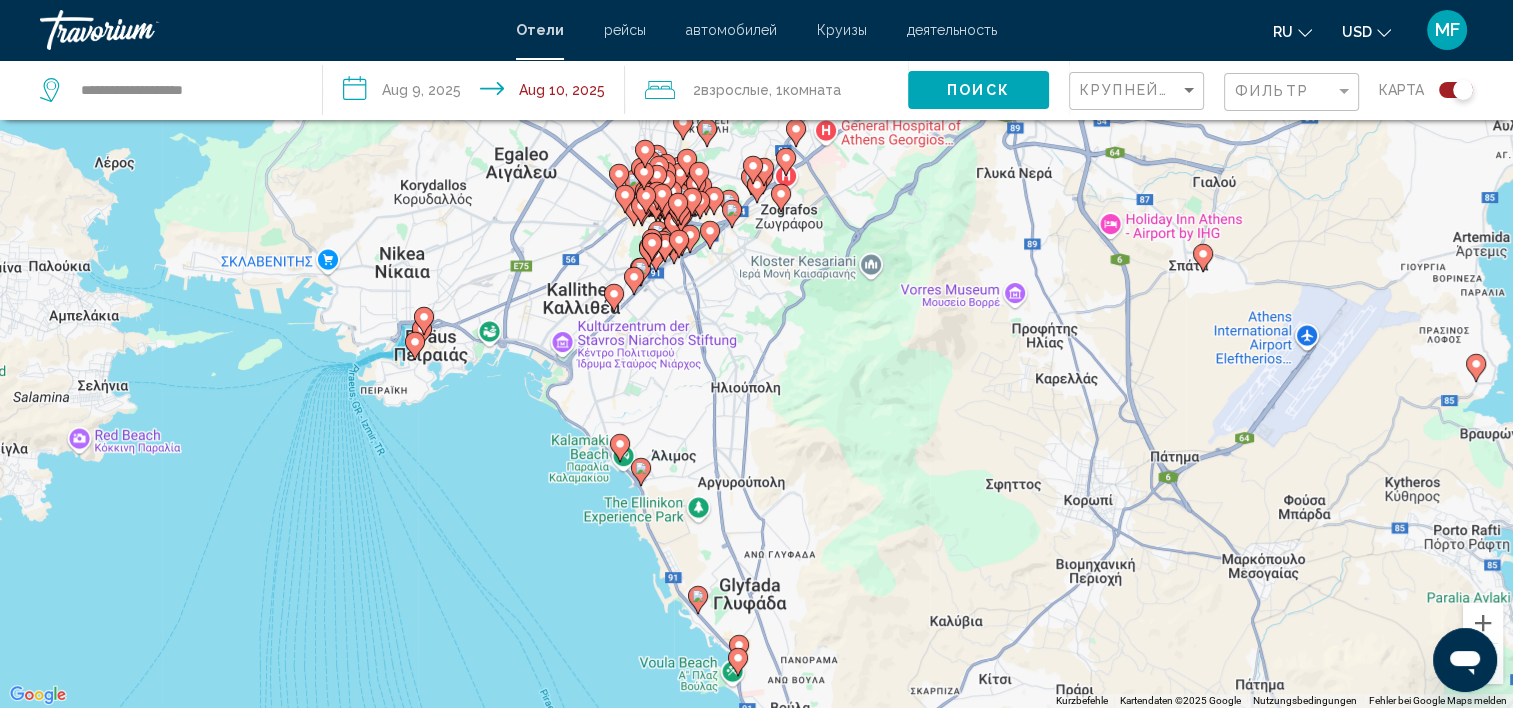 click 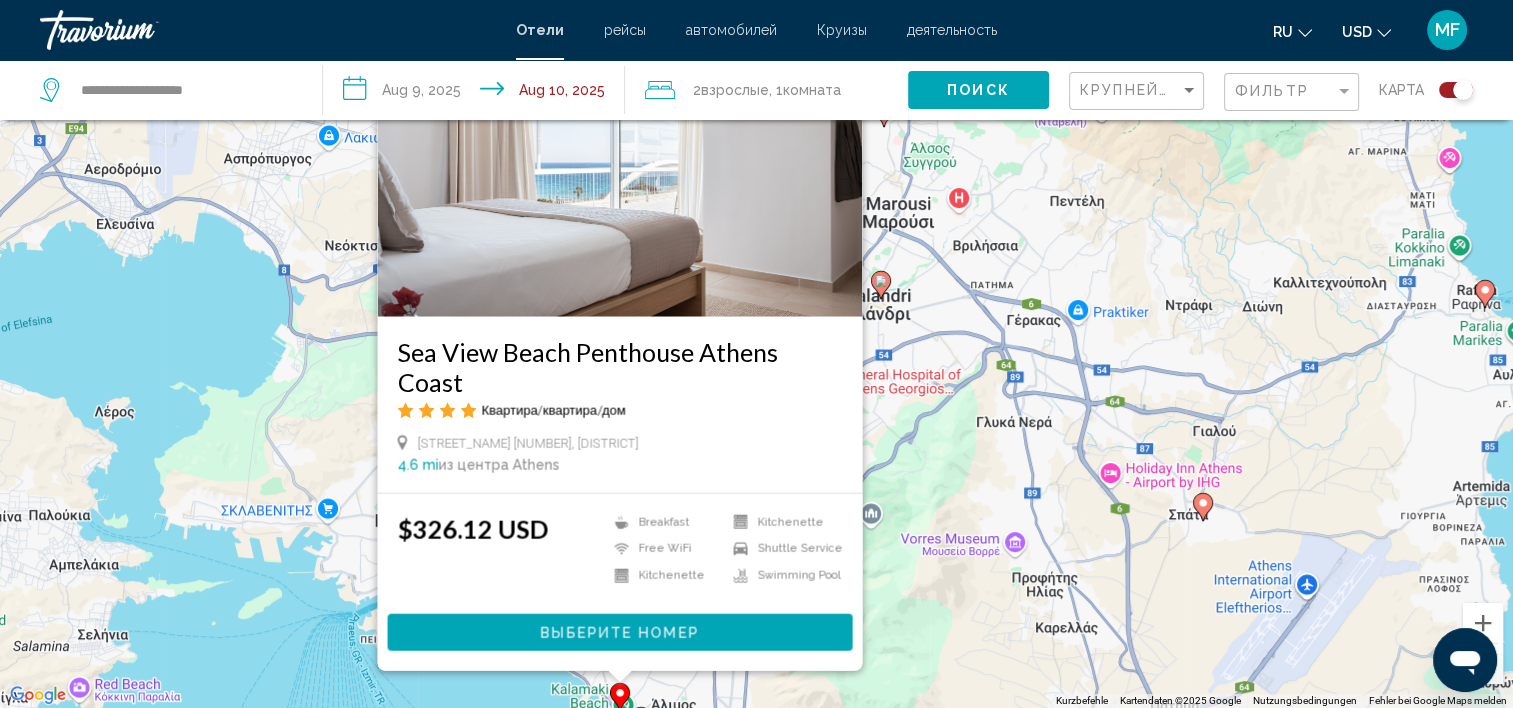 click on "Sea View Beach Penthouse Athens Coast
Квартира/квартира/дом
[STREET_NAME] [NUMBER], [DISTRICT] 4.6 mi  из центра  [CITY] от отеля $326.12 USD
Breakfast
Free WiFi
Kitchenette
Kitchenette" at bounding box center (756, 354) 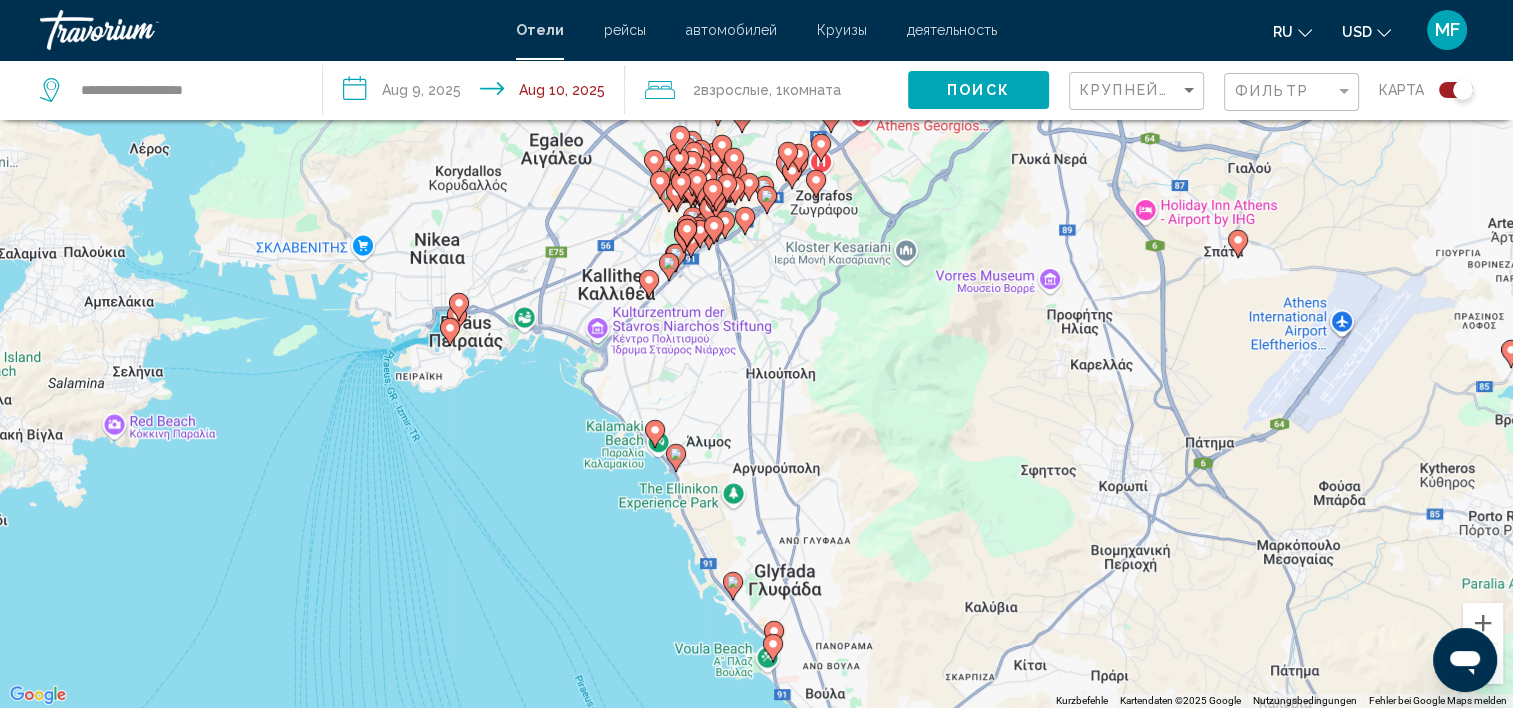 drag, startPoint x: 702, startPoint y: 616, endPoint x: 740, endPoint y: 325, distance: 293.4706 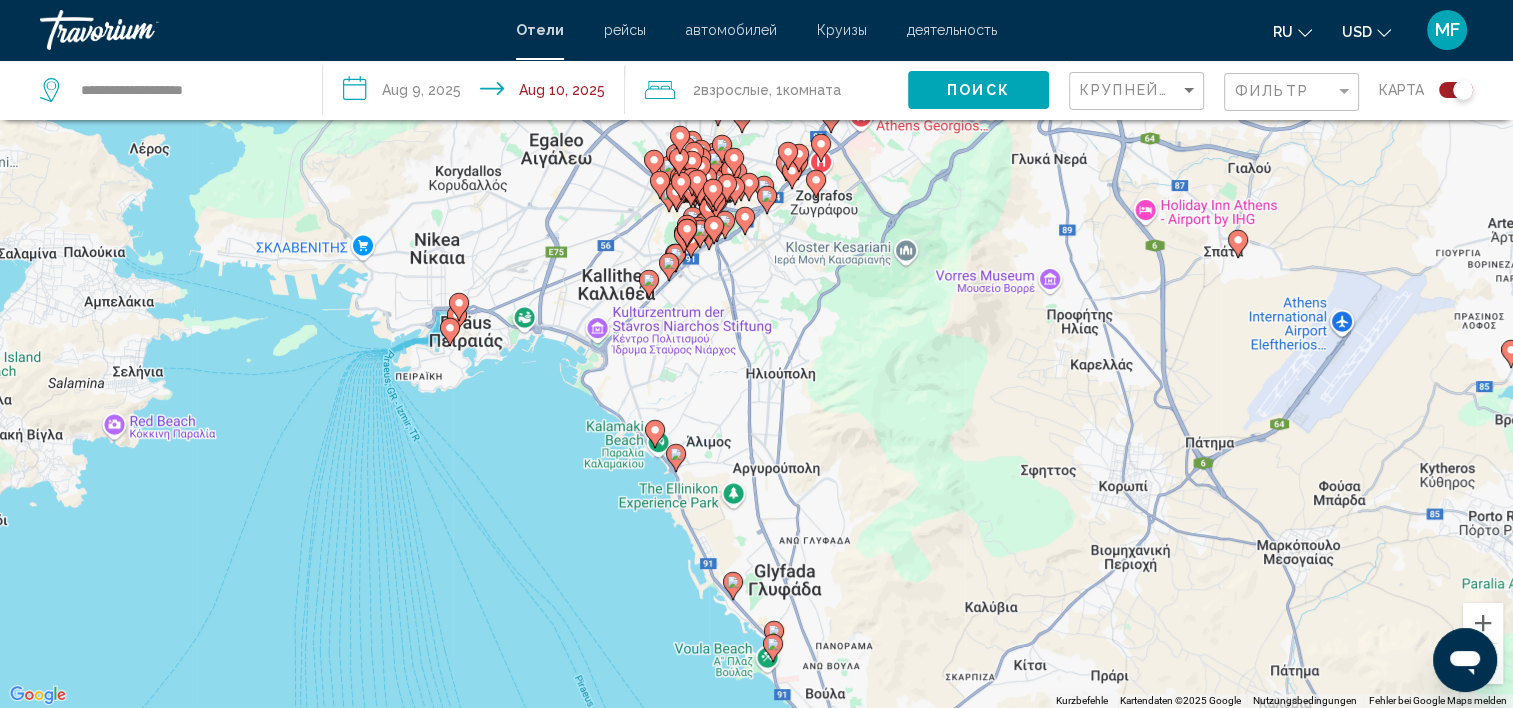 click on "General Hospital of Athens "G. Gennimatas"                 Leof. Mesogeion [NUMBER] Athina [POSTAL_CODE] Griechenland             In Google Maps ansehen" at bounding box center (756, 354) 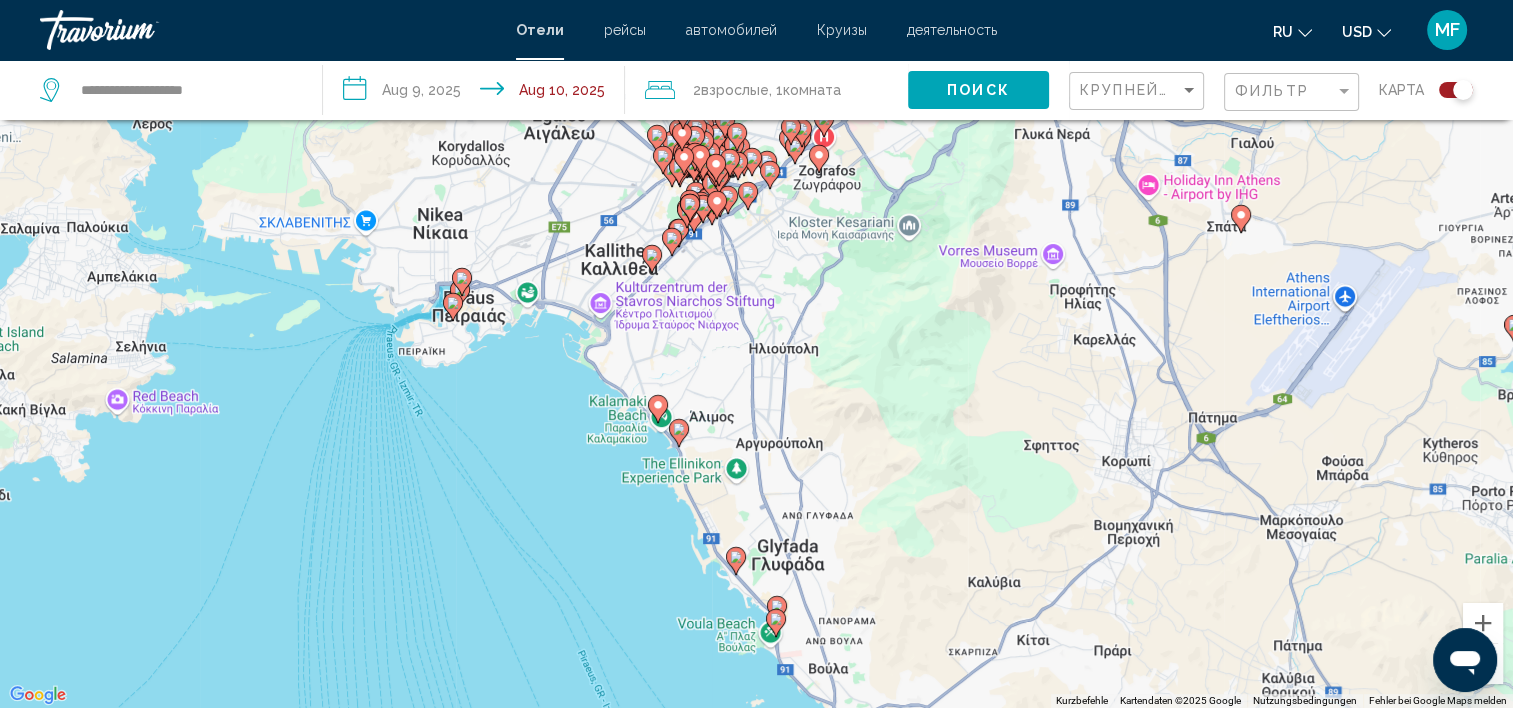 click 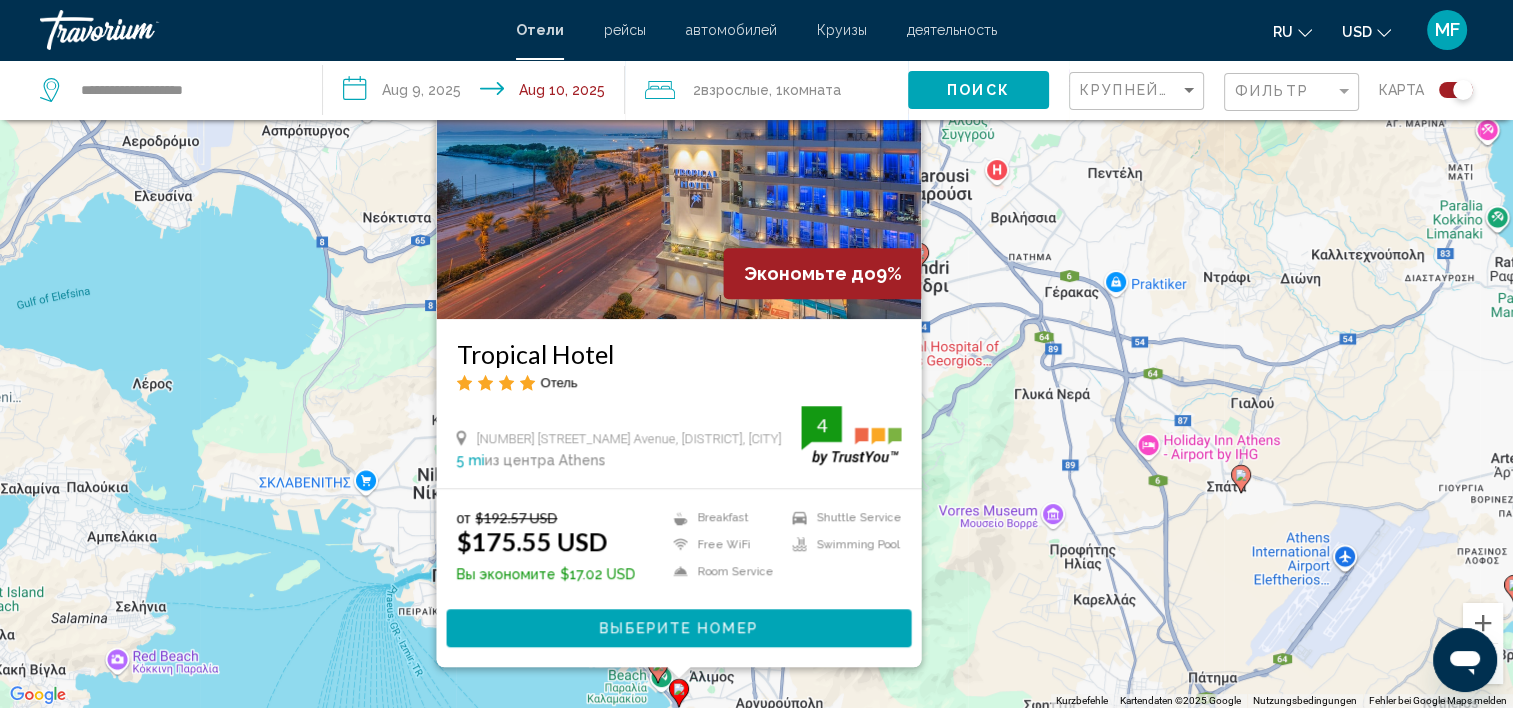 click on "Tropical Hotel
Отель
[NUMBER] [STREET_NAME] Avenue, [DISTRICT], [CITY] 5 mi  из центра  [CITY] от отеля 4 от $192.57 USD $175.55 USD  Вы экономите  $17.02 USD
Breakfast
Free WiFi
Room Service
Shuttle Service
Swimming Pool  4 Выберите номер" at bounding box center [756, 354] 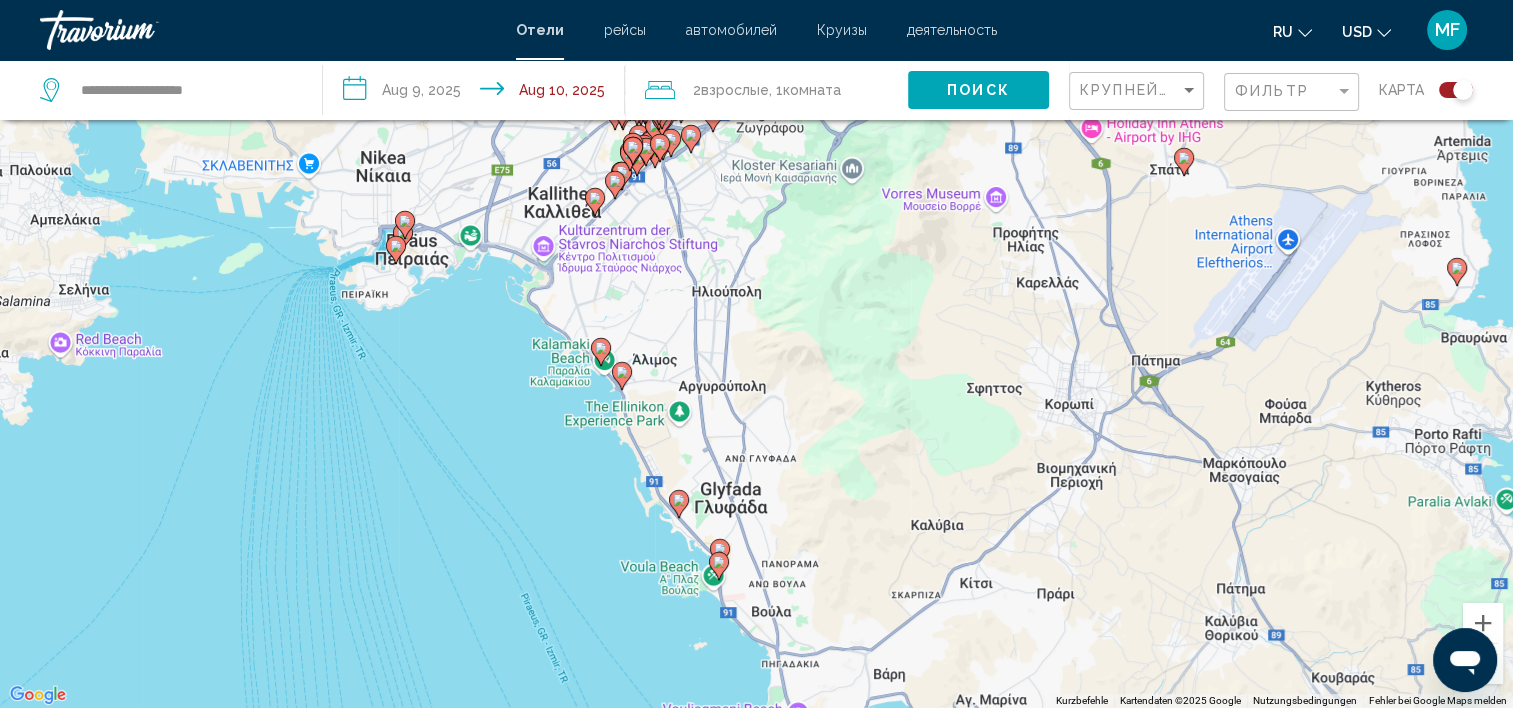 drag, startPoint x: 712, startPoint y: 629, endPoint x: 651, endPoint y: 289, distance: 345.4287 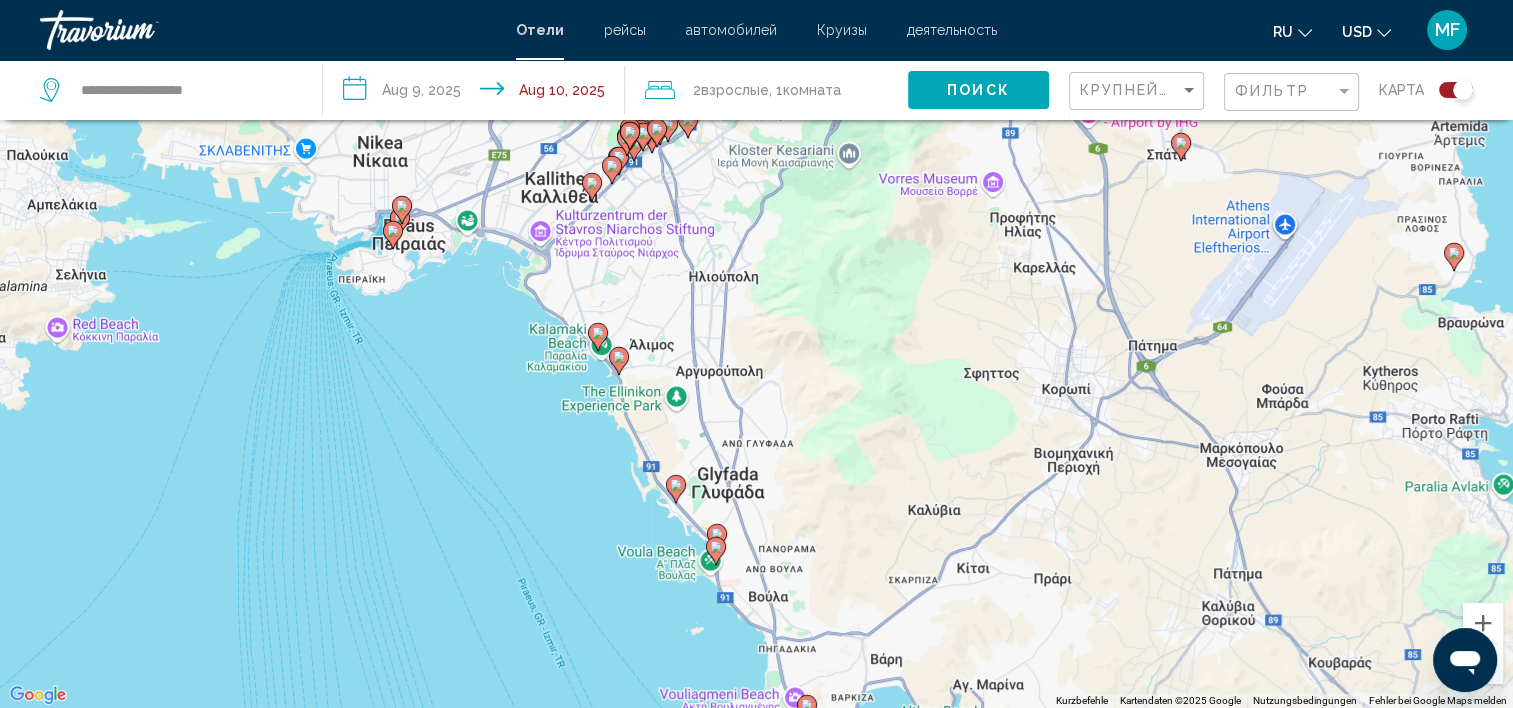 click 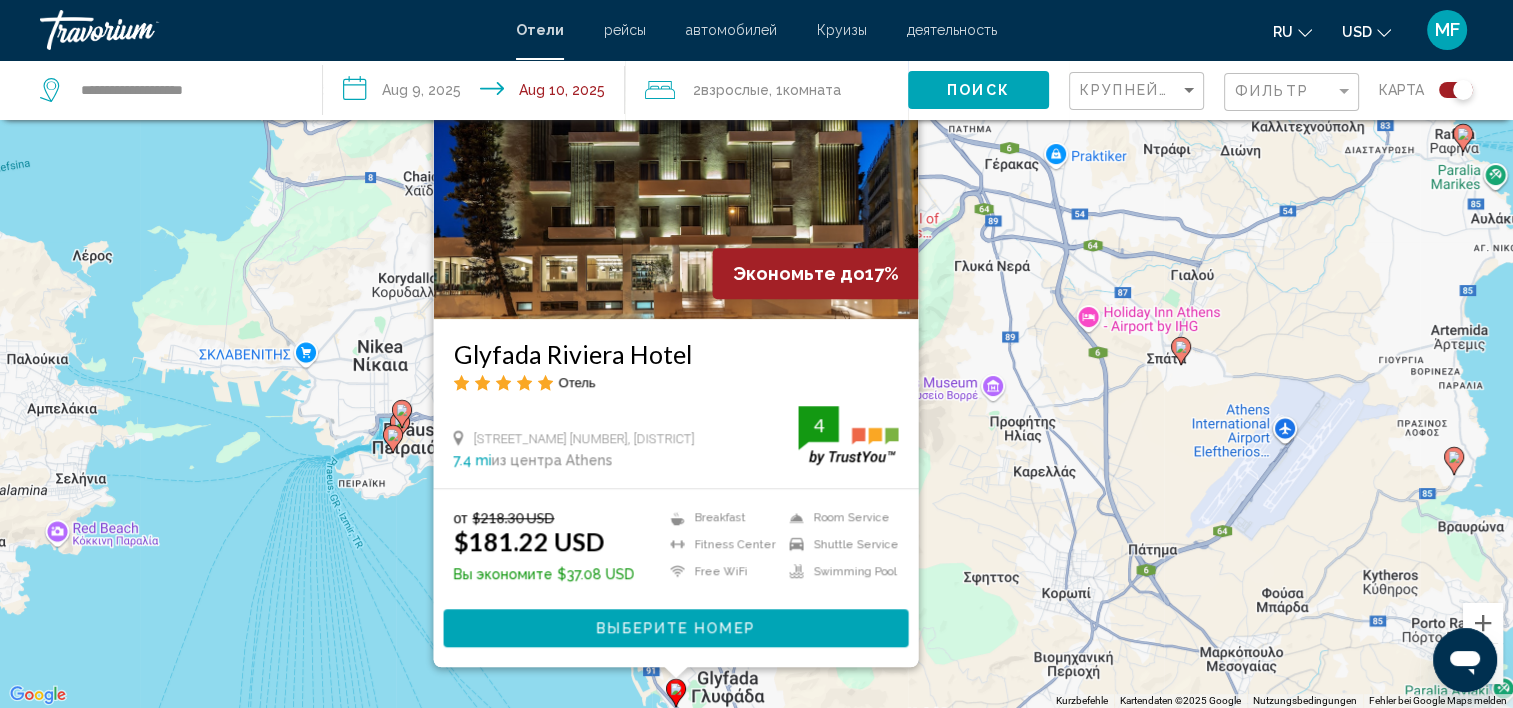 click on "Glyfada Riviera Hotel
Отель
[STREET_NAME] [NUMBER], [DISTRICT] 7.4 mi  из центра  [CITY] от отеля 4 от $218.30 USD $181.22 USD  Вы экономите  $37.08 USD
Breakfast
Fitness Center
Free WiFi
Room Service
4" at bounding box center (756, 354) 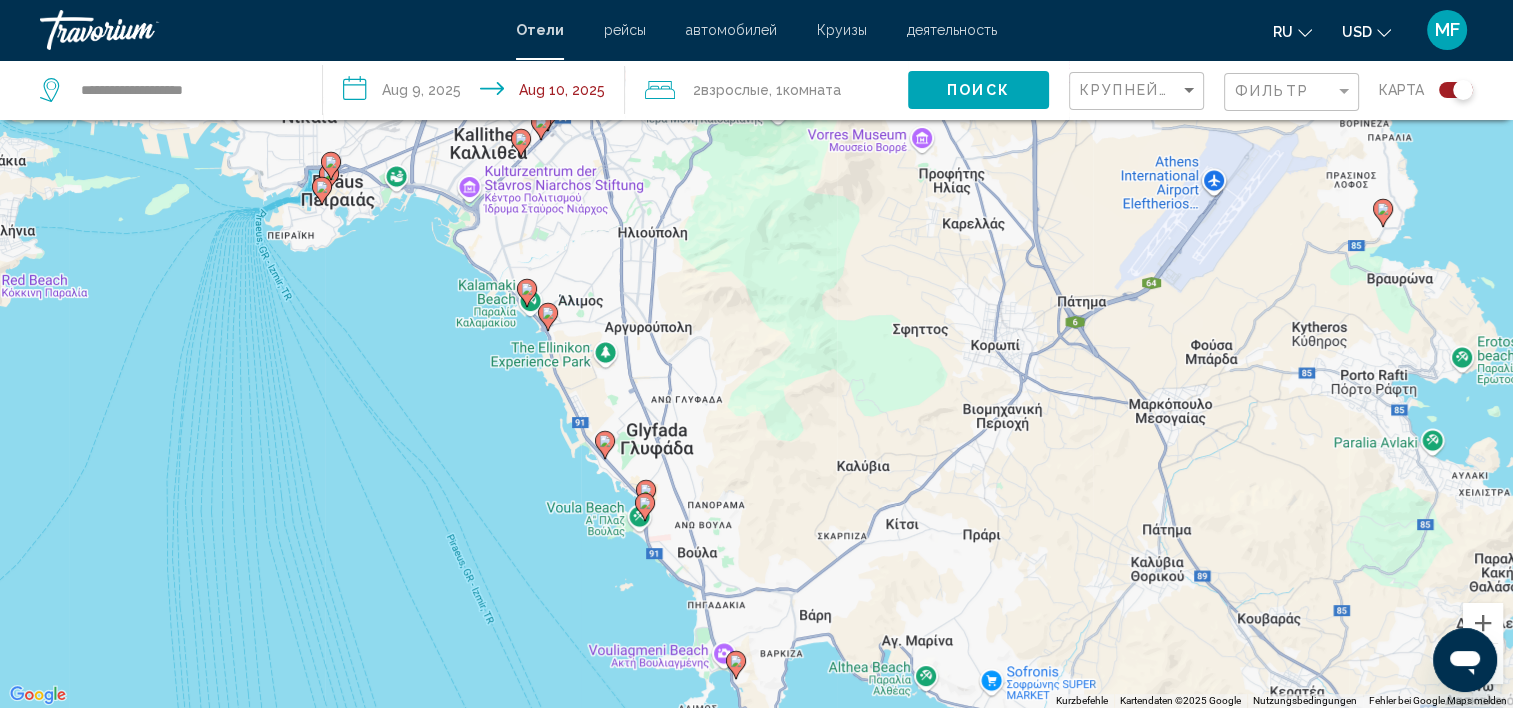 drag, startPoint x: 784, startPoint y: 608, endPoint x: 708, endPoint y: 345, distance: 273.76083 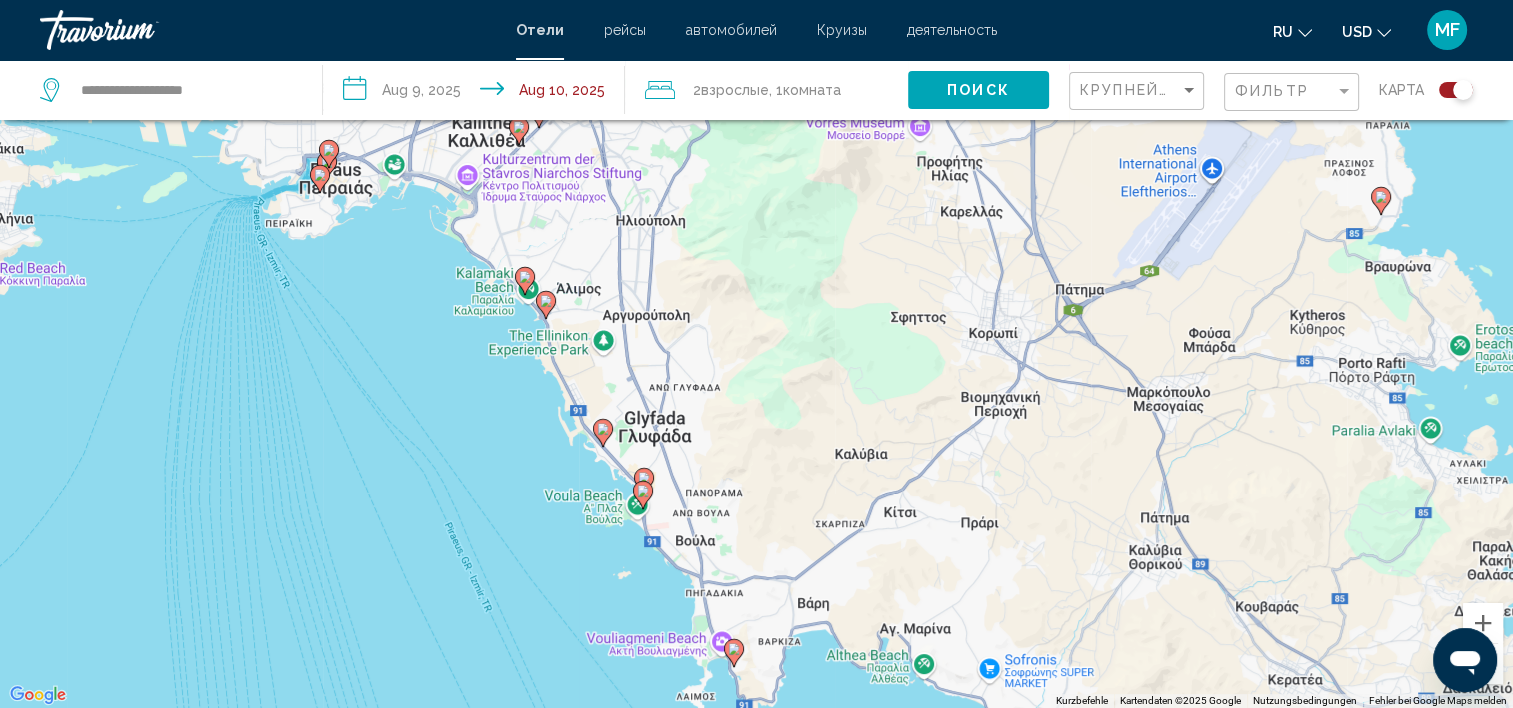 click 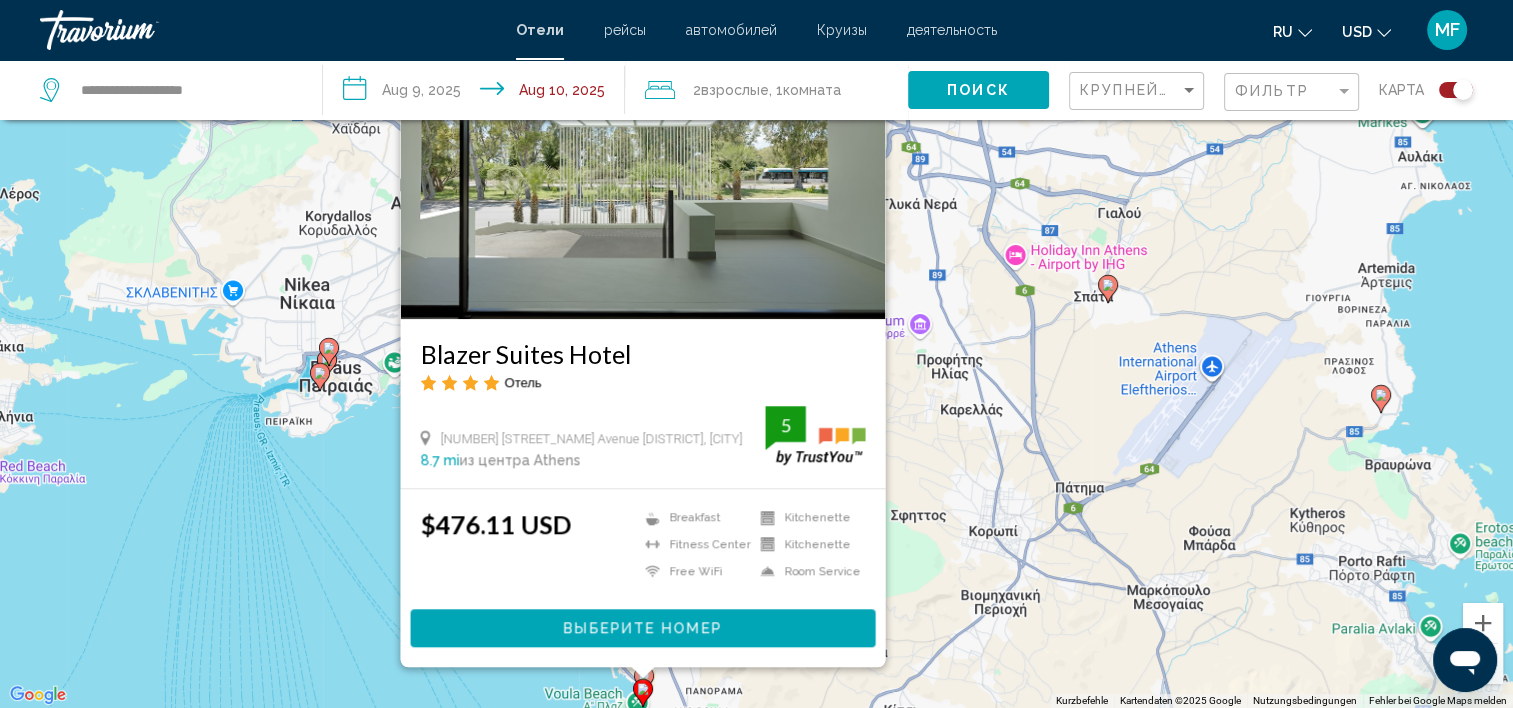 click on "Blazer Suites Hotel
Отель
[NUMBER] [STREET_NAME] [DISTRICT], [CITY] 8.7 mi  из центра  [CITY] от отеля 5 $476.11 USD
Breakfast
Fitness Center
Free WiFi
Kitchenette
5" at bounding box center (756, 354) 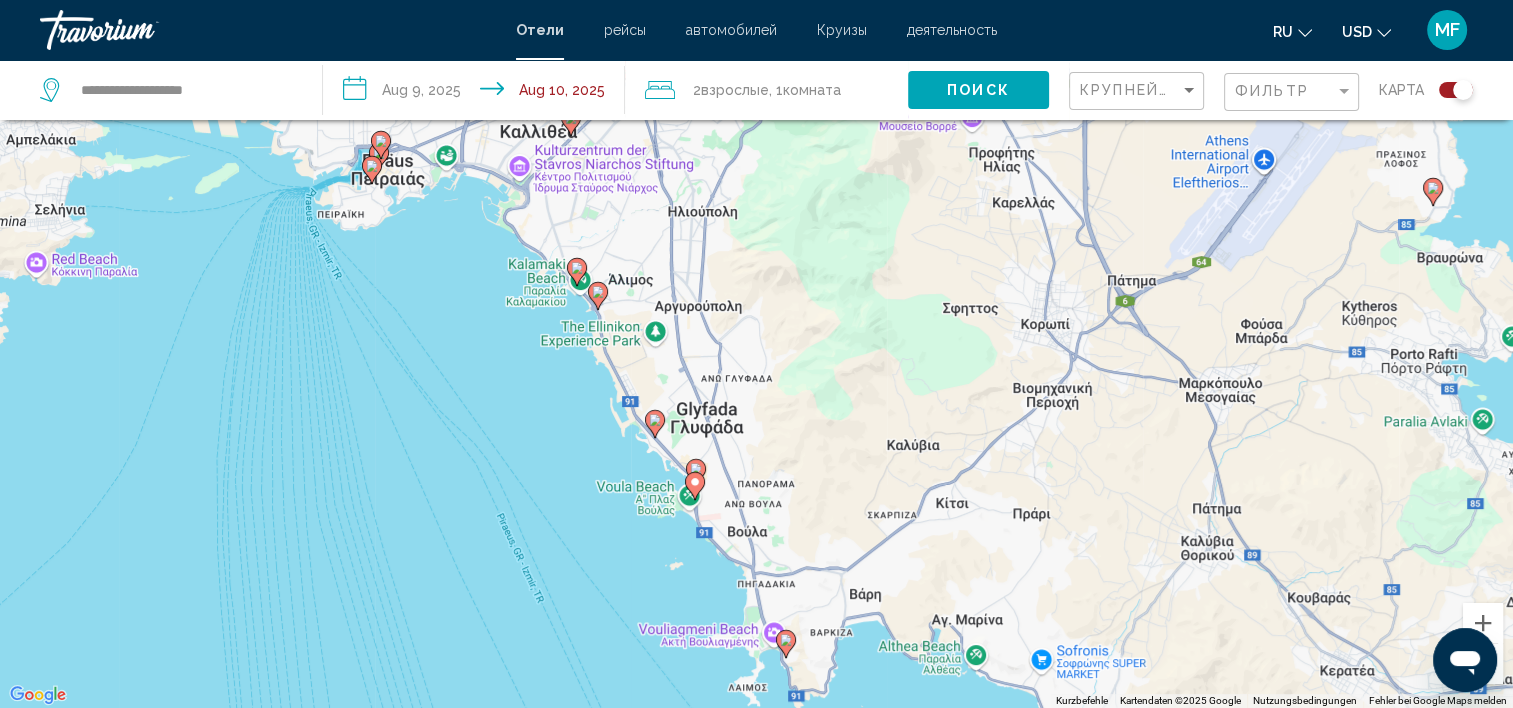 drag, startPoint x: 656, startPoint y: 627, endPoint x: 712, endPoint y: 412, distance: 222.17336 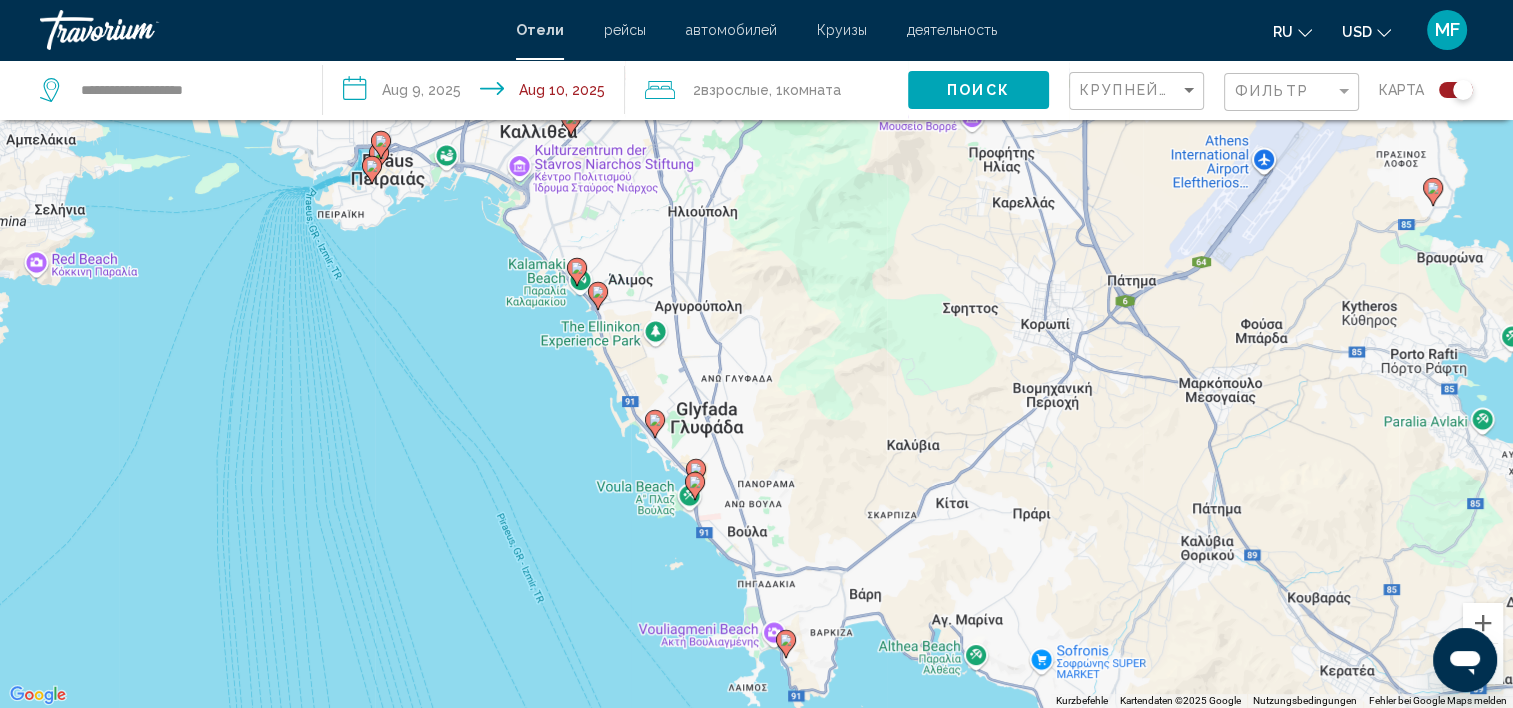 click on "Um den Modus zum Ziehen mit der Tastatur zu aktivieren, drückst du Alt + Eingabetaste. Wenn du den Modus aktiviert hast, kannst du die Markierung mit den Pfeiltasten verschieben. Nachdem du sie an die gewünschte Stelle gezogen bzw. verschoben hast, drückst du einfach die Eingabetaste. Durch Drücken der Esc-Taste kannst du den Vorgang abbrechen." at bounding box center (756, 354) 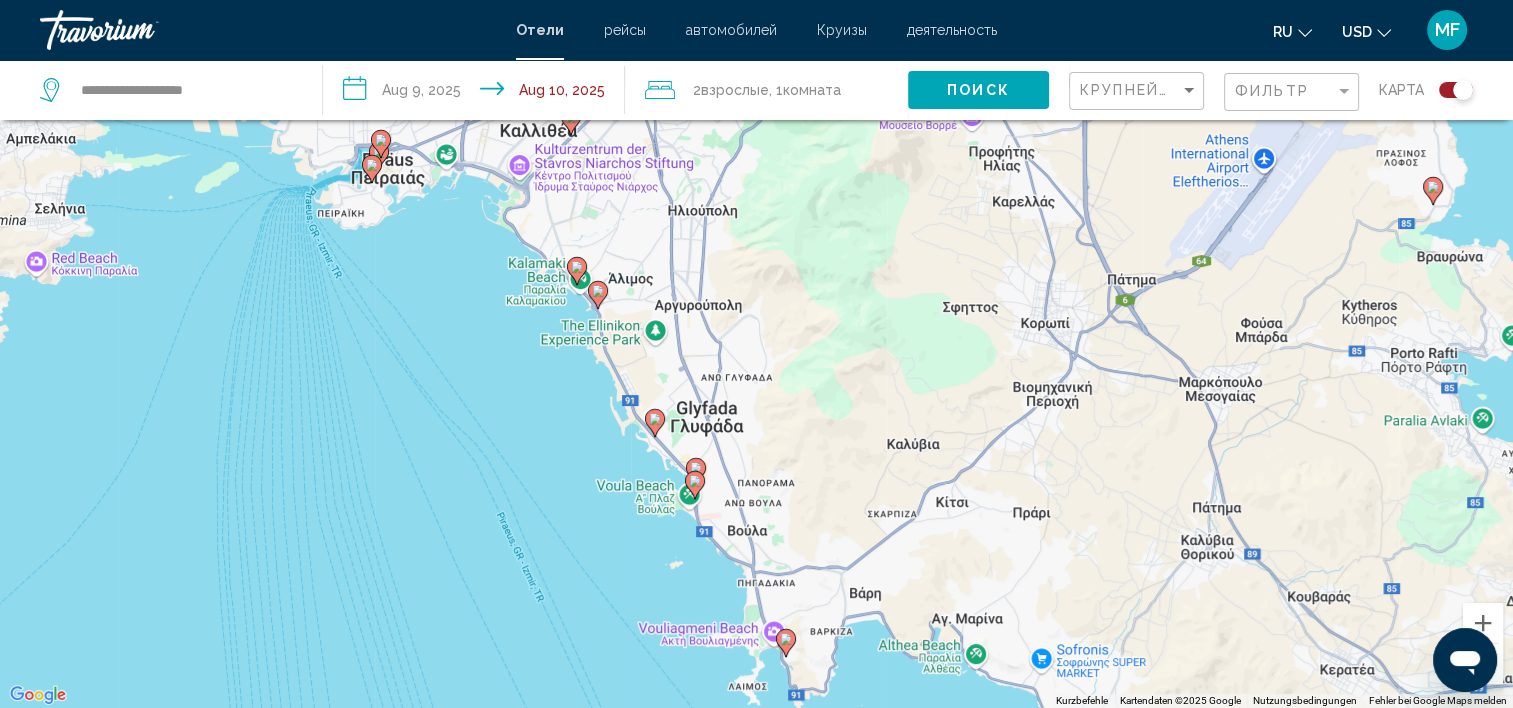 click at bounding box center [695, 485] 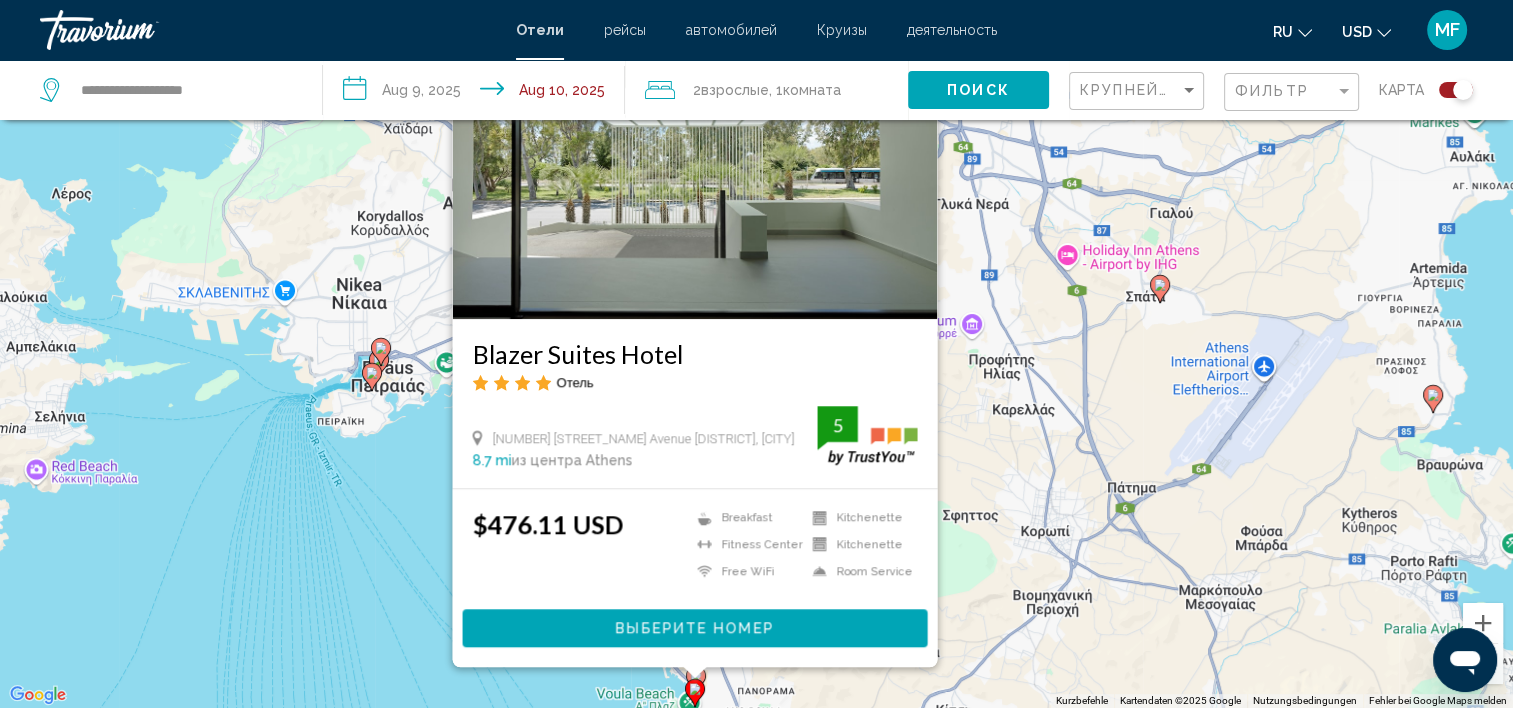 click on "Blazer Suites Hotel
Отель
[NUMBER] [STREET_NAME] [DISTRICT], [CITY] 8.7 mi  из центра  [CITY] от отеля 5 $476.11 USD
Breakfast
Fitness Center
Free WiFi
Kitchenette
5" at bounding box center (756, 354) 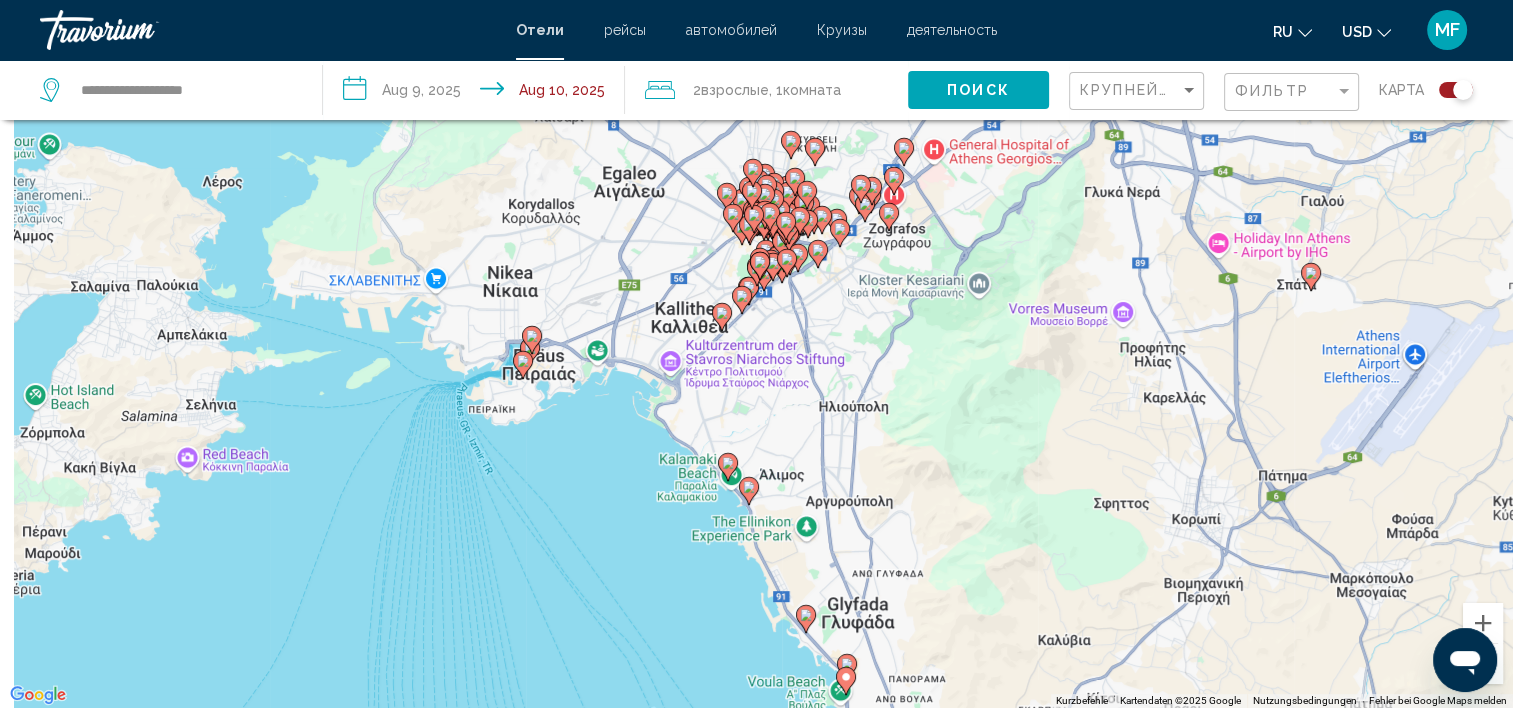 drag, startPoint x: 402, startPoint y: 404, endPoint x: 585, endPoint y: 399, distance: 183.0683 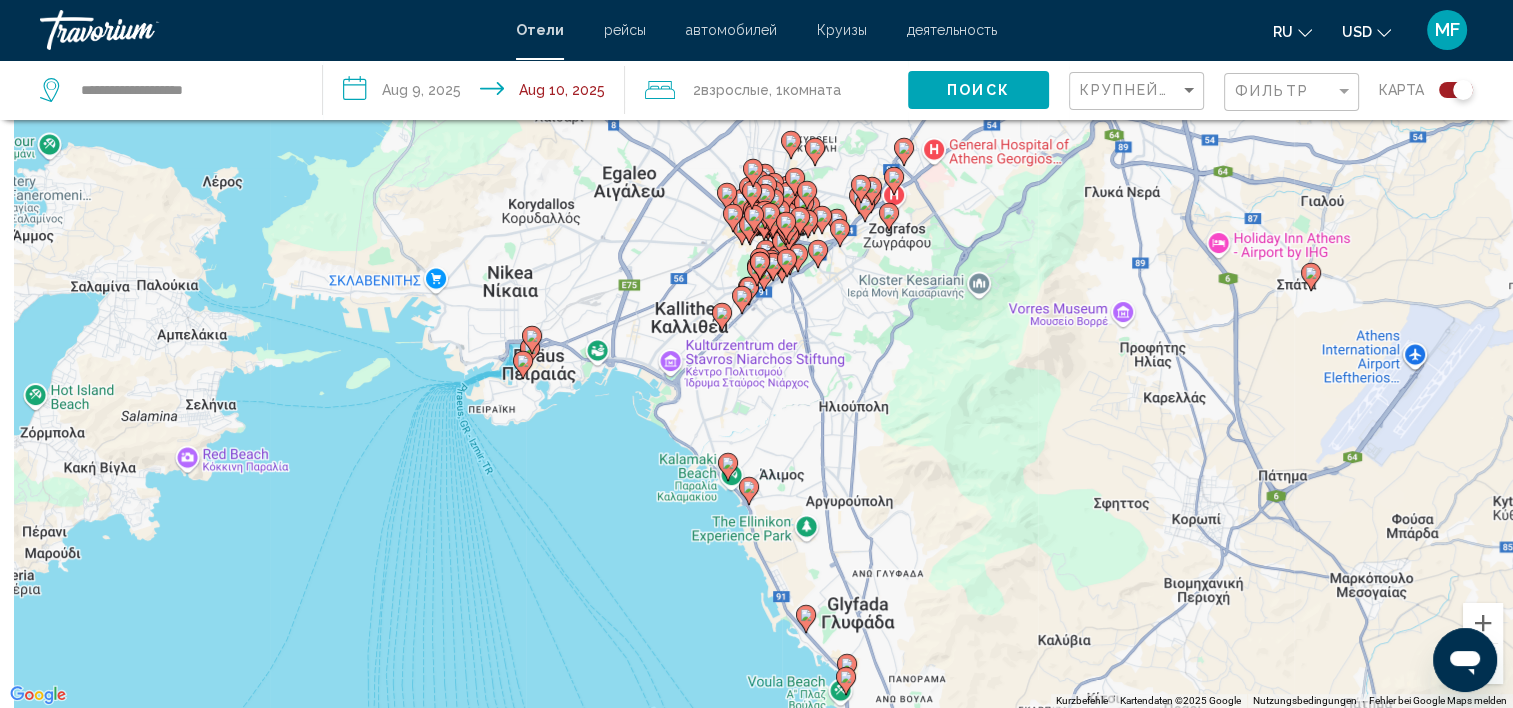 click on "Um den Modus zum Ziehen mit der Tastatur zu aktivieren, drückst du Alt + Eingabetaste. Wenn du den Modus aktiviert hast, kannst du die Markierung mit den Pfeiltasten verschieben. Nachdem du sie an die gewünschte Stelle gezogen bzw. verschoben hast, drückst du einfach die Eingabetaste. Durch Drücken der Esc-Taste kannst du den Vorgang abbrechen." at bounding box center (756, 354) 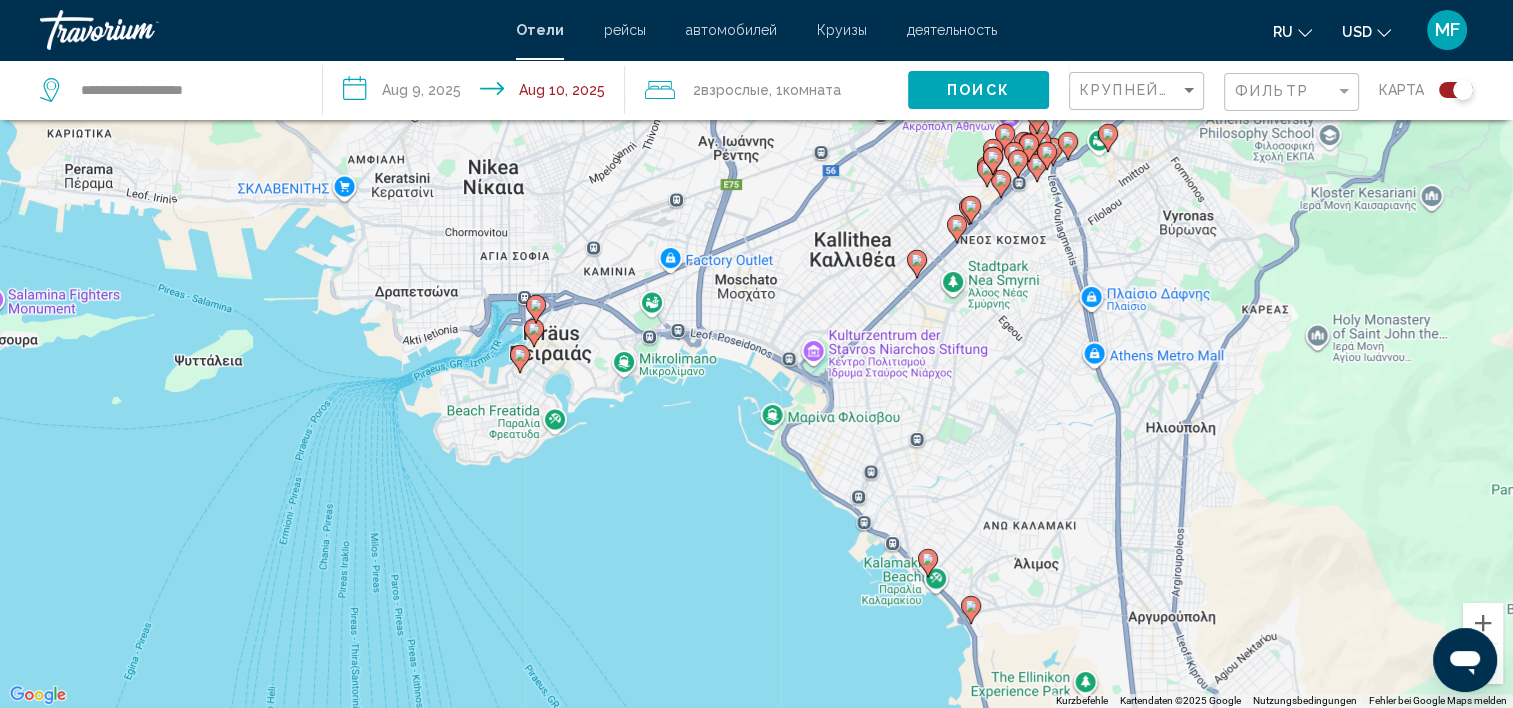 click at bounding box center [534, 333] 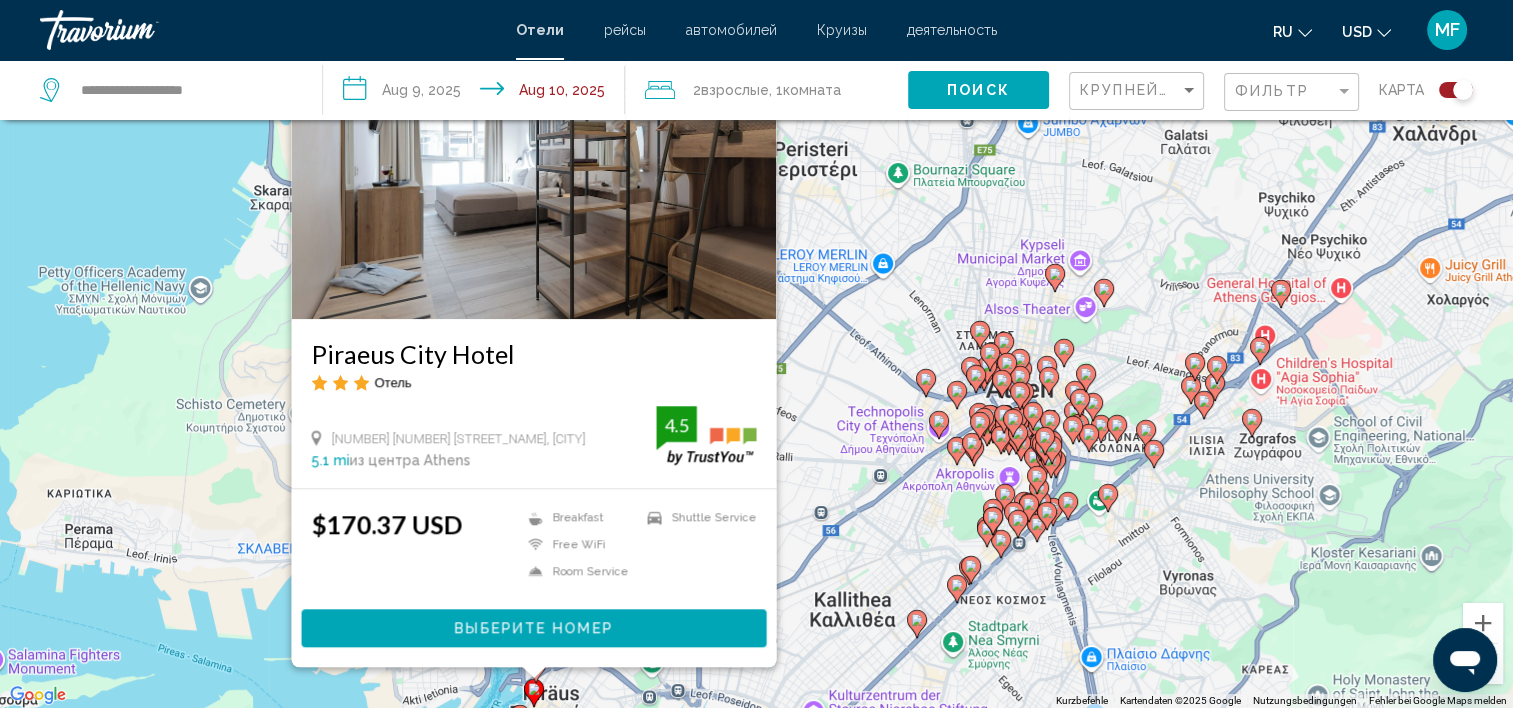 click on "Piraeus City Hotel
Отель
[NUMBER] [STREET], [CITY] [POSTAL_CODE] [COUNTRY] [DISTANCE]  из центра  [CITY] от отеля [RATING] $[PRICE] [CURRENCY]
Breakfast
Free WiFi
Room Service
Shuttle Service  [RATING] Выберите номер" at bounding box center [756, 354] 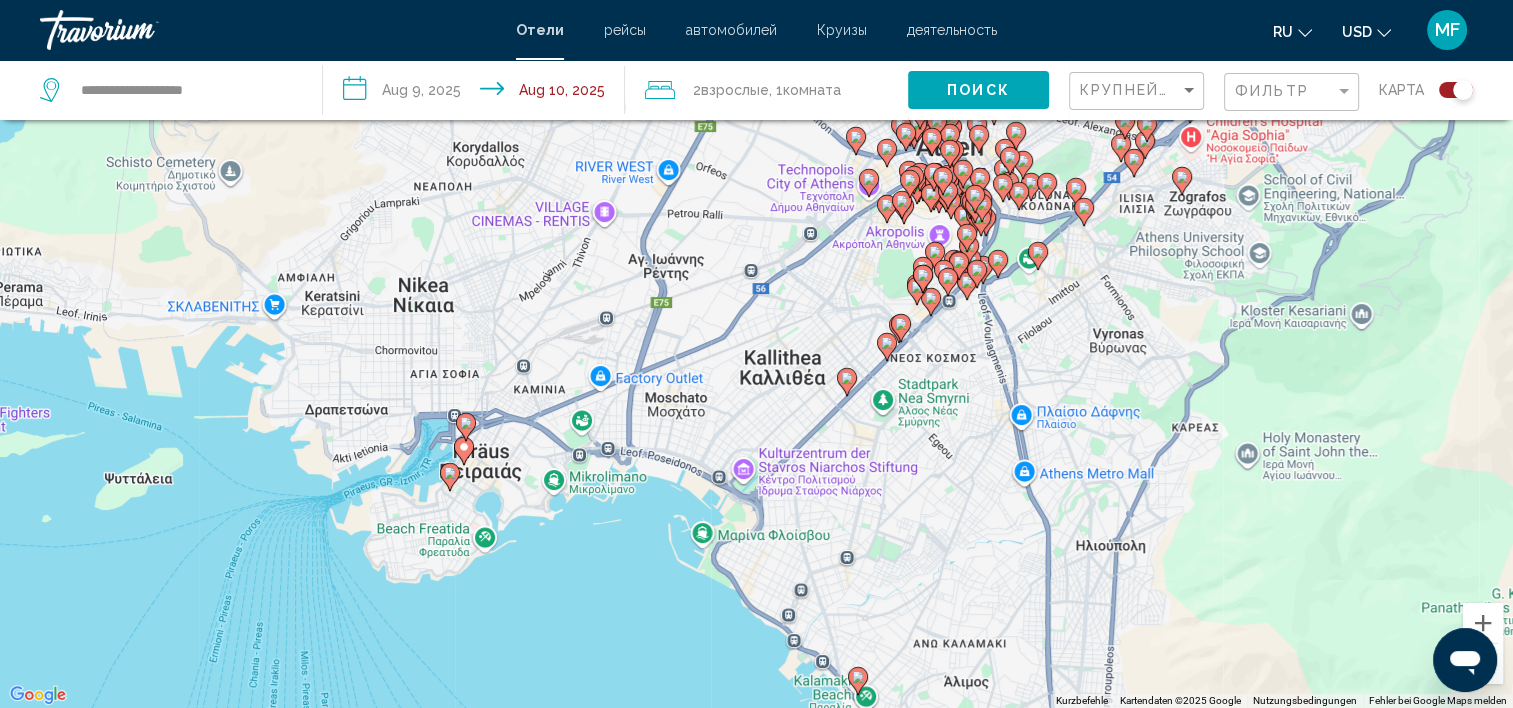 drag, startPoint x: 692, startPoint y: 592, endPoint x: 619, endPoint y: 351, distance: 251.81342 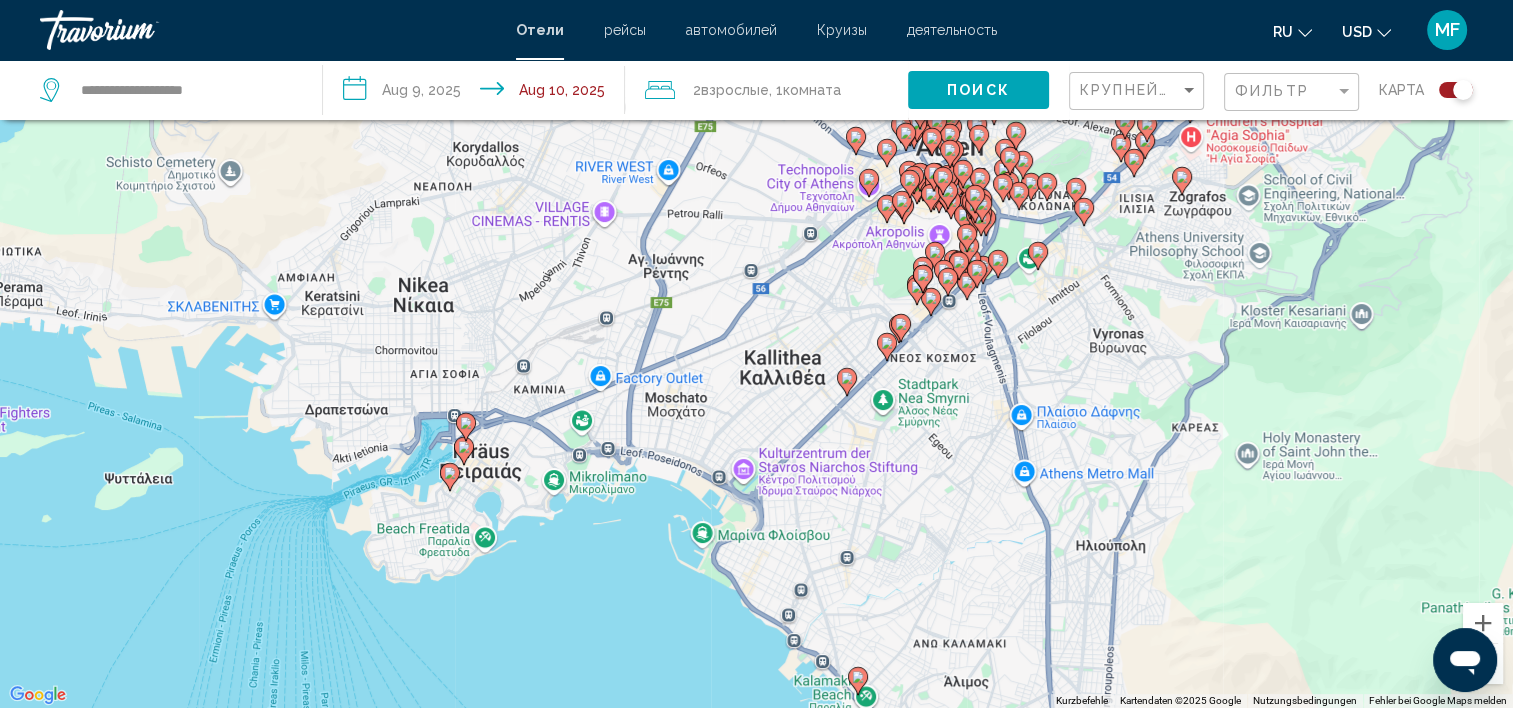 click on "Um den Modus zum Ziehen mit der Tastatur zu aktivieren, drückst du Alt + Eingabetaste. Wenn du den Modus aktiviert hast, kannst du die Markierung mit den Pfeiltasten verschieben. Nachdem du sie an die gewünschte Stelle gezogen bzw. verschoben hast, drückst du einfach die Eingabetaste. Durch Drücken der Esc-Taste kannst du den Vorgang abbrechen." at bounding box center [756, 354] 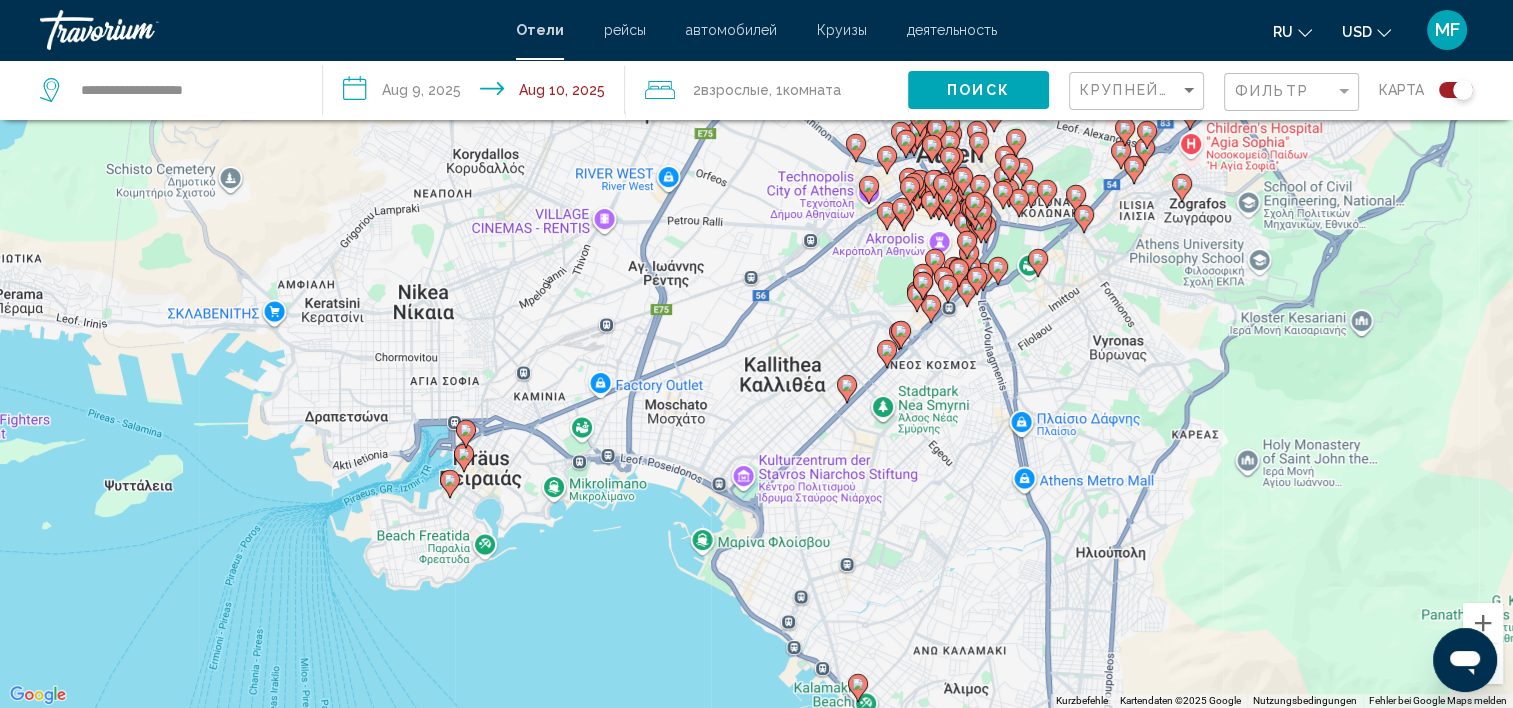 click 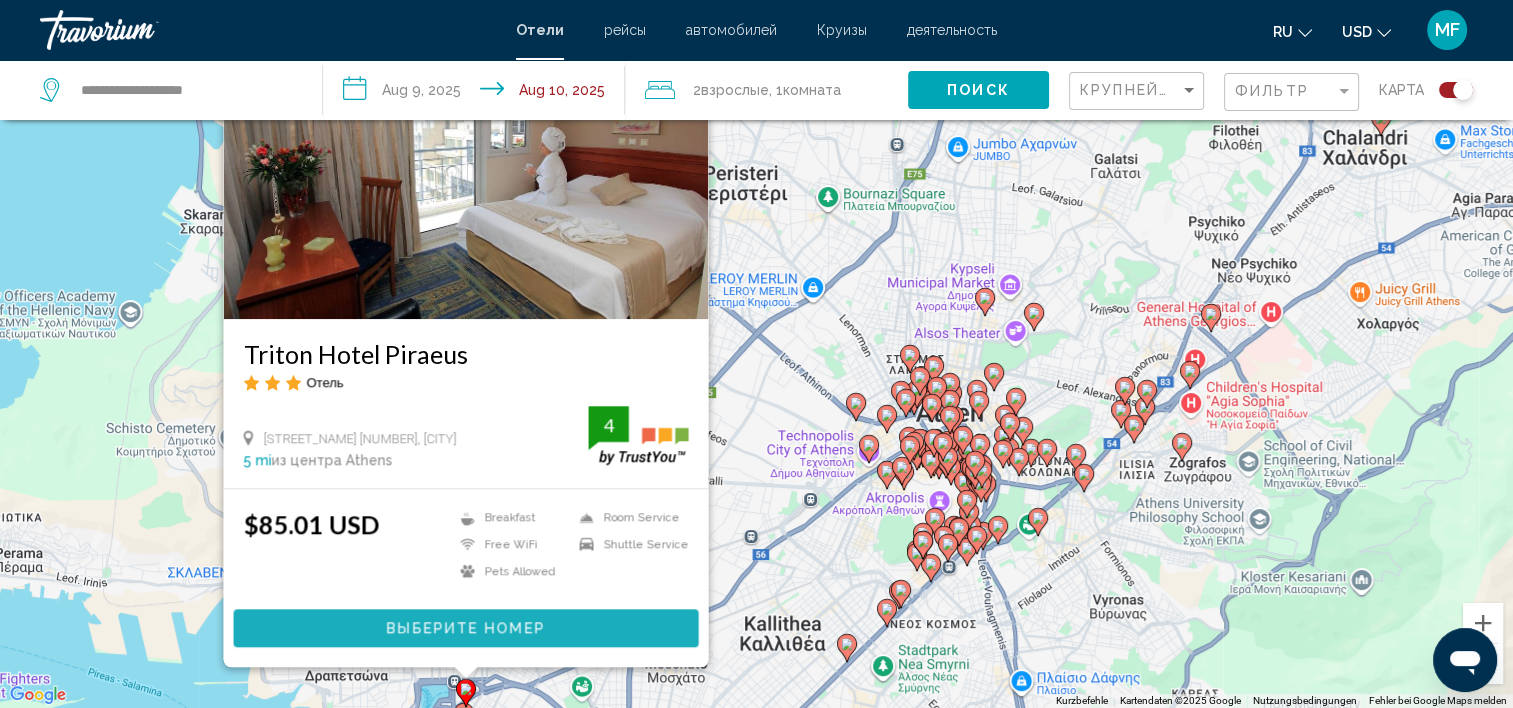 click on "Выберите номер" at bounding box center [465, 629] 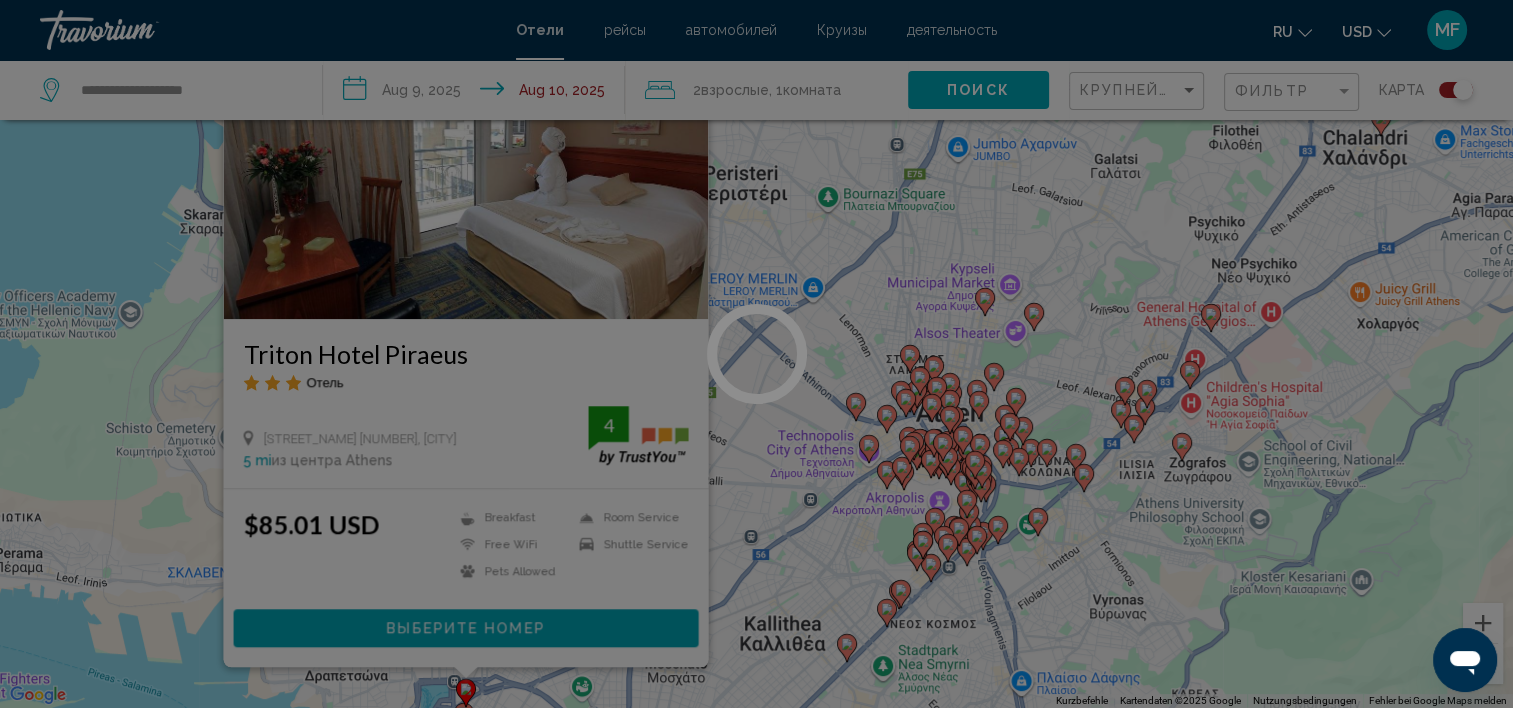 scroll, scrollTop: 0, scrollLeft: 0, axis: both 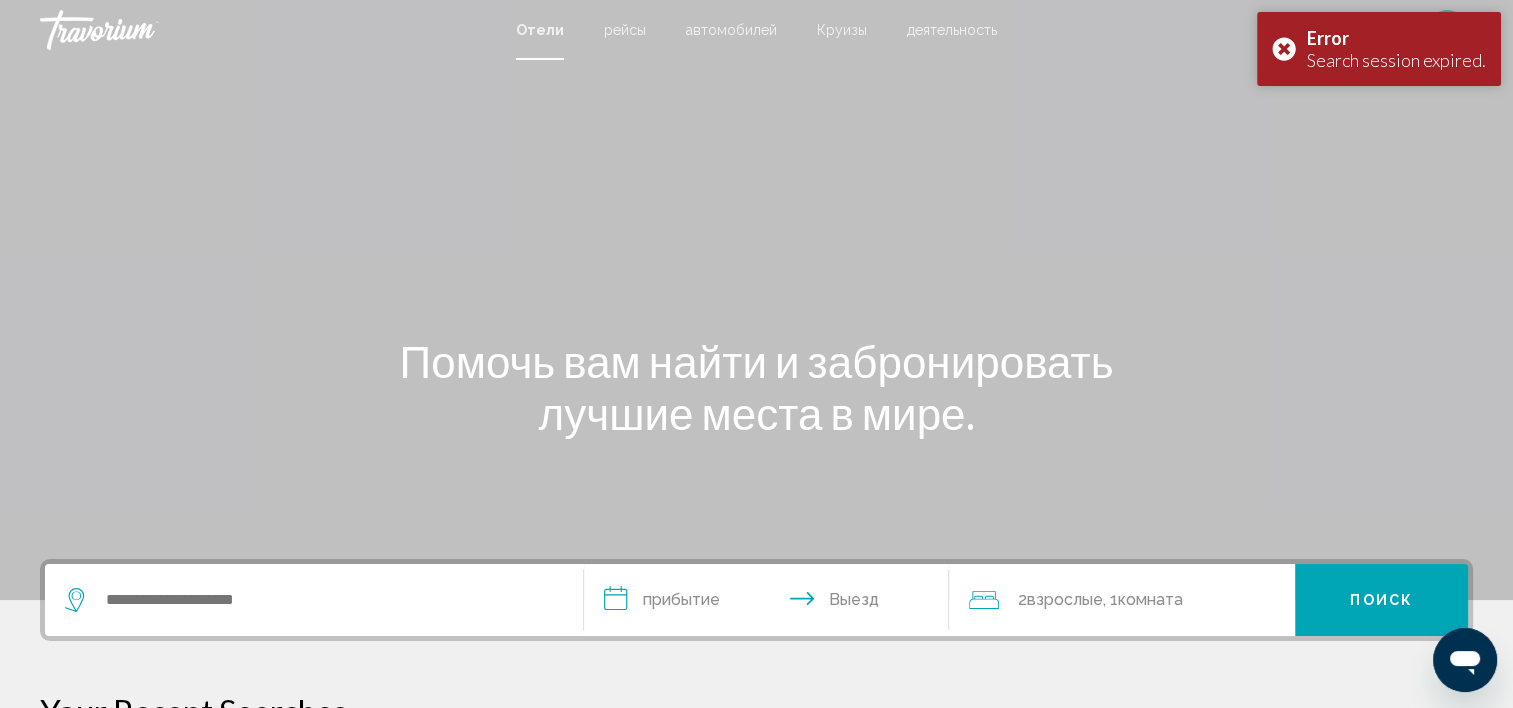 drag, startPoint x: 483, startPoint y: 488, endPoint x: 573, endPoint y: 271, distance: 234.92339 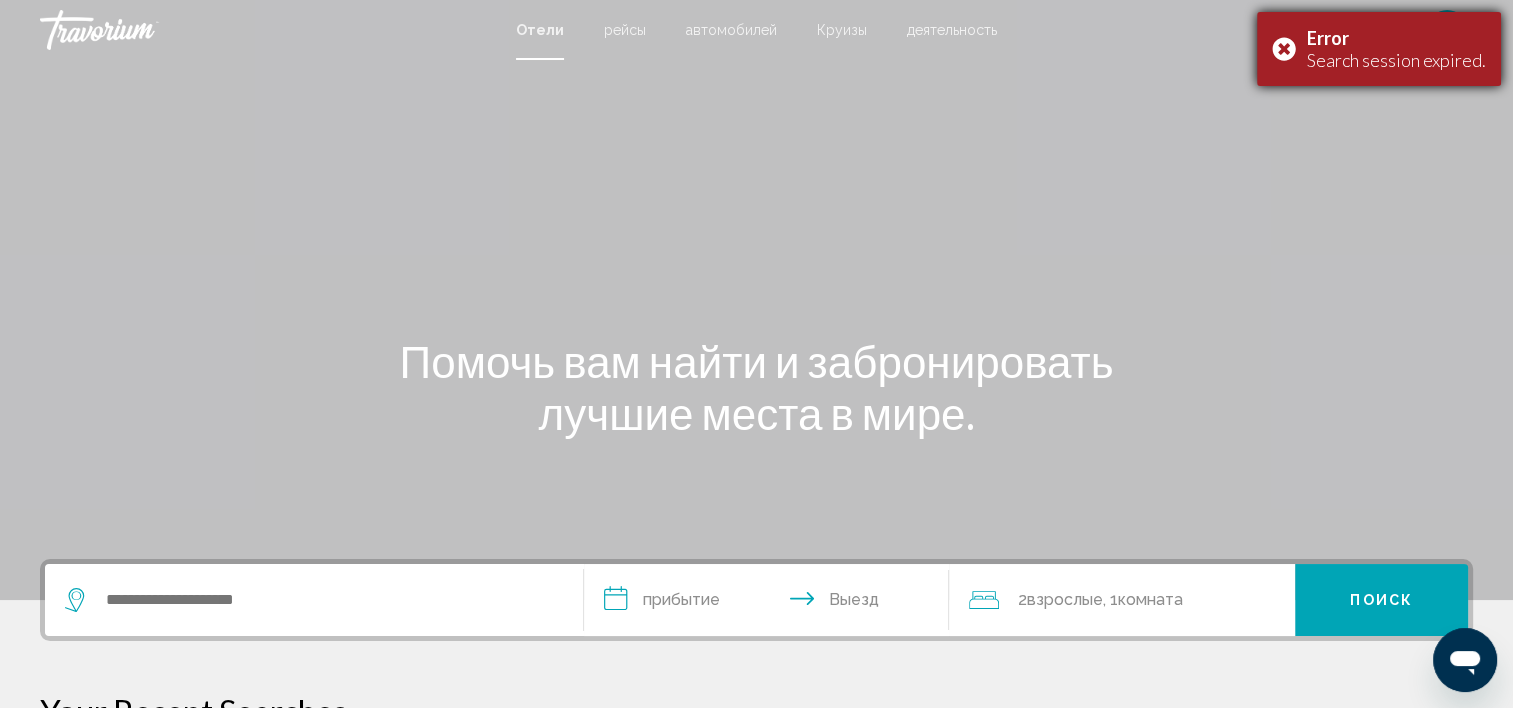 click on "Error   Search session expired." at bounding box center (1379, 49) 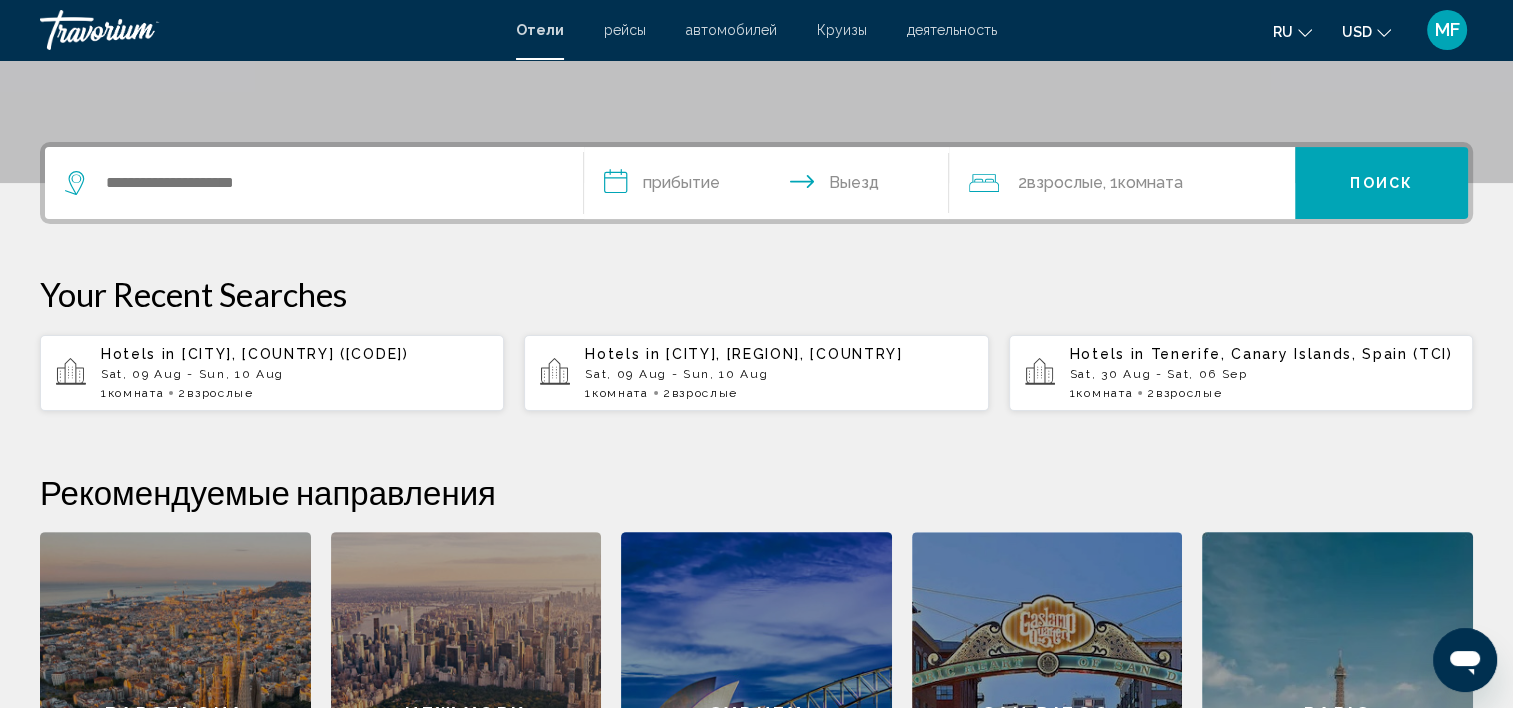 scroll, scrollTop: 440, scrollLeft: 0, axis: vertical 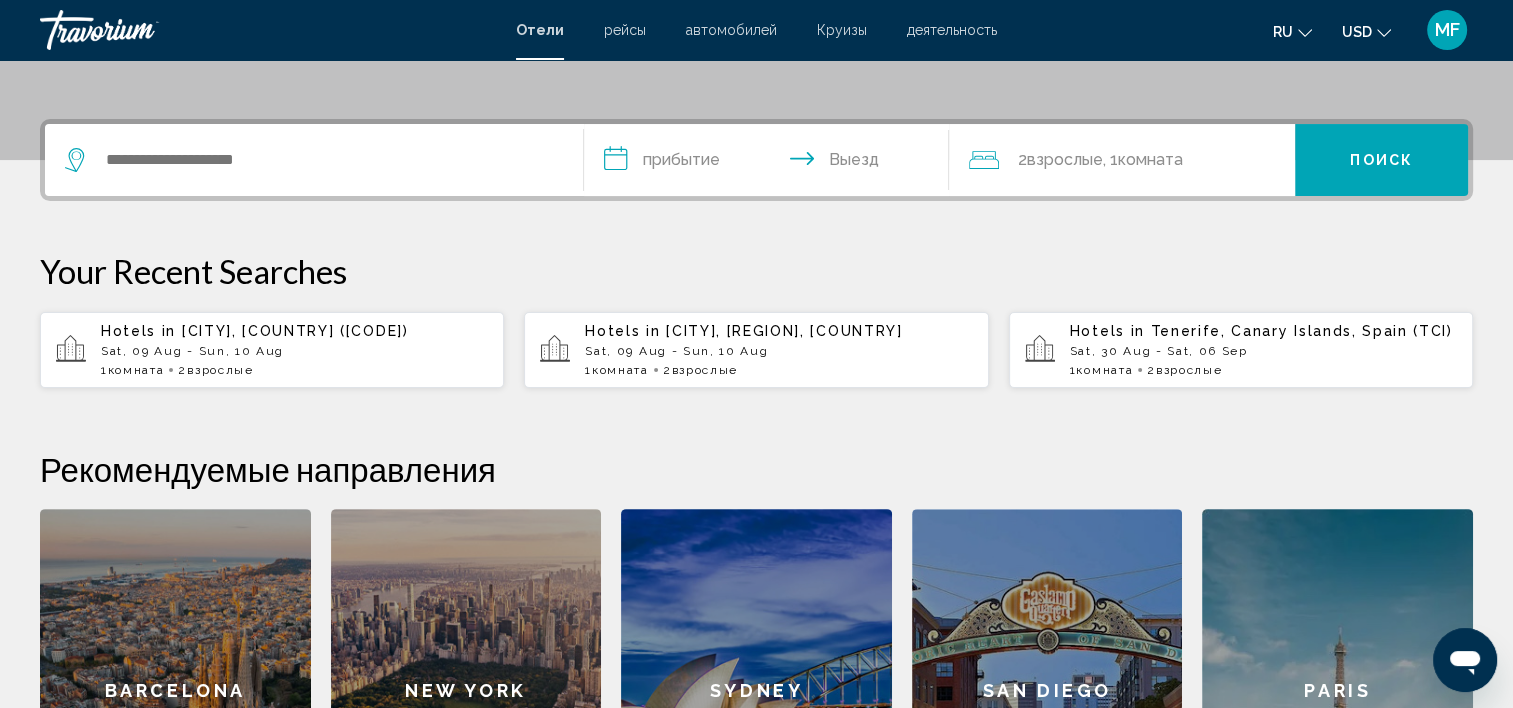 click on "Sat, 09 Aug - Sun, 10 Aug" at bounding box center [294, 351] 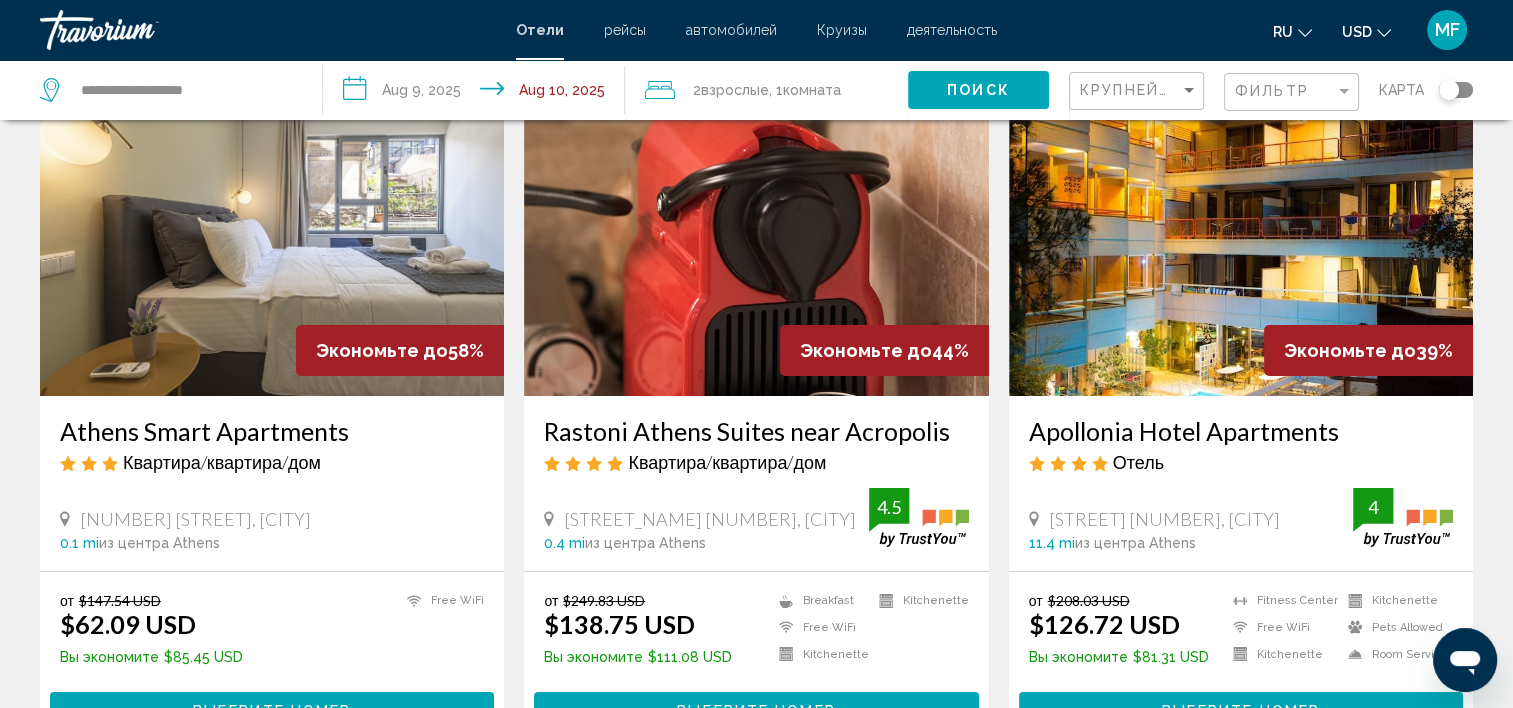 scroll, scrollTop: 120, scrollLeft: 0, axis: vertical 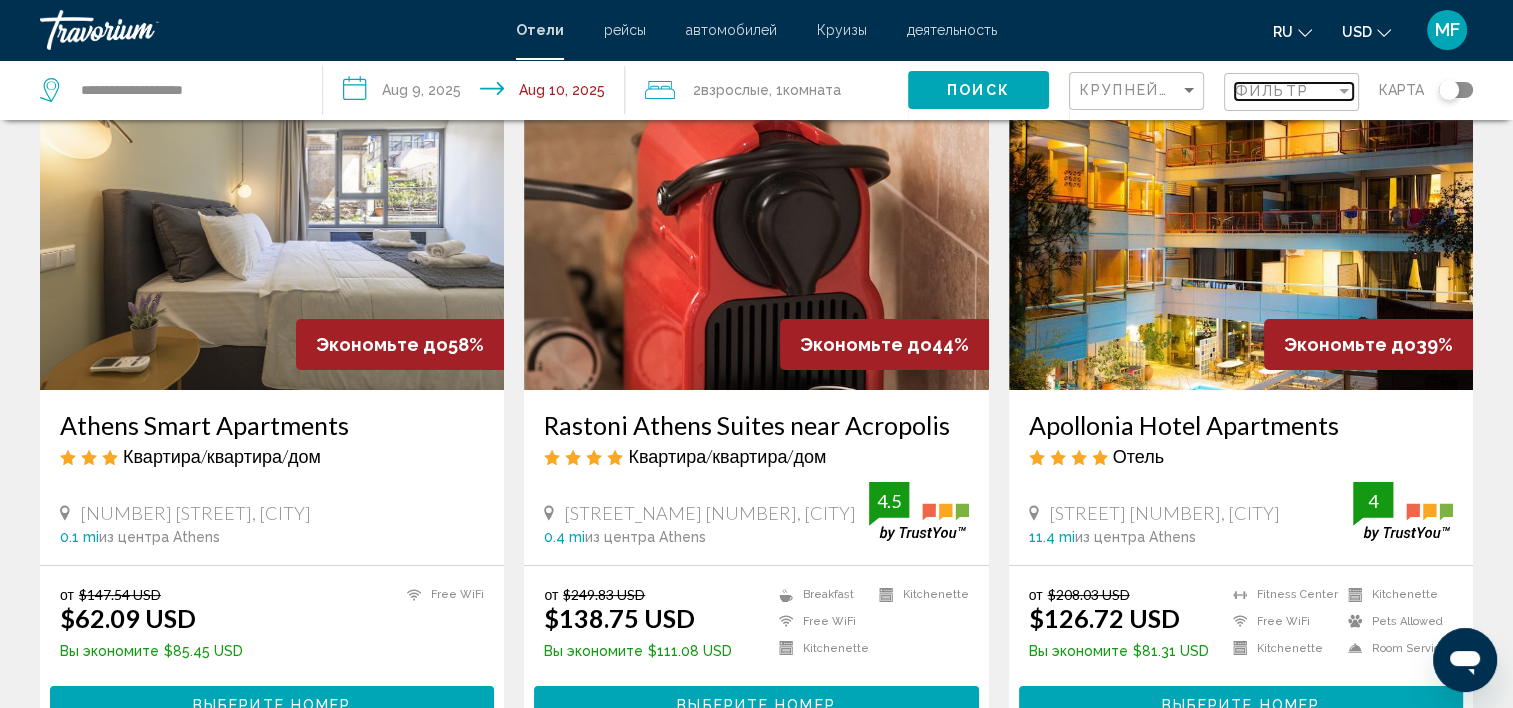 click on "Фильтр" at bounding box center [1272, 91] 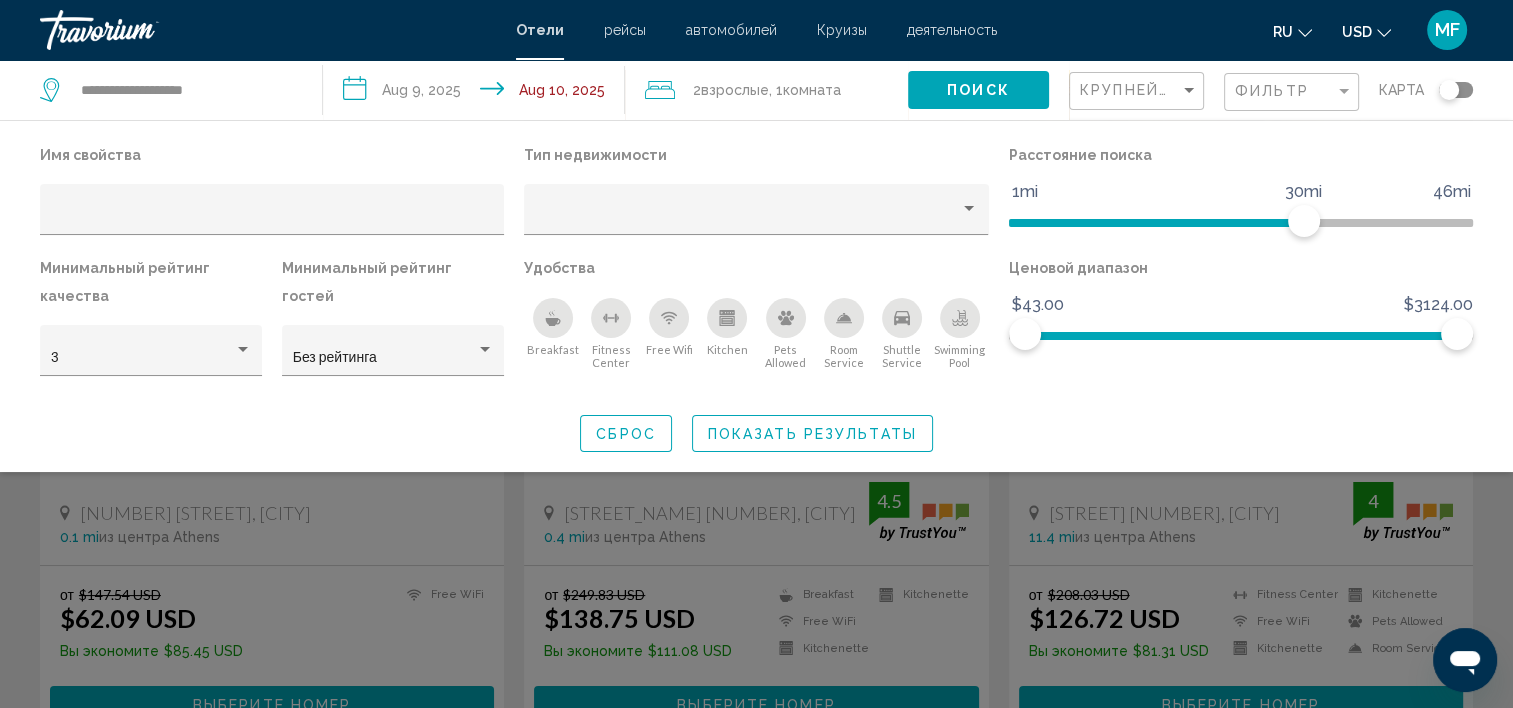 click 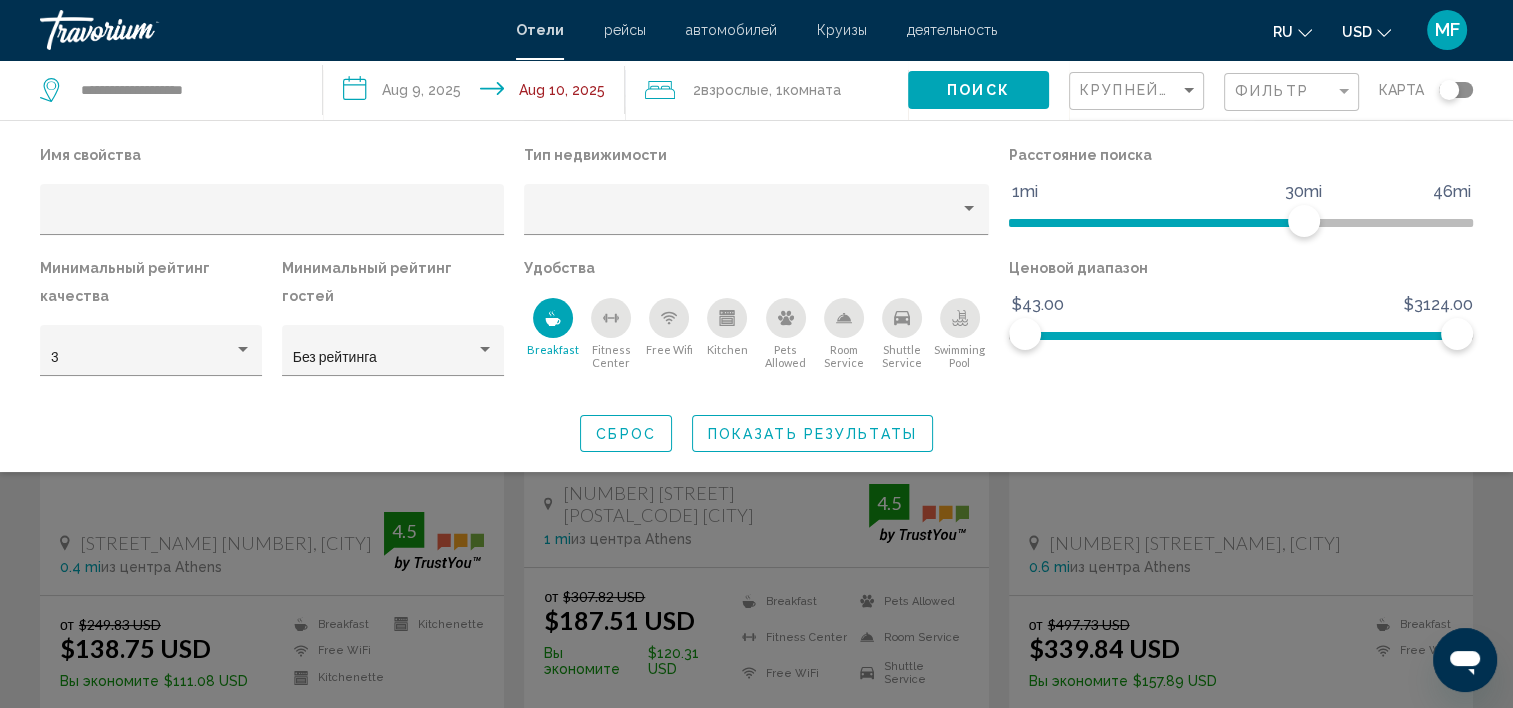click 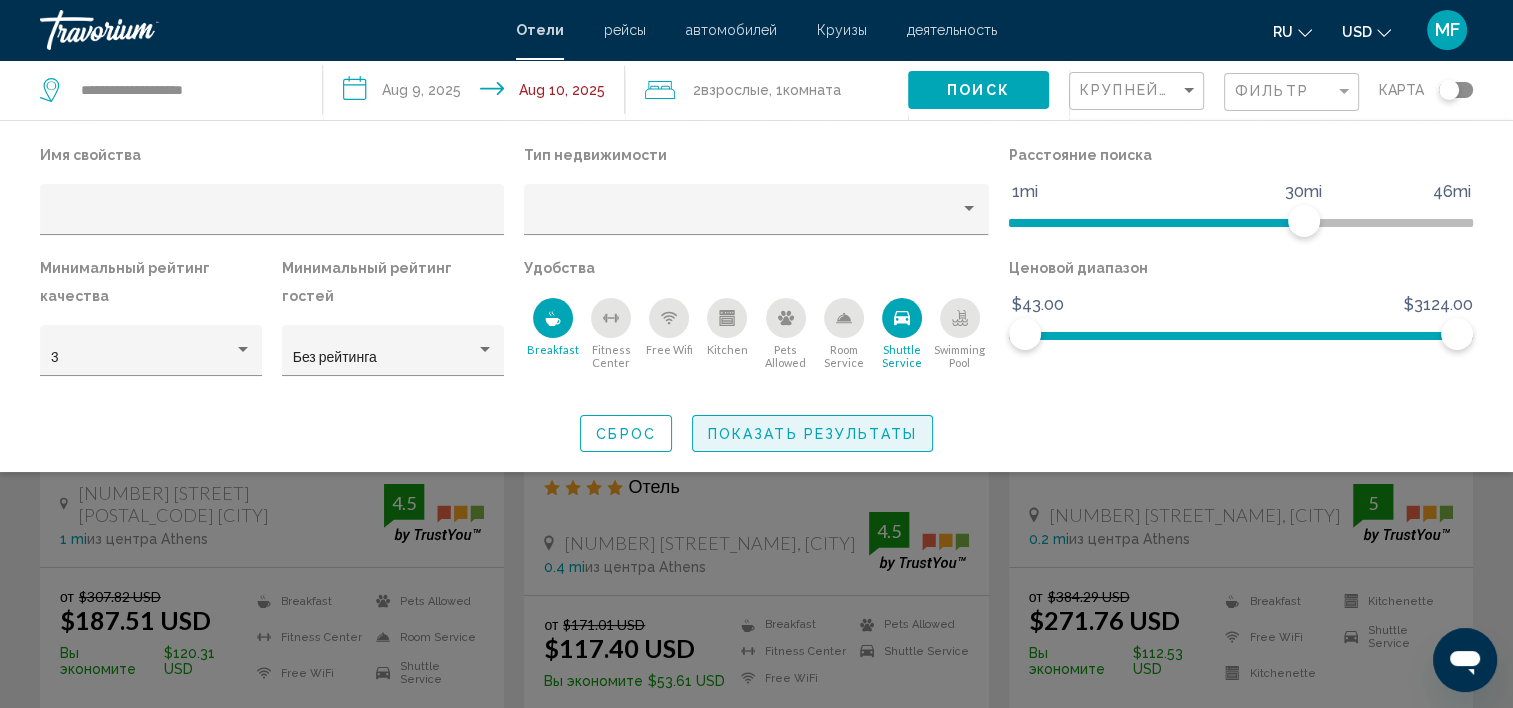 click on "Показать результаты" 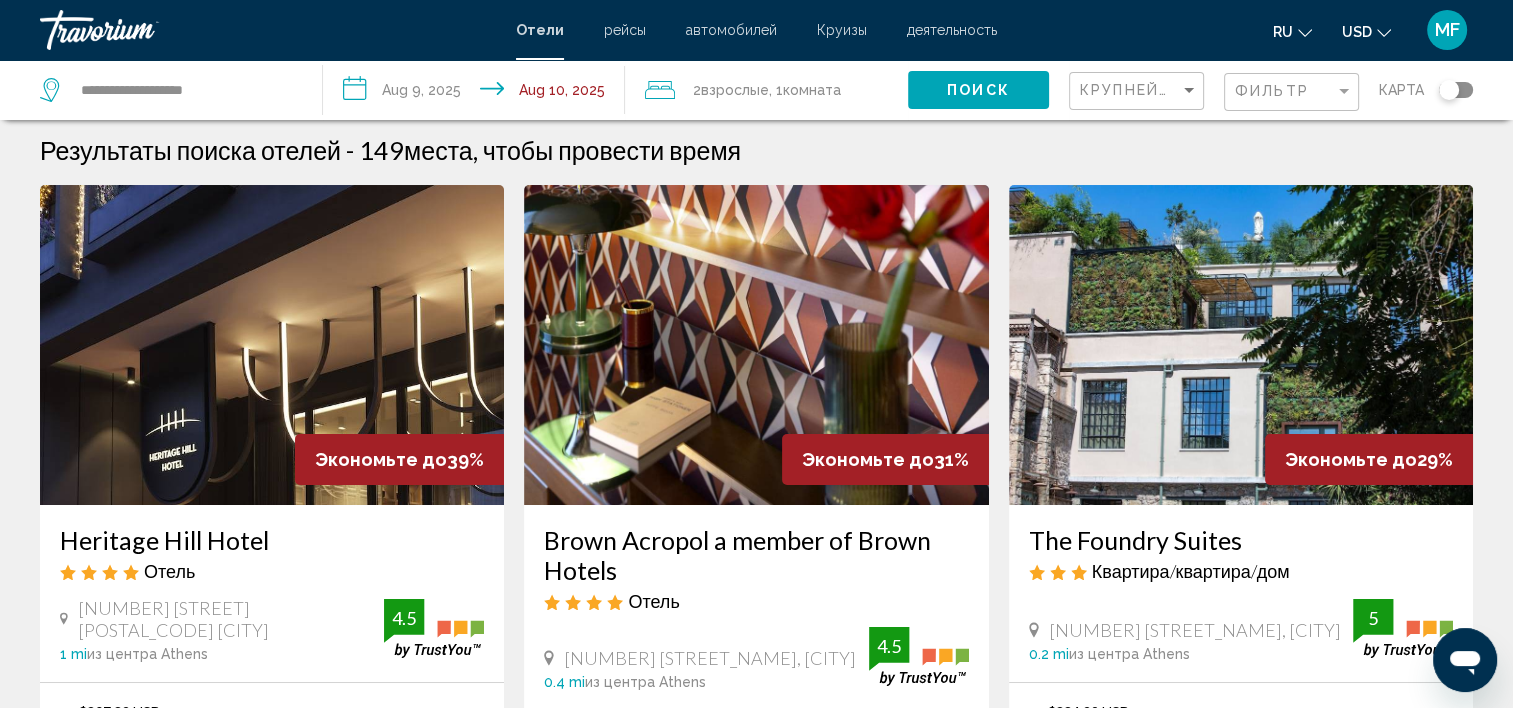 scroll, scrollTop: 0, scrollLeft: 0, axis: both 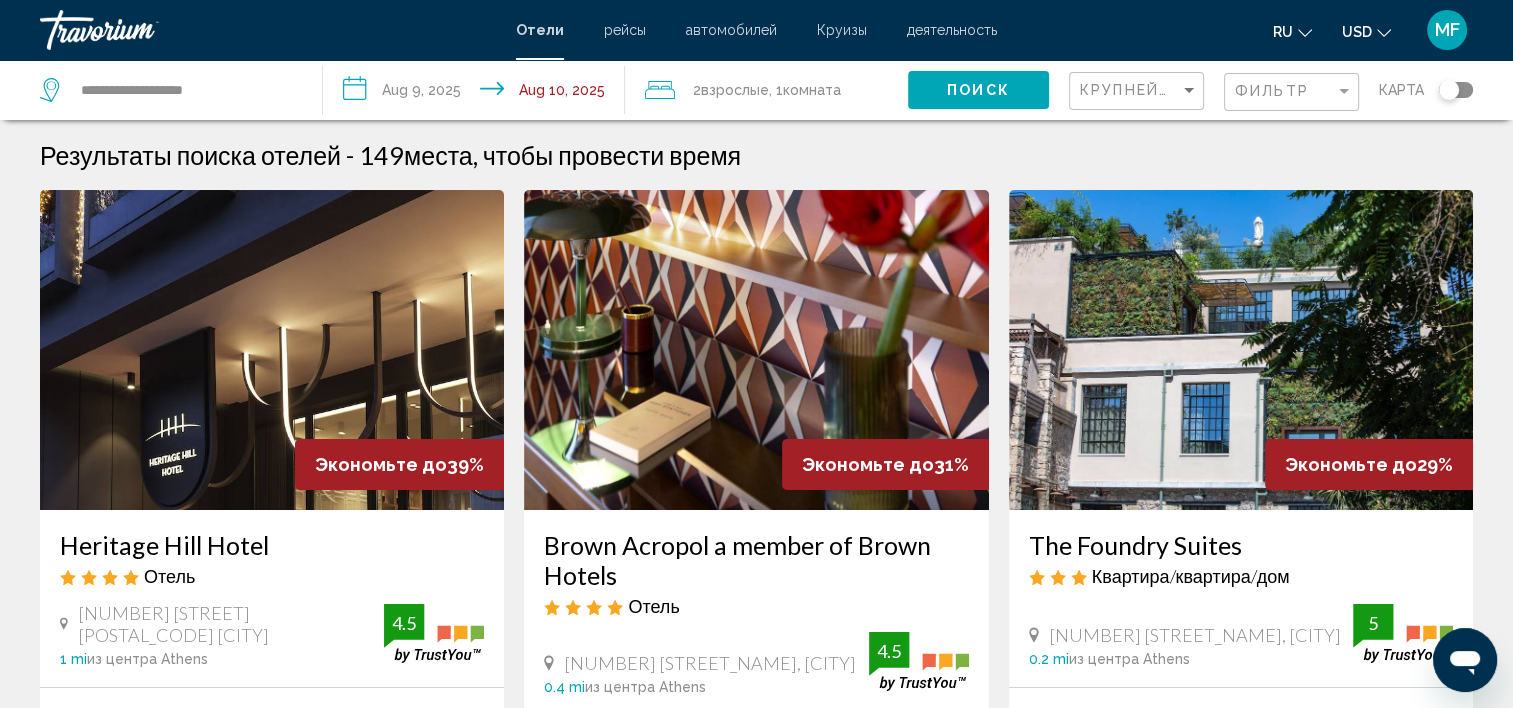 click 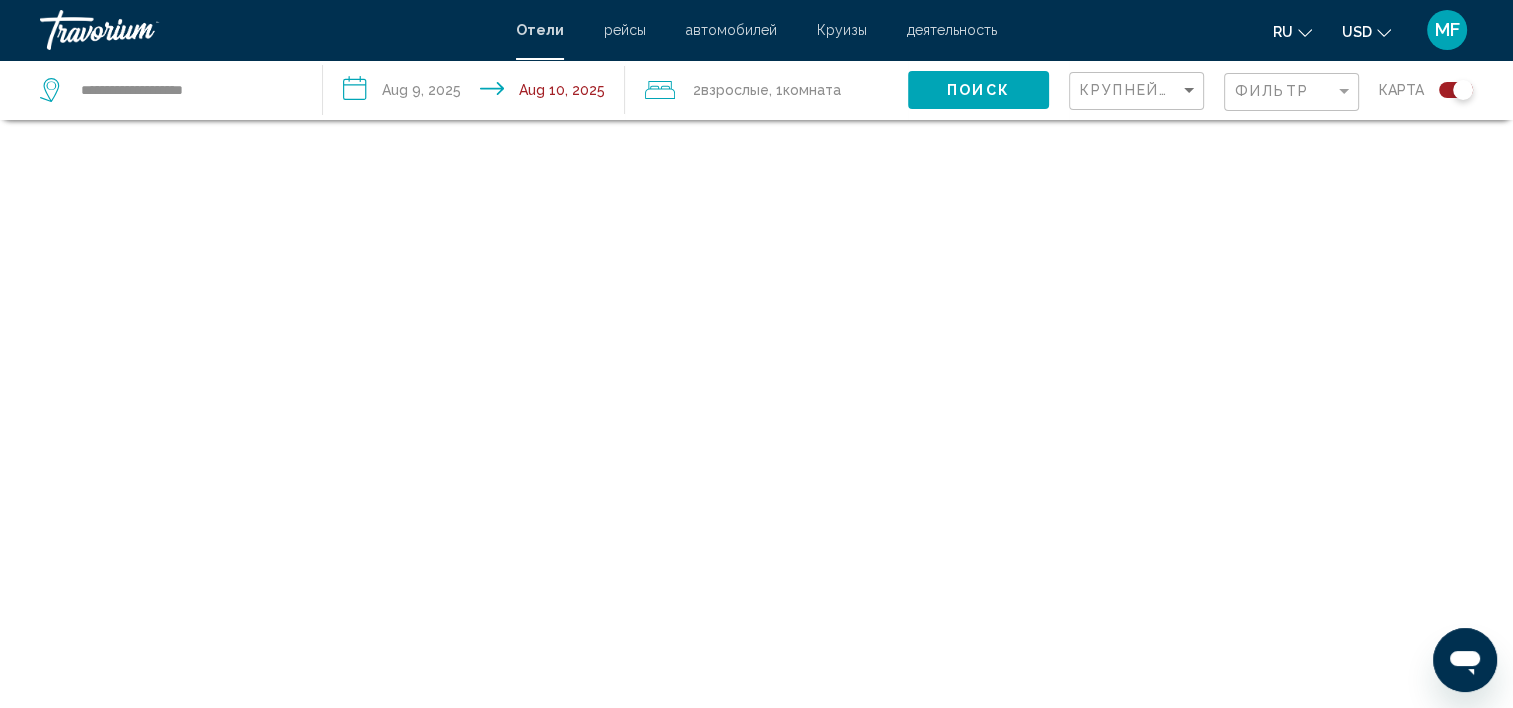 scroll, scrollTop: 120, scrollLeft: 0, axis: vertical 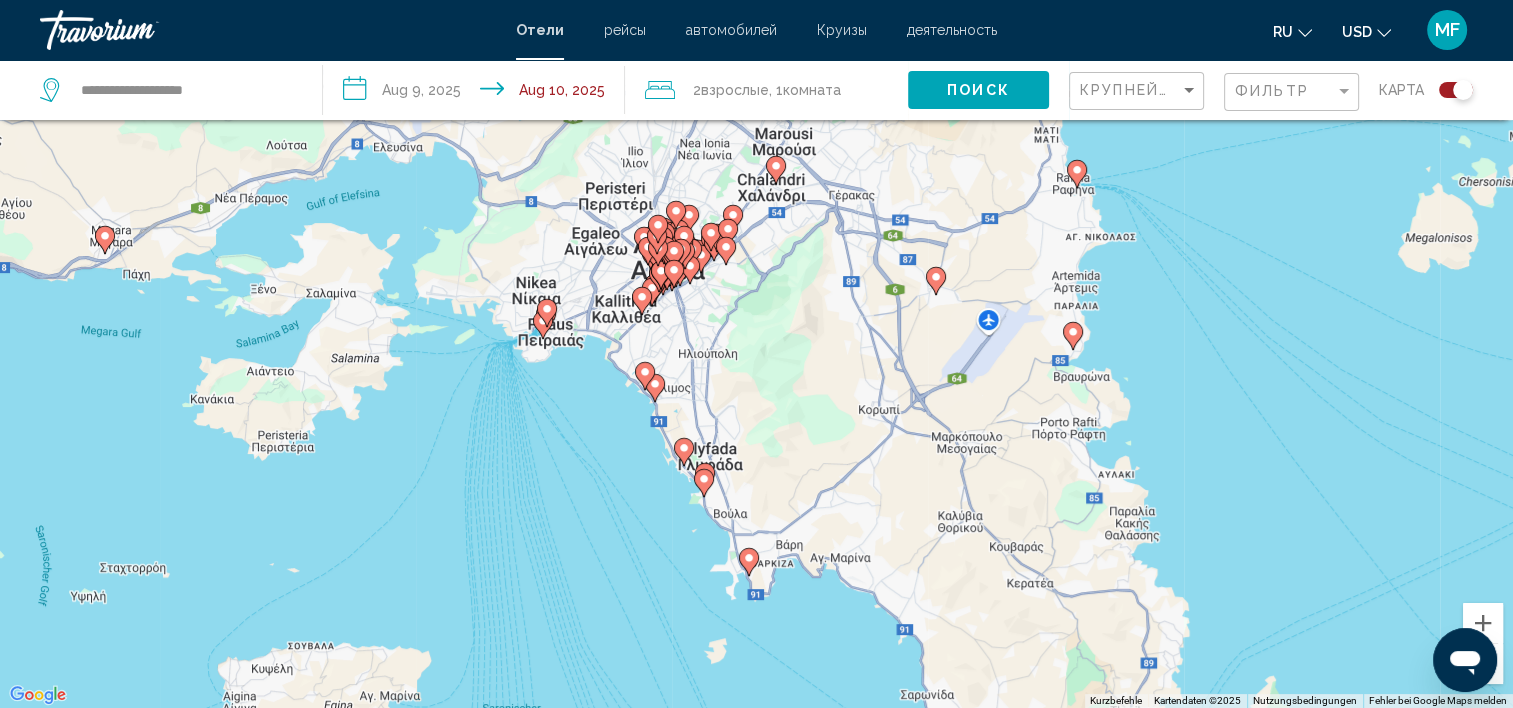 drag, startPoint x: 800, startPoint y: 595, endPoint x: 836, endPoint y: 371, distance: 226.87442 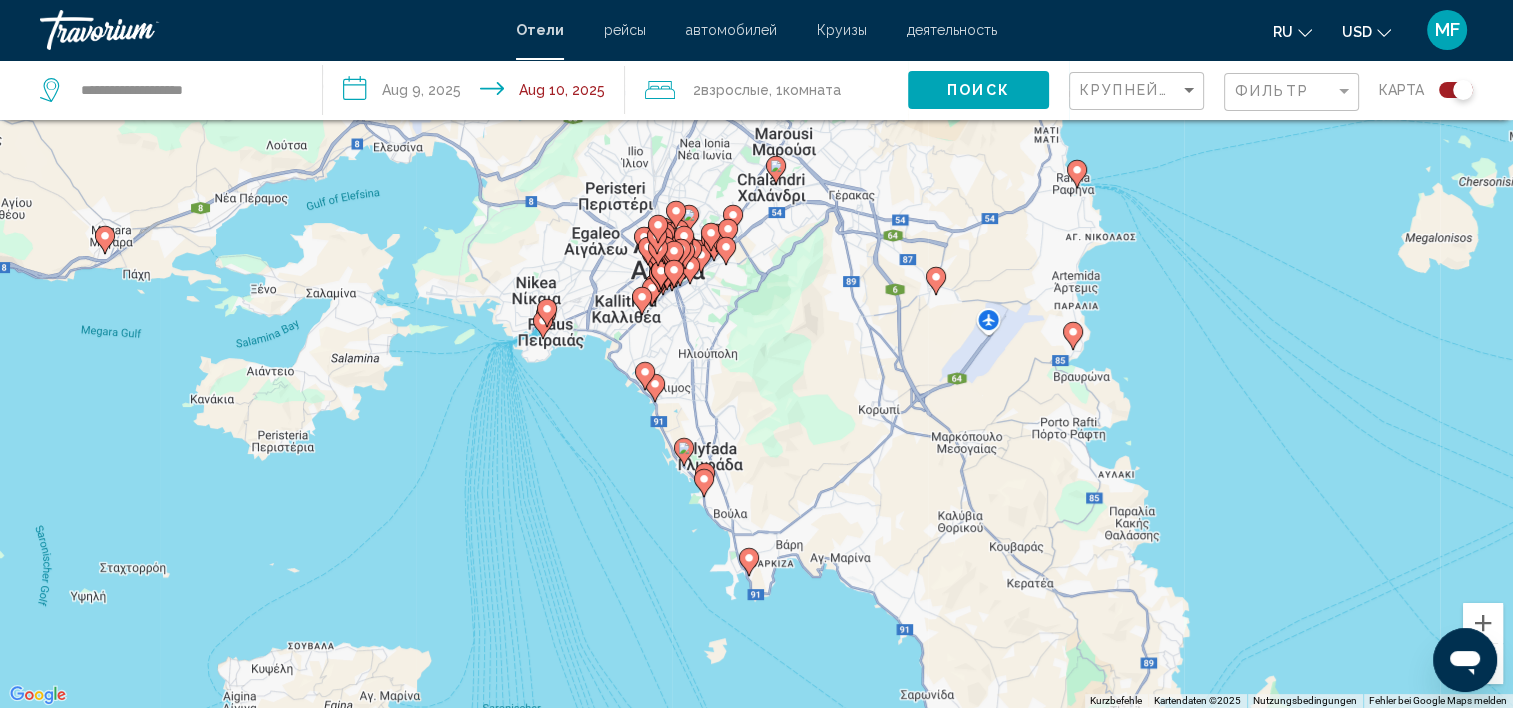 click on "Um den Modus zum Ziehen mit der Tastatur zu aktivieren, drückst du Alt + Eingabetaste. Wenn du den Modus aktiviert hast, kannst du die Markierung mit den Pfeiltasten verschieben. Nachdem du sie an die gewünschte Stelle gezogen bzw. verschoben hast, drückst du einfach die Eingabetaste. Durch Drücken der Esc-Taste kannst du den Vorgang abbrechen." at bounding box center (756, 354) 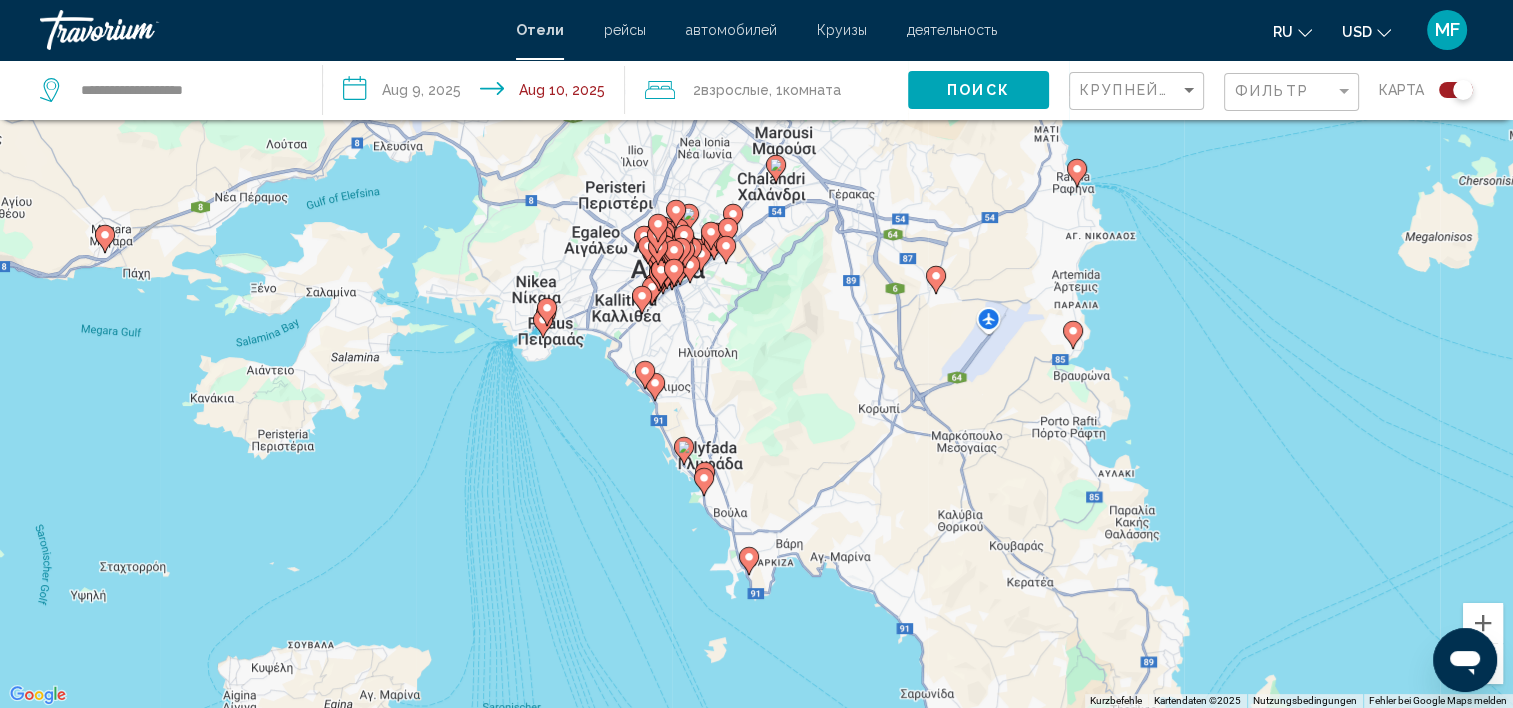 drag, startPoint x: 805, startPoint y: 428, endPoint x: 828, endPoint y: 418, distance: 25.079872 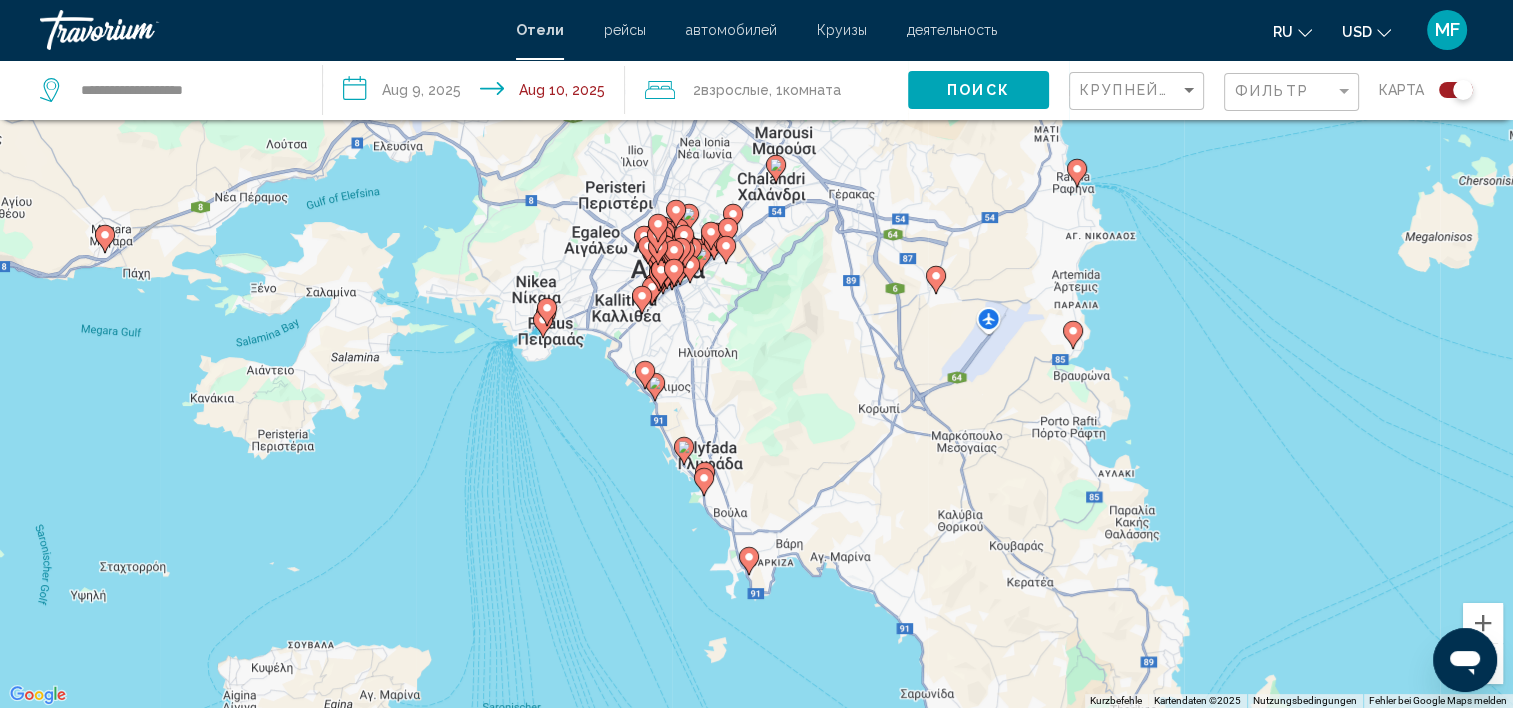 click on "Um den Modus zum Ziehen mit der Tastatur zu aktivieren, drückst du Alt + Eingabetaste. Wenn du den Modus aktiviert hast, kannst du die Markierung mit den Pfeiltasten verschieben. Nachdem du sie an die gewünschte Stelle gezogen bzw. verschoben hast, drückst du einfach die Eingabetaste. Durch Drücken der Esc-Taste kannst du den Vorgang abbrechen." at bounding box center (756, 354) 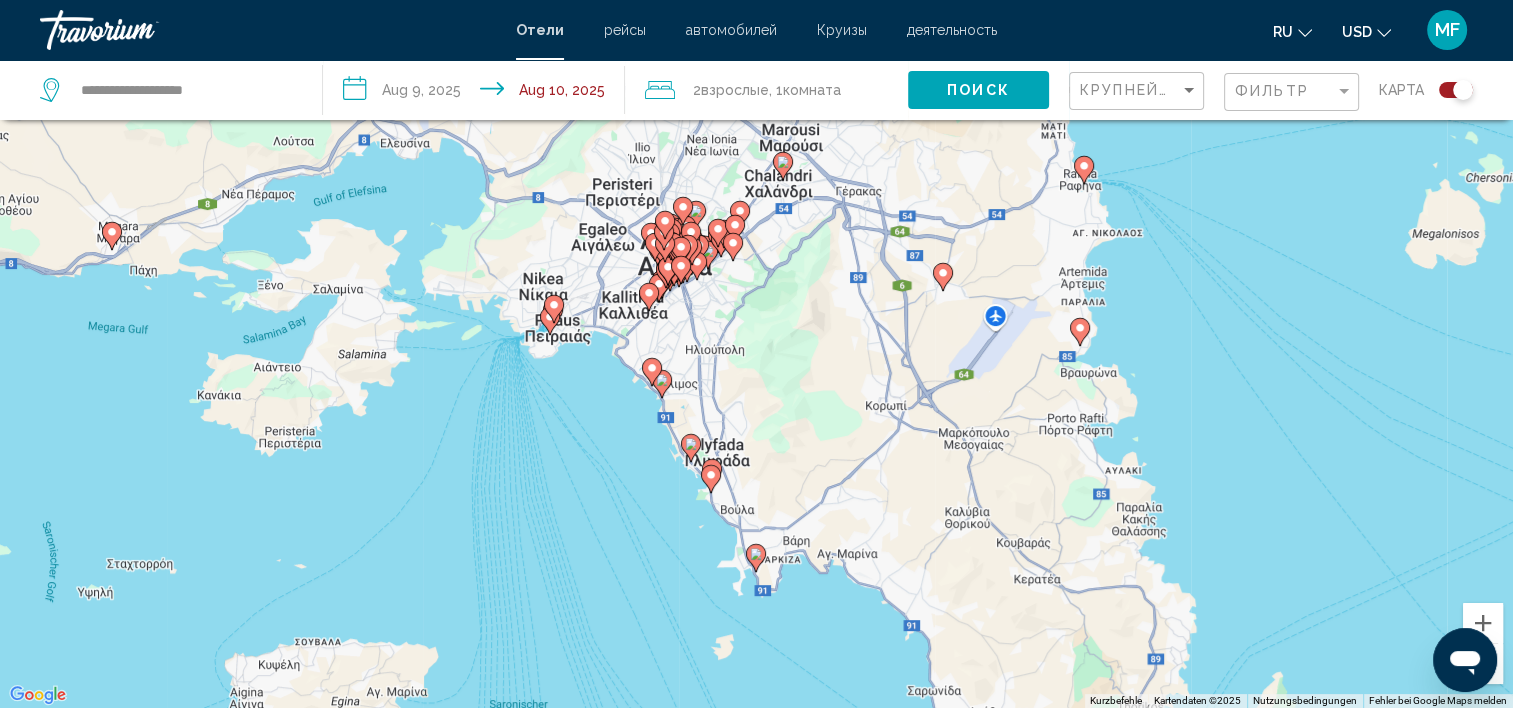 click 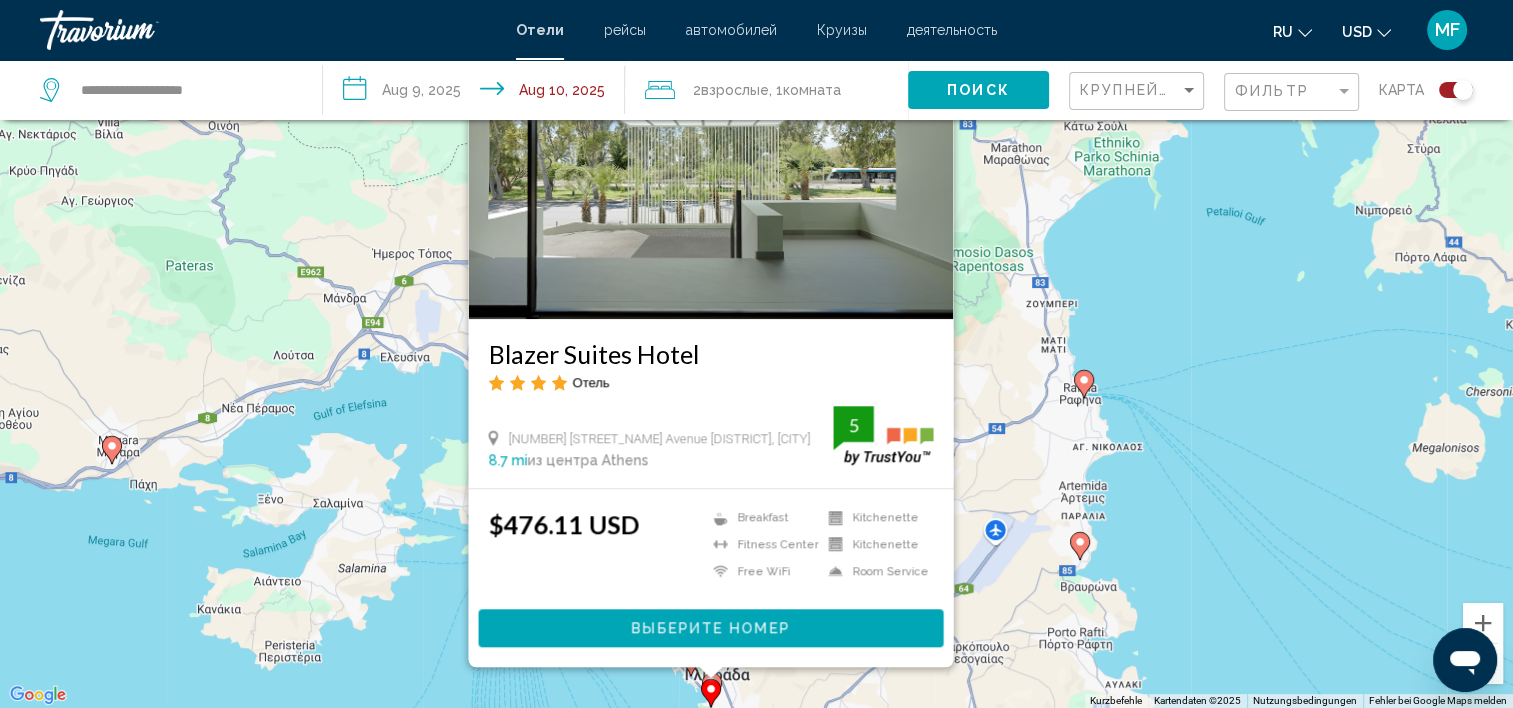click on "Blazer Suites Hotel
Отель
[NUMBER] [STREET_NAME] [DISTRICT], [CITY] 8.7 mi  из центра  [CITY] от отеля 5 $476.11 USD
Breakfast
Fitness Center
Free WiFi
Kitchenette
5" at bounding box center [756, 354] 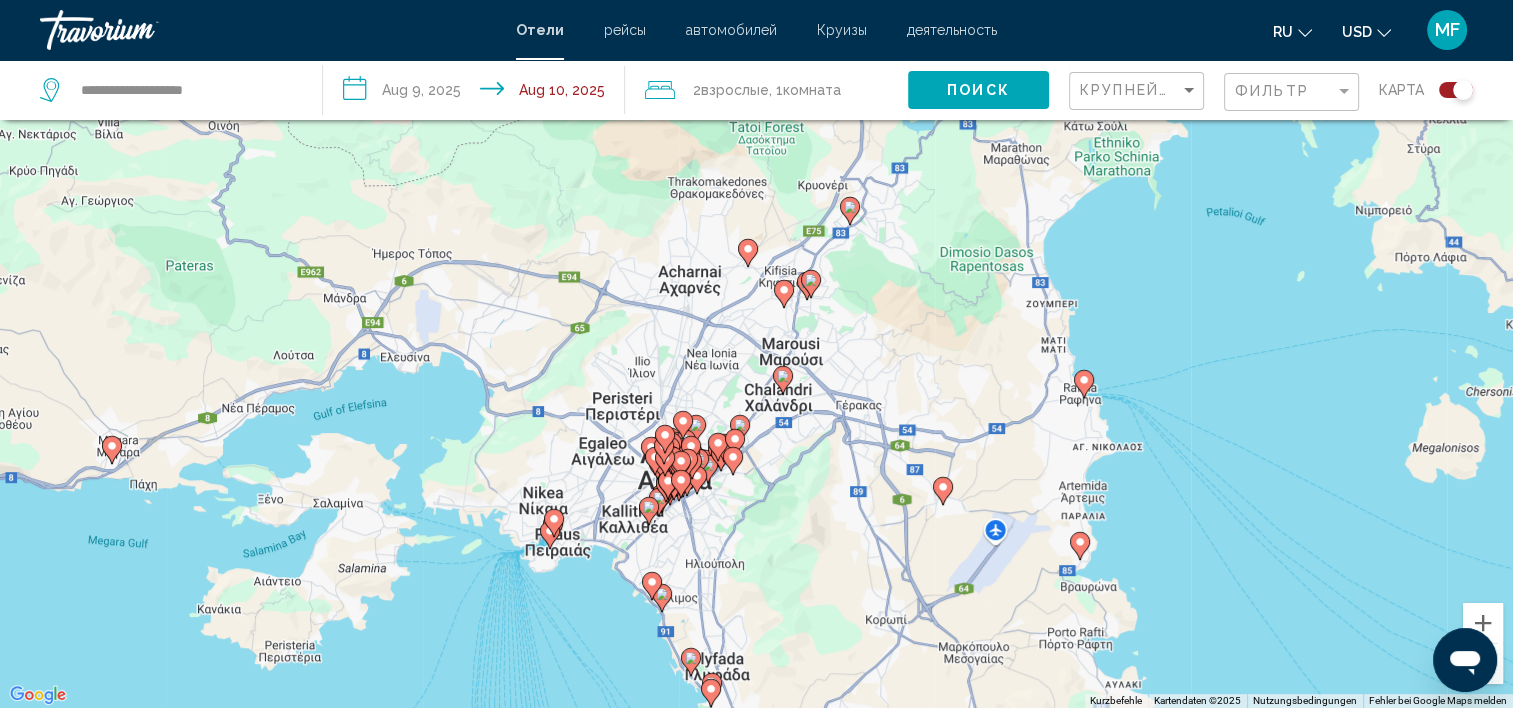click 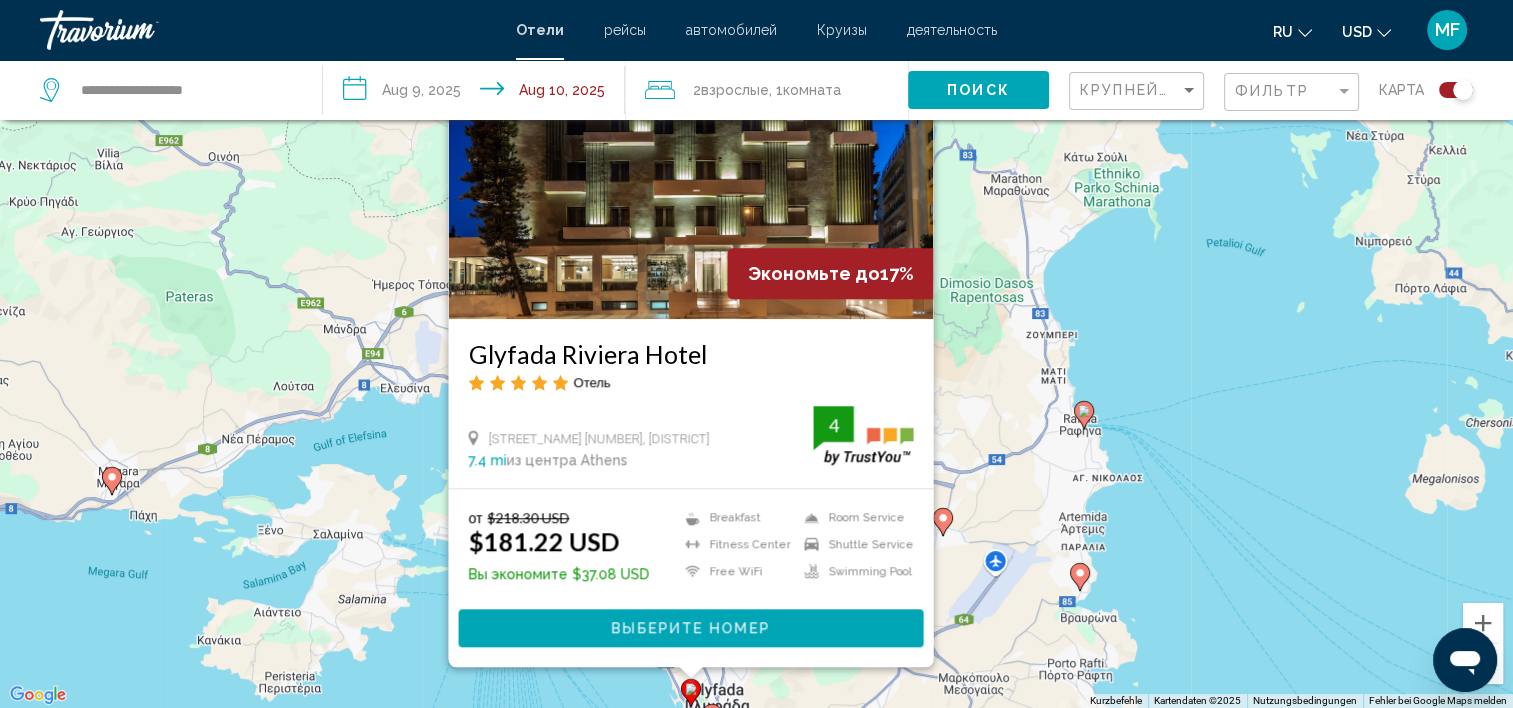 click on "Glyfada Riviera Hotel
Отель
[STREET_NAME] [NUMBER], [DISTRICT] 7.4 mi  из центра  [CITY] от отеля 4 от $218.30 USD $181.22 USD  Вы экономите  $37.08 USD
Breakfast
Fitness Center
Free WiFi
Room Service
4" at bounding box center [756, 354] 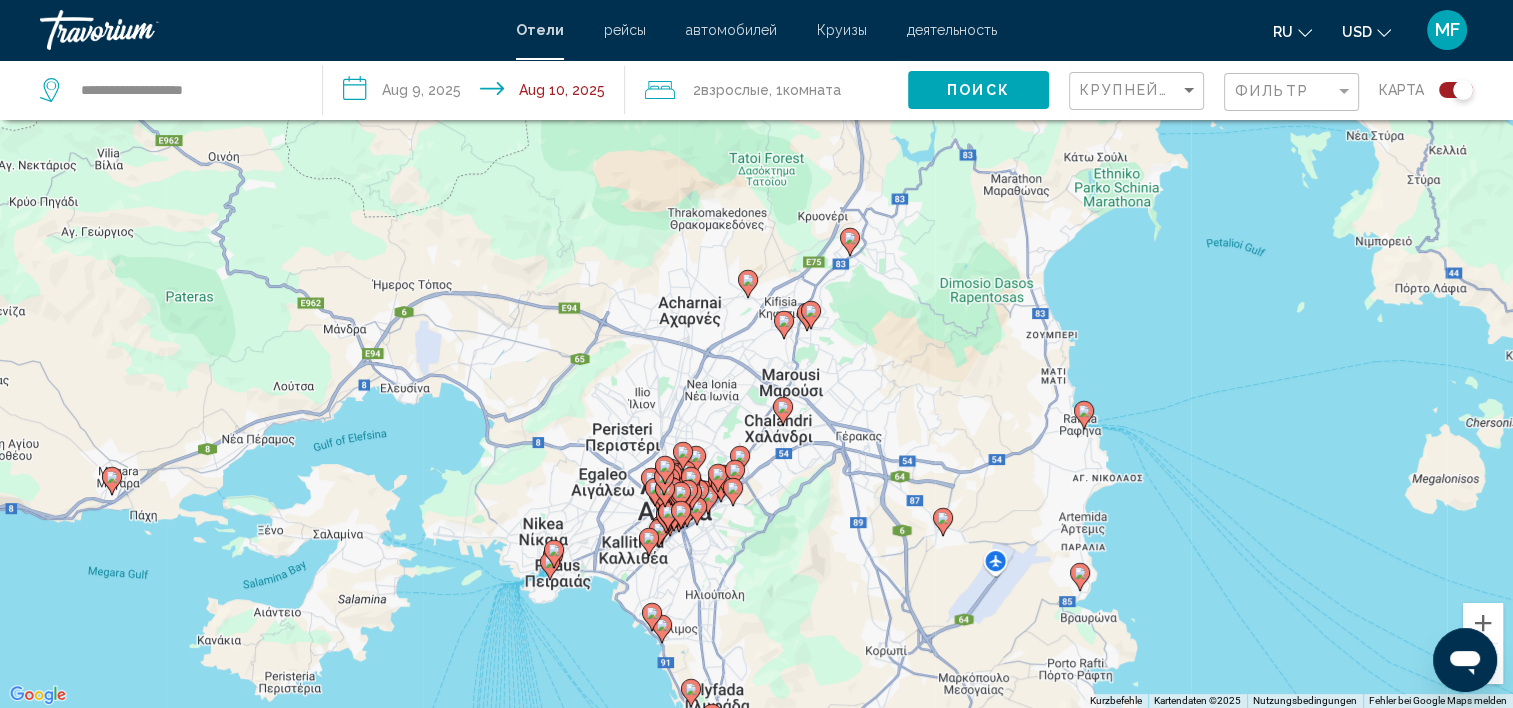 click 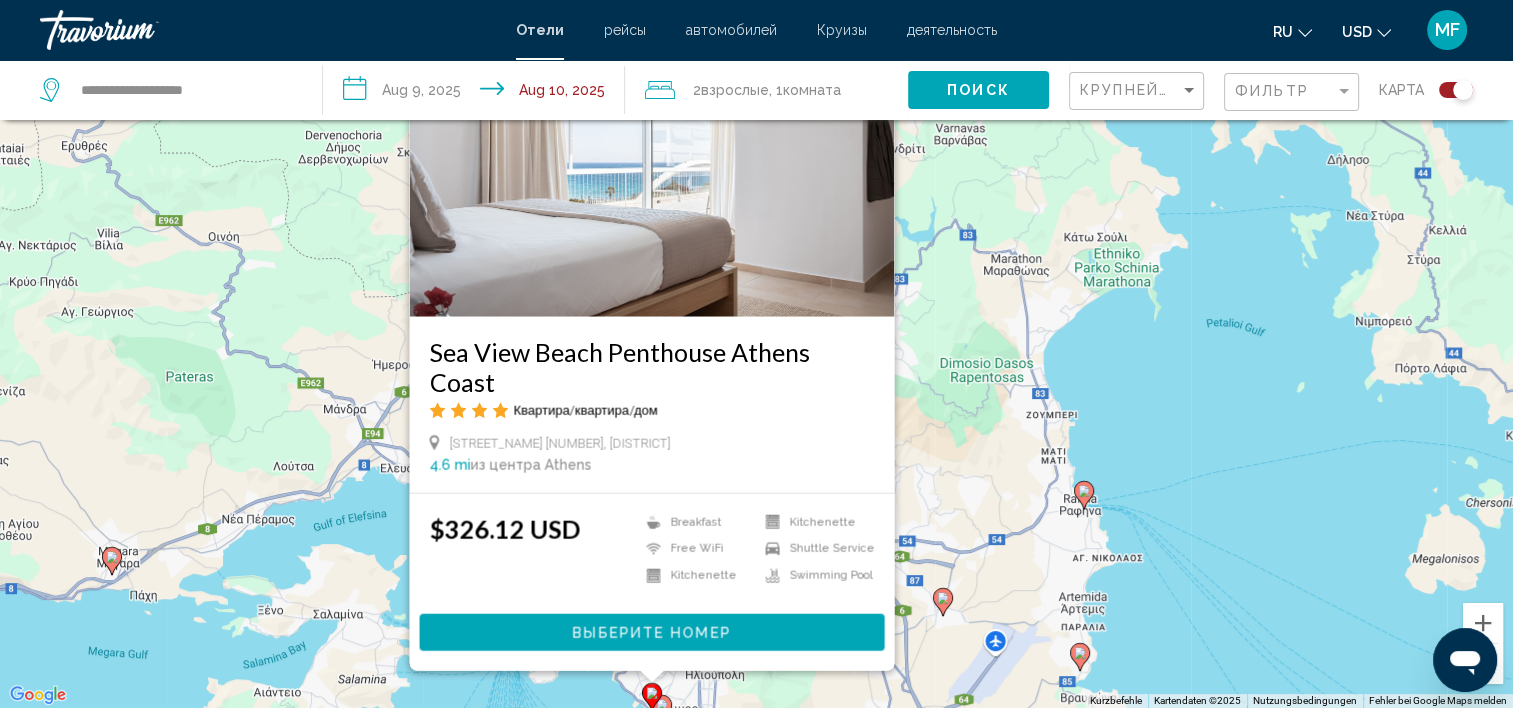 click on "Sea View Beach Penthouse Athens Coast
Квартира/квартира/дом
[STREET_NAME] [NUMBER], [DISTRICT] 4.6 mi  из центра  [CITY] от отеля $326.12 USD
Breakfast
Free WiFi
Kitchenette
Kitchenette" at bounding box center (756, 354) 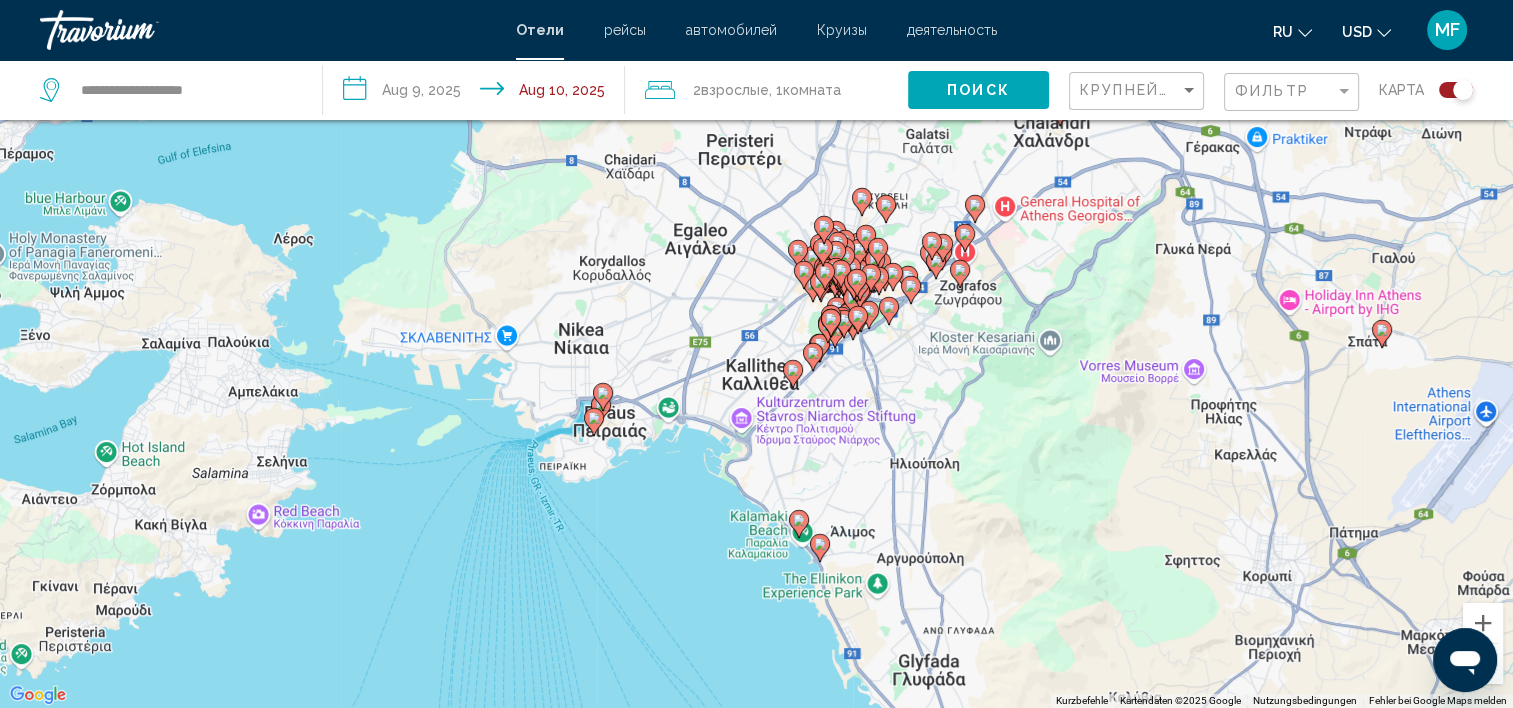 drag, startPoint x: 1000, startPoint y: 384, endPoint x: 1096, endPoint y: 108, distance: 292.2191 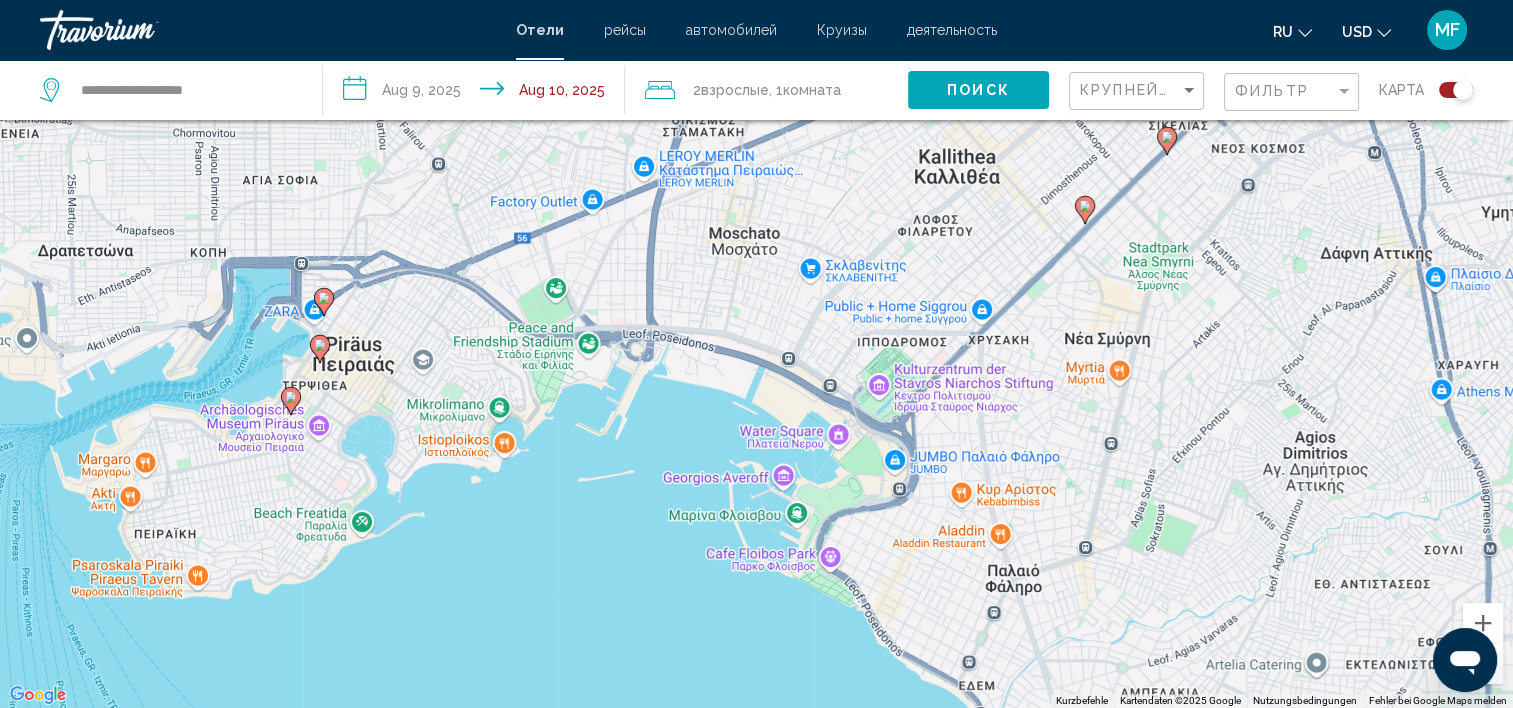 drag, startPoint x: 854, startPoint y: 472, endPoint x: 847, endPoint y: 340, distance: 132.18547 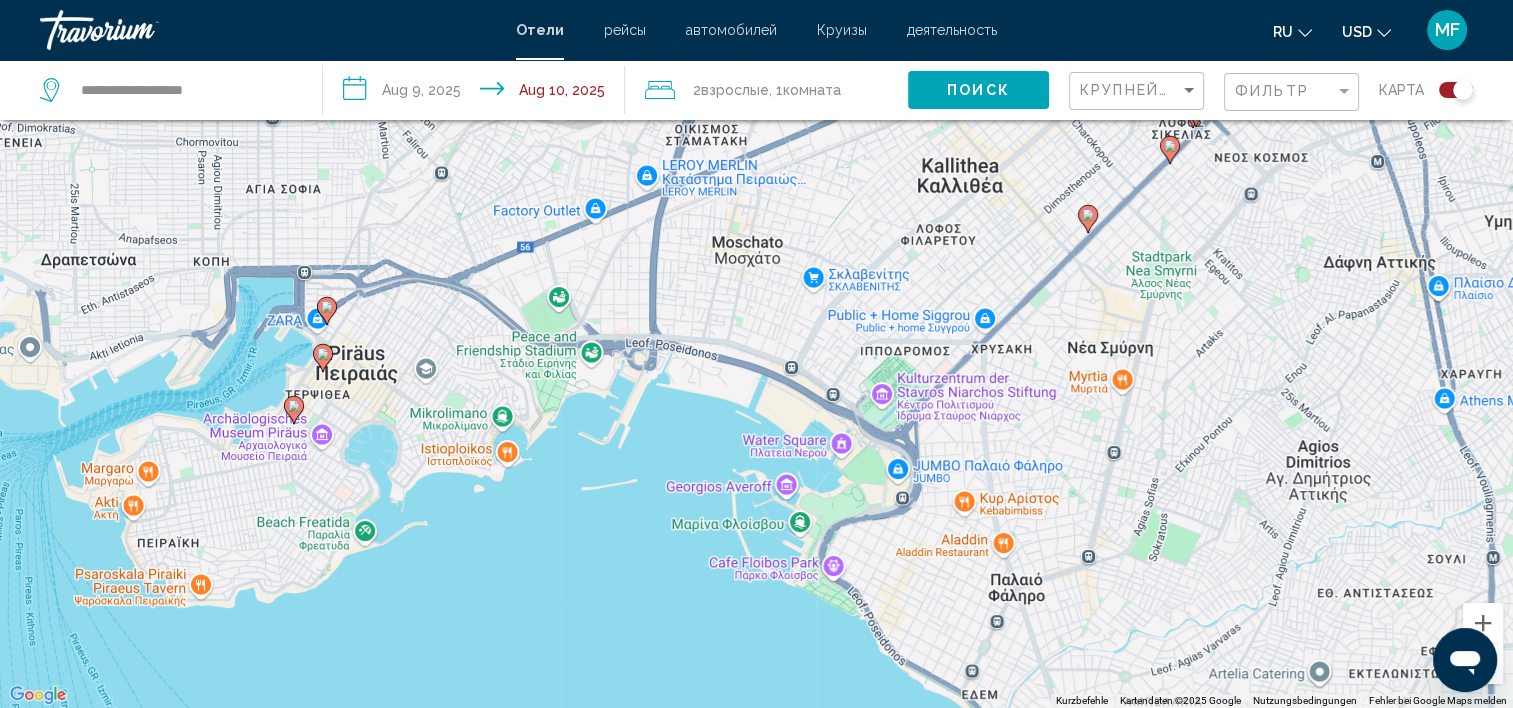 click 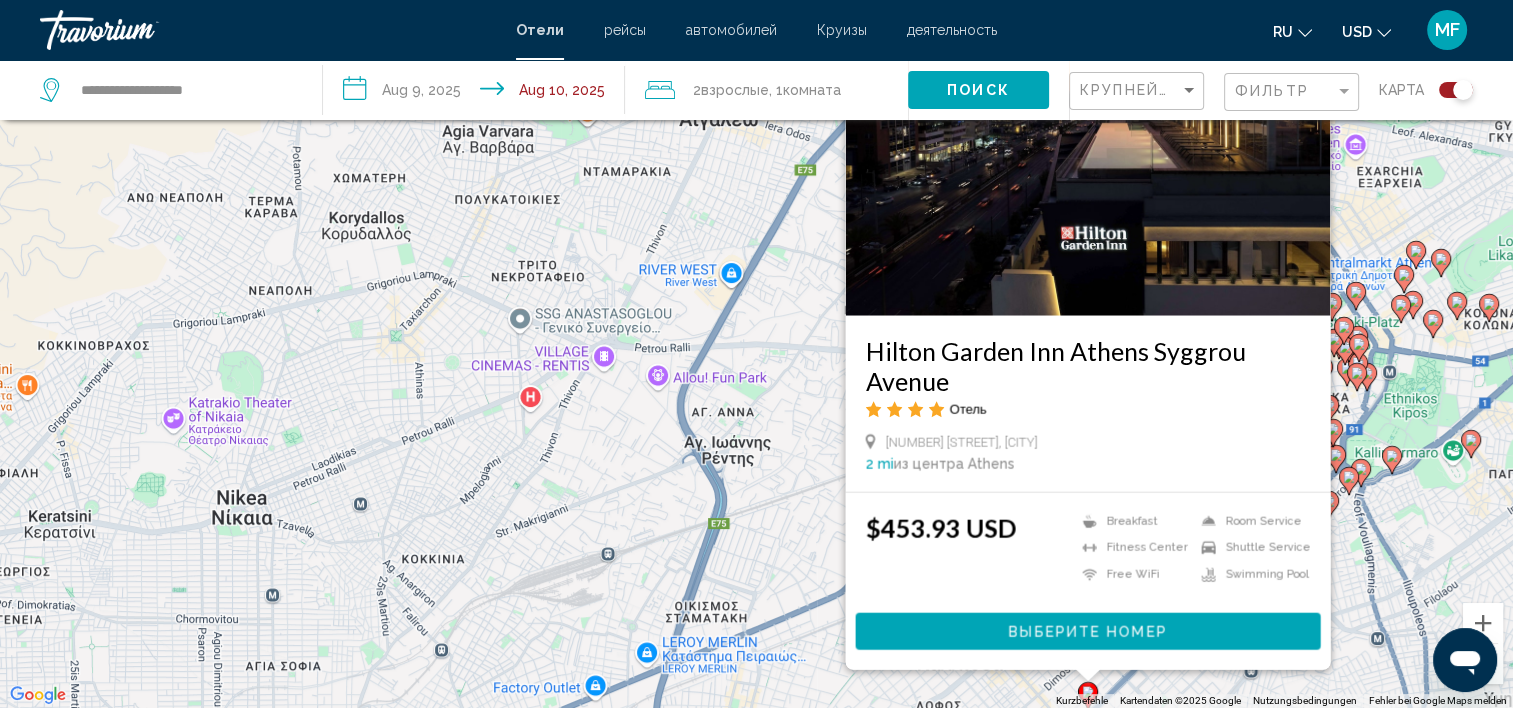 click on "Hilton Garden Inn Athens Syggrou Avenue
Отель
[NUMBER] [STREET_NAME] Avenue, [CITY] 2 mi  из центра  [CITY] от отеля $453.93 USD
Breakfast
Fitness Center
Free WiFi
Room Service
Shuttle Service
Swimming Pool" at bounding box center (756, 354) 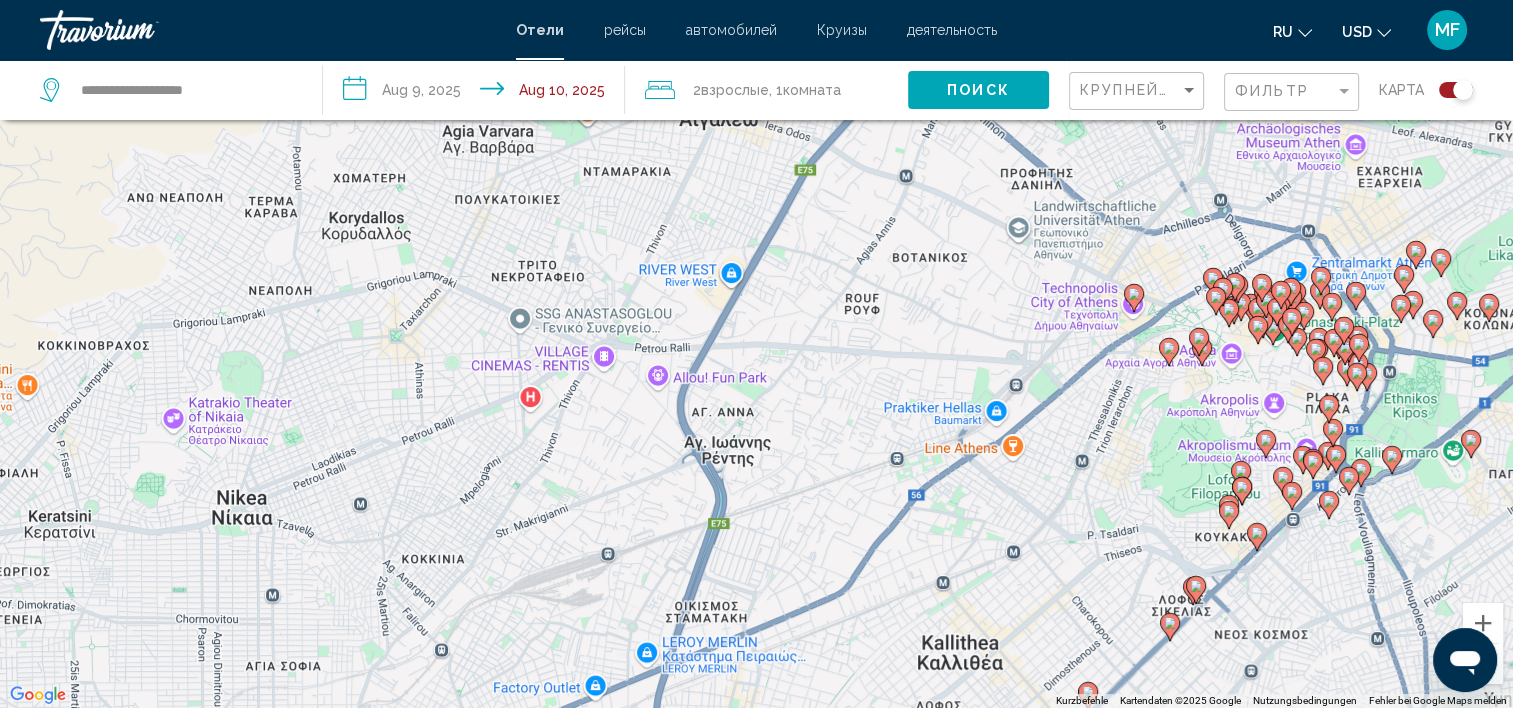 click 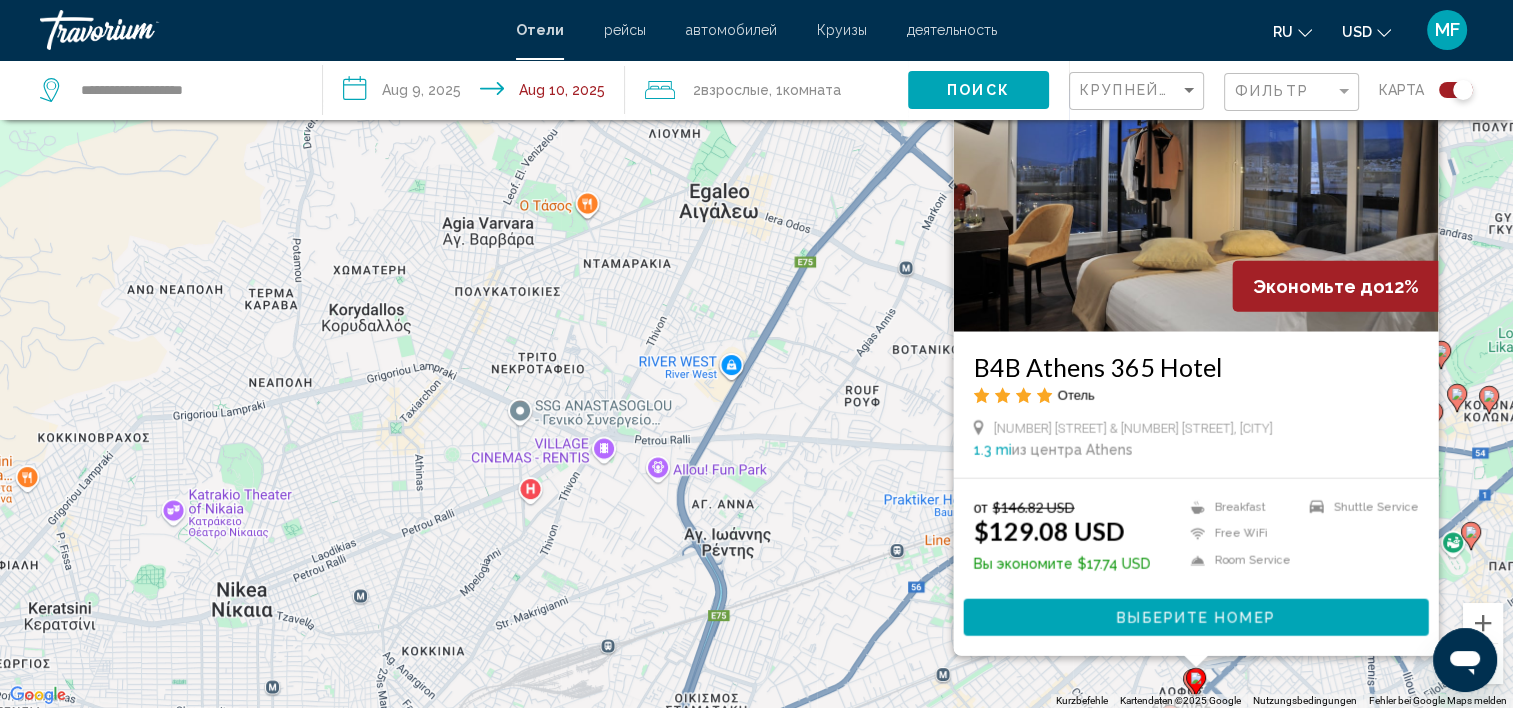 click on "B4B Athens 365 Hotel
Отель
[NUMBER] [STREET_NAME] & [NUMBER] [STREET_NAME] Avenue, [DISTRICT] 1.3 mi  из центра  [CITY] от отеля от $146.82 USD $129.08 USD  Вы экономите  $17.74 USD
Breakfast
Free WiFi
Room Service
Shuttle Service  Выберите номер" at bounding box center (756, 354) 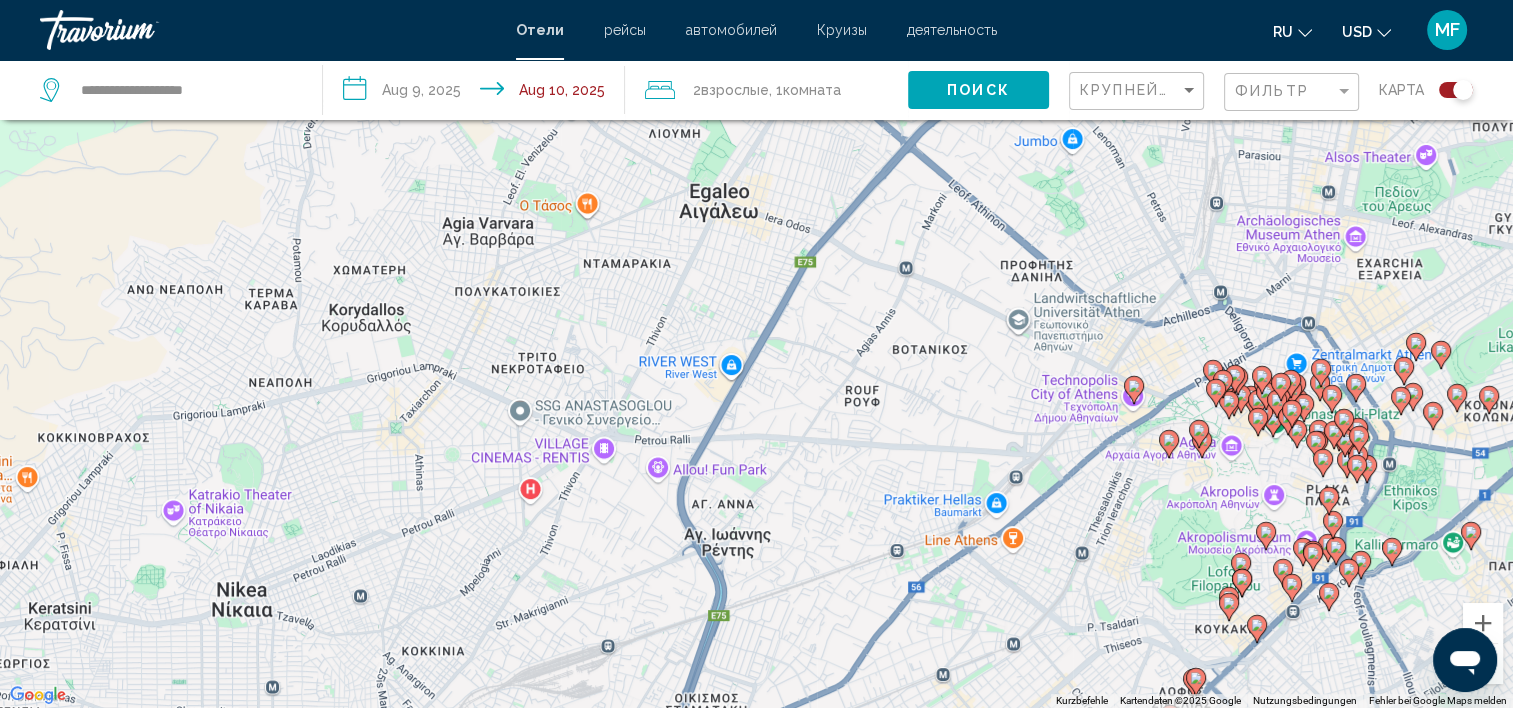 click 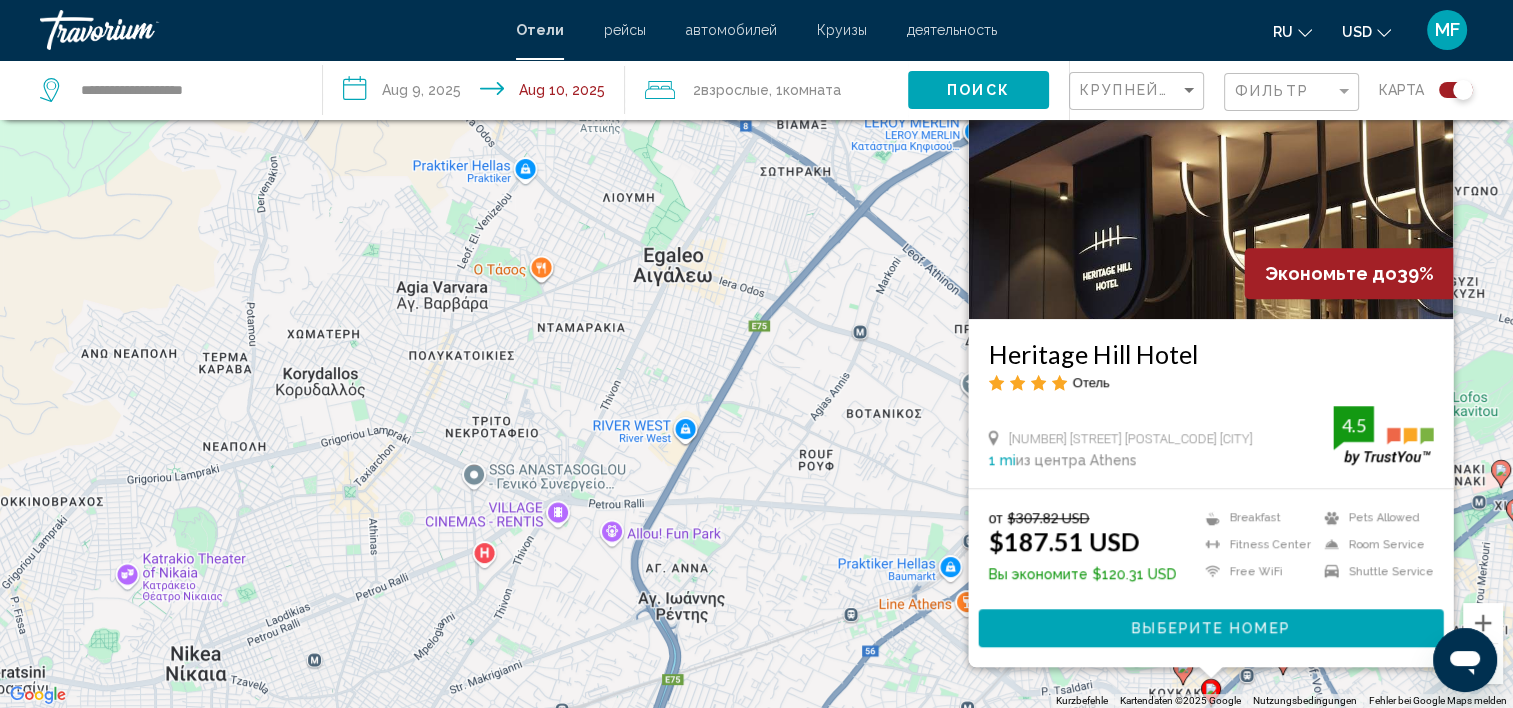 click on "Kurzbefehle" at bounding box center [1082, 701] 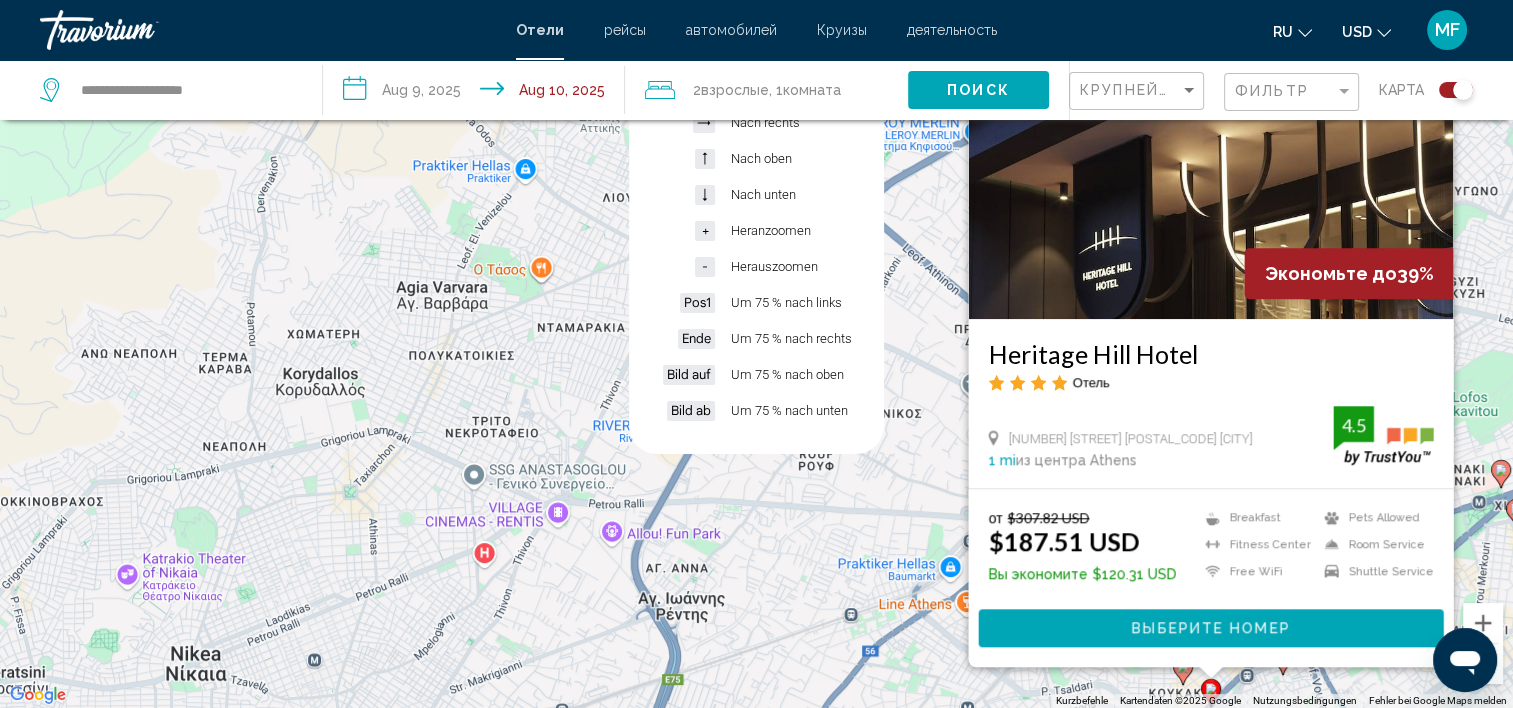 click at bounding box center [848, 34] 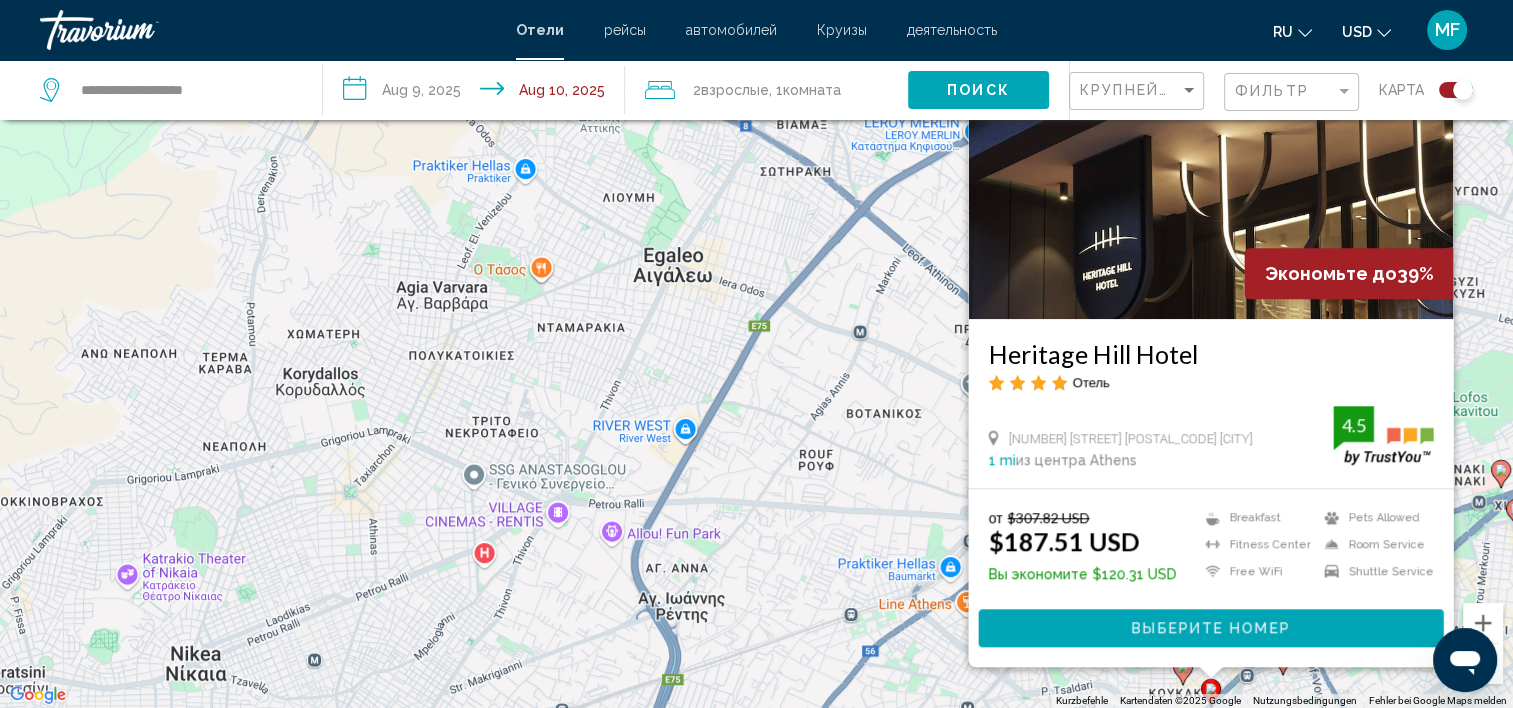 click on "Экономьте до  39%   Heritage Hill Hotel
Отель
[NUMBER] [STREET] [POSTAL_CODE] [CITY] [DISTANCE]  из центра  [CITY] от отеля [RATING] от $[PRICE] [CURRENCY] $[PRICE] [CURRENCY]  Вы экономите  $[PRICE] [CURRENCY]
Breakfast
Fitness Center
Free WiFi
Pets Allowed
Room Service  [RATING]" at bounding box center (756, 354) 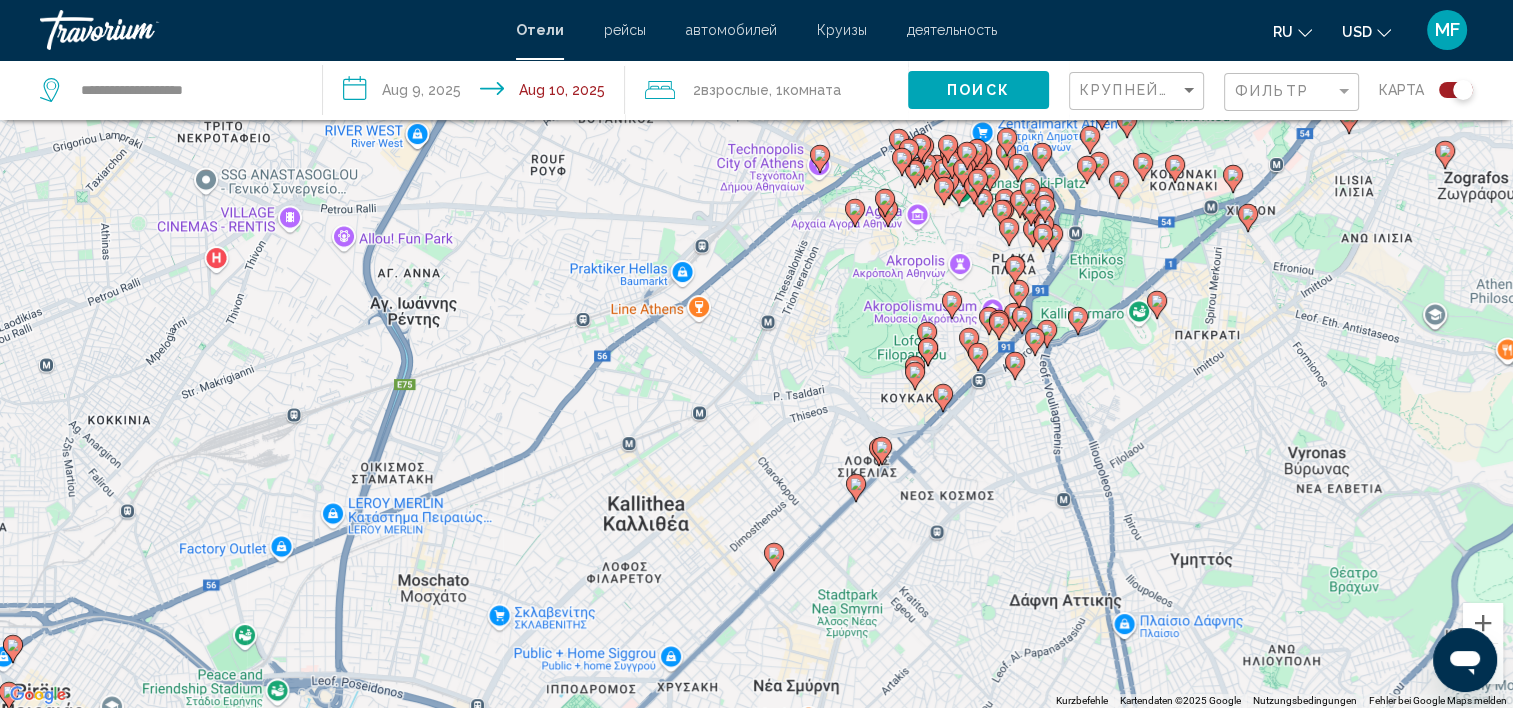 drag, startPoint x: 1191, startPoint y: 639, endPoint x: 918, endPoint y: 340, distance: 404.8827 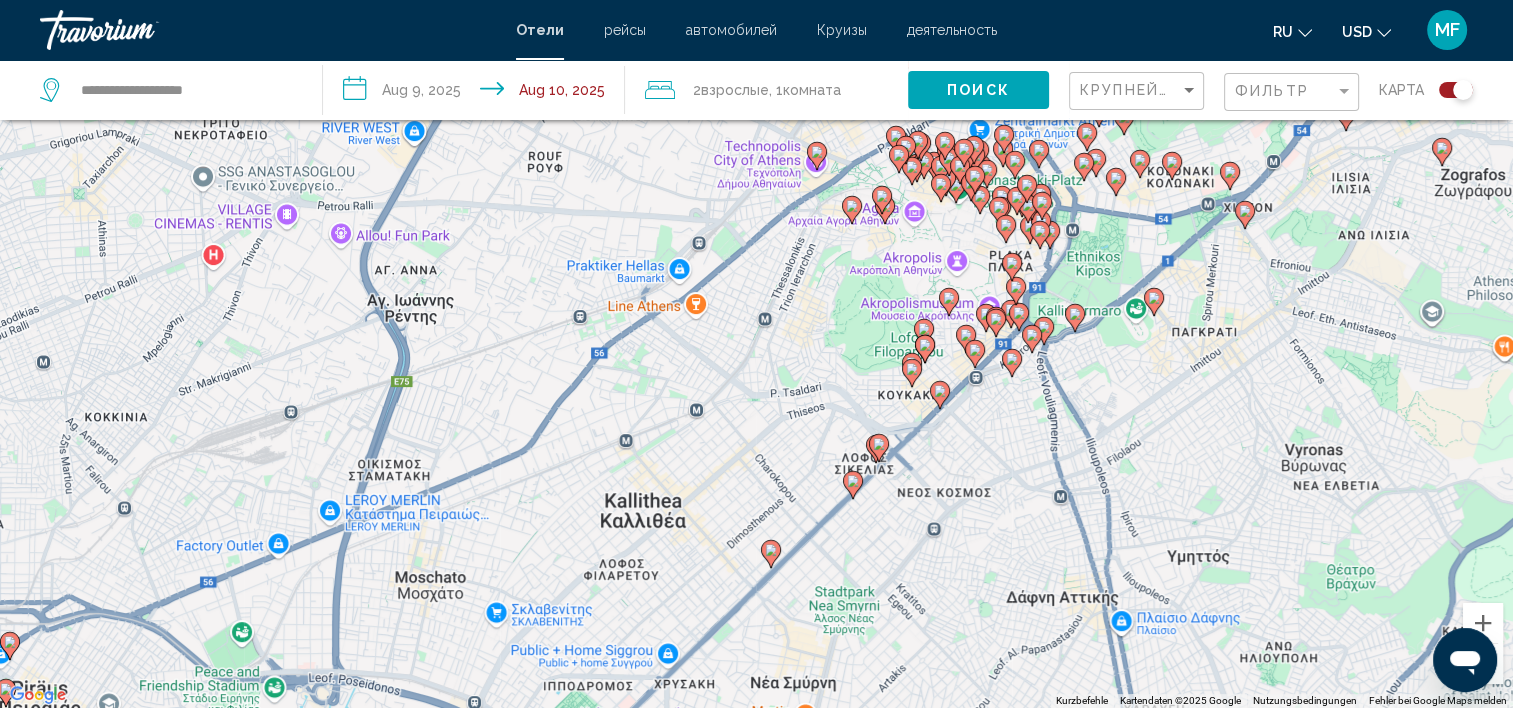 click 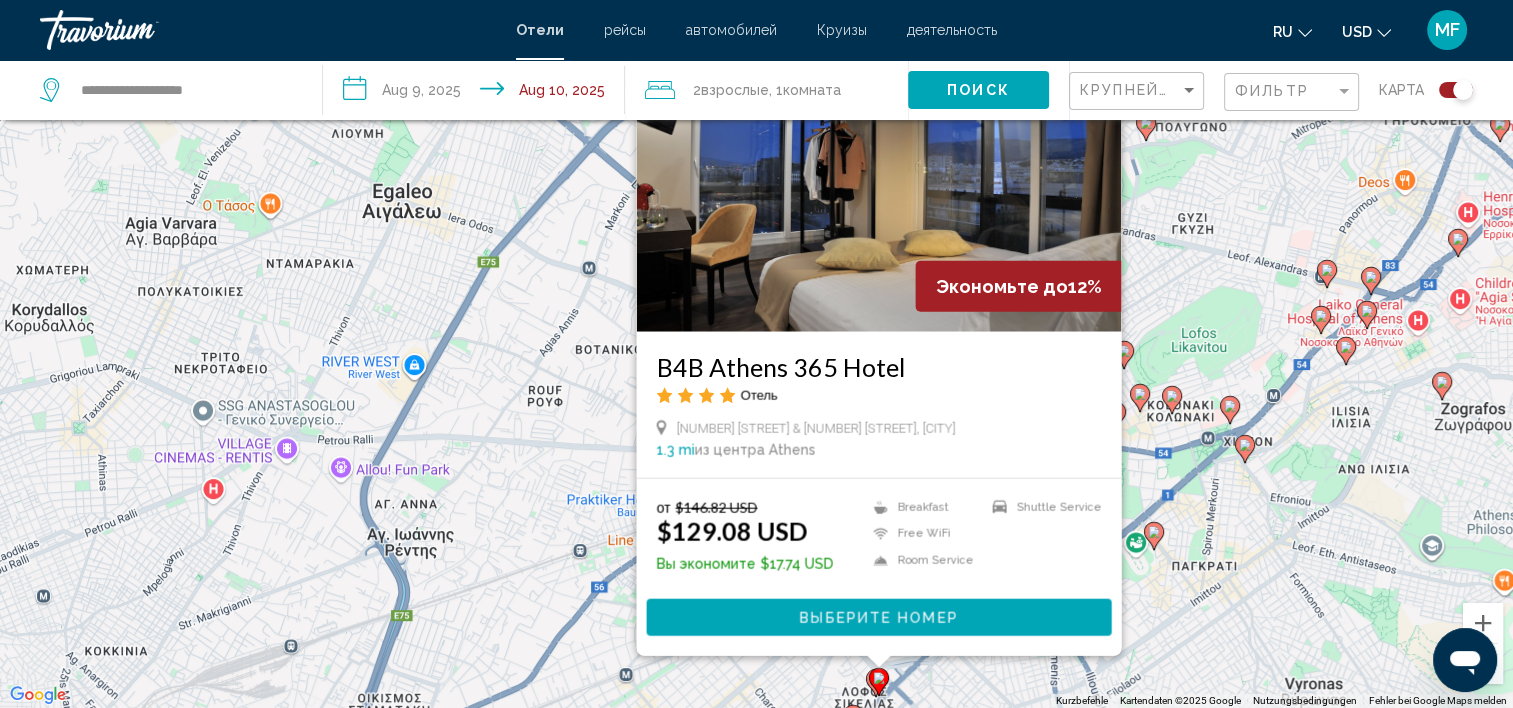 click on "B4B Athens 365 Hotel
Отель
[NUMBER] [STREET_NAME] & [NUMBER] [STREET_NAME] Avenue, [DISTRICT] 1.3 mi  из центра  [CITY] от отеля от $146.82 USD $129.08 USD  Вы экономите  $17.74 USD
Breakfast
Free WiFi
Room Service
Shuttle Service  Выберите номер" at bounding box center (756, 354) 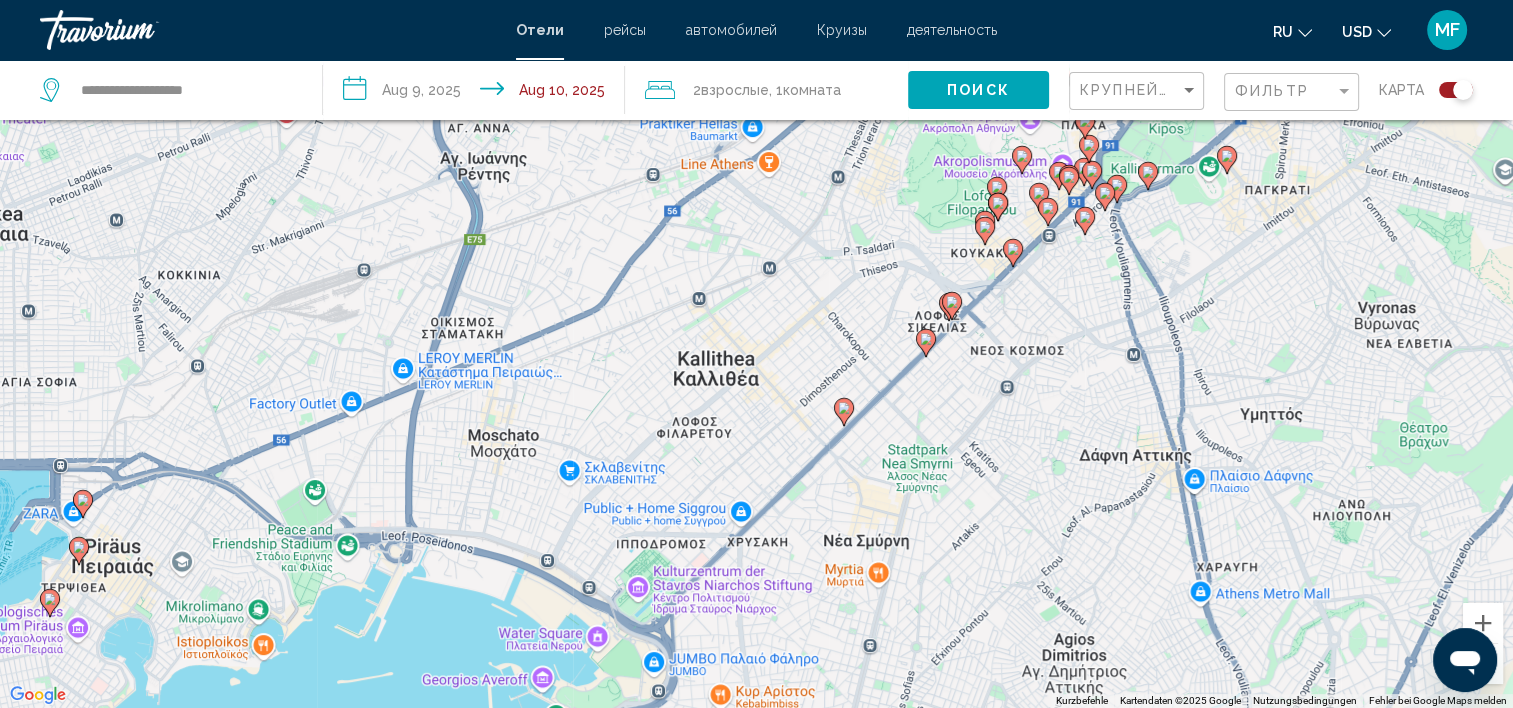 drag, startPoint x: 1038, startPoint y: 657, endPoint x: 1114, endPoint y: 274, distance: 390.46768 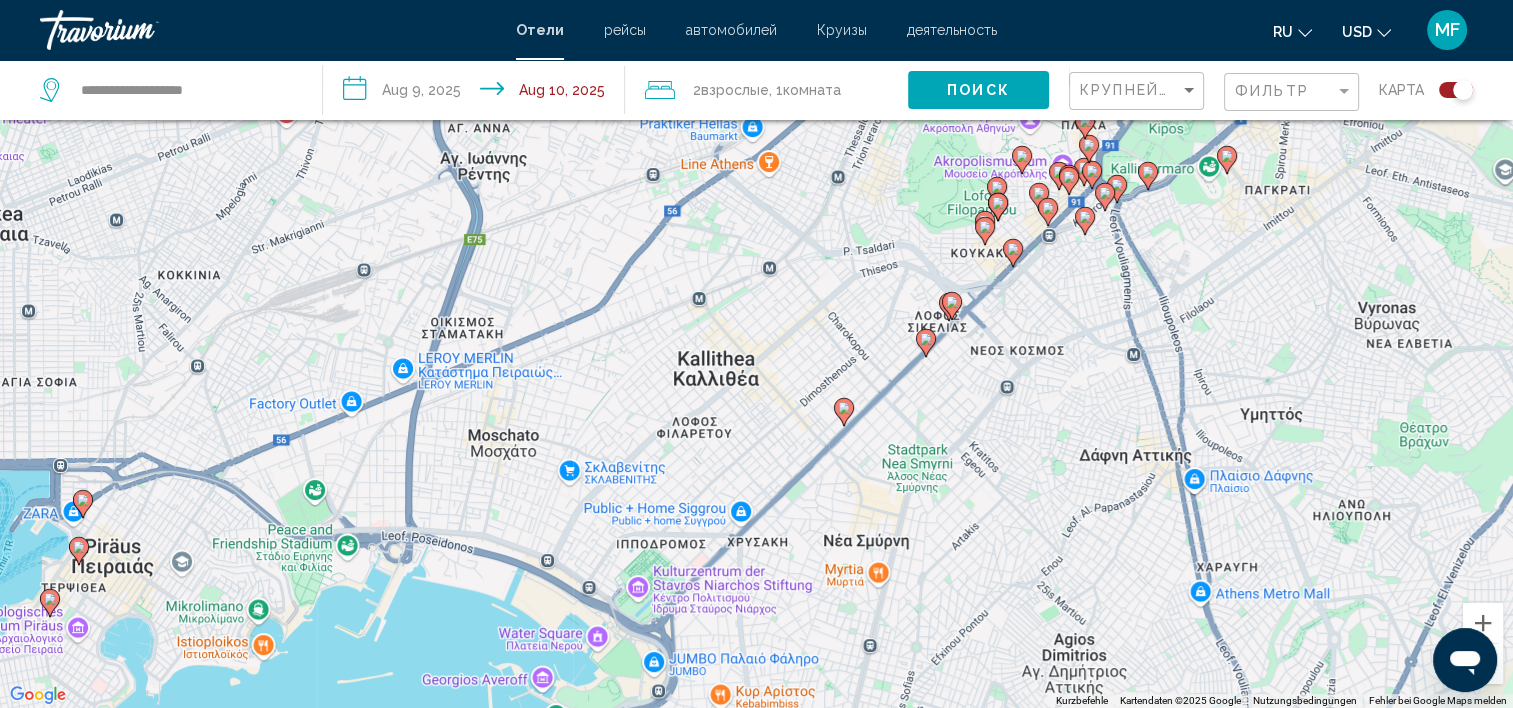 click 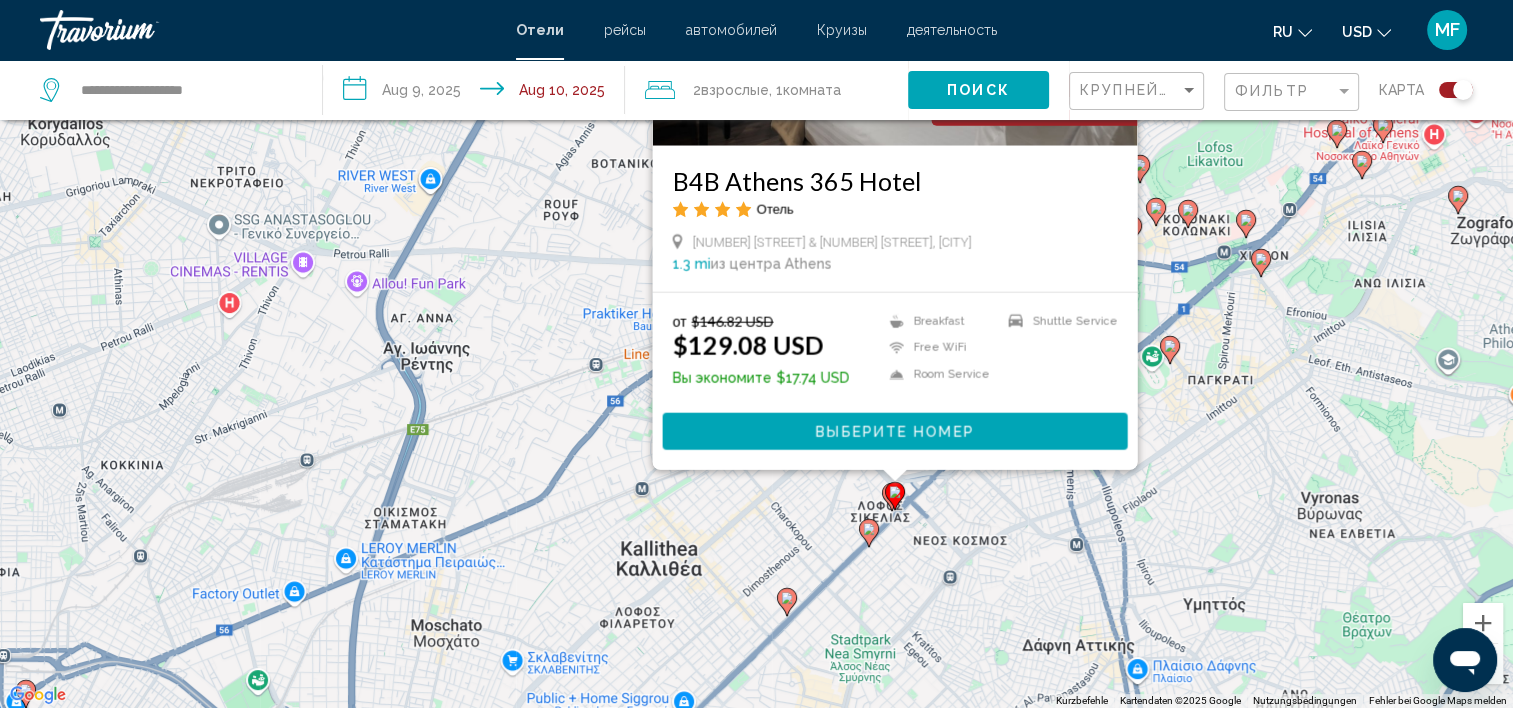 drag, startPoint x: 1250, startPoint y: 455, endPoint x: 1191, endPoint y: 262, distance: 201.81674 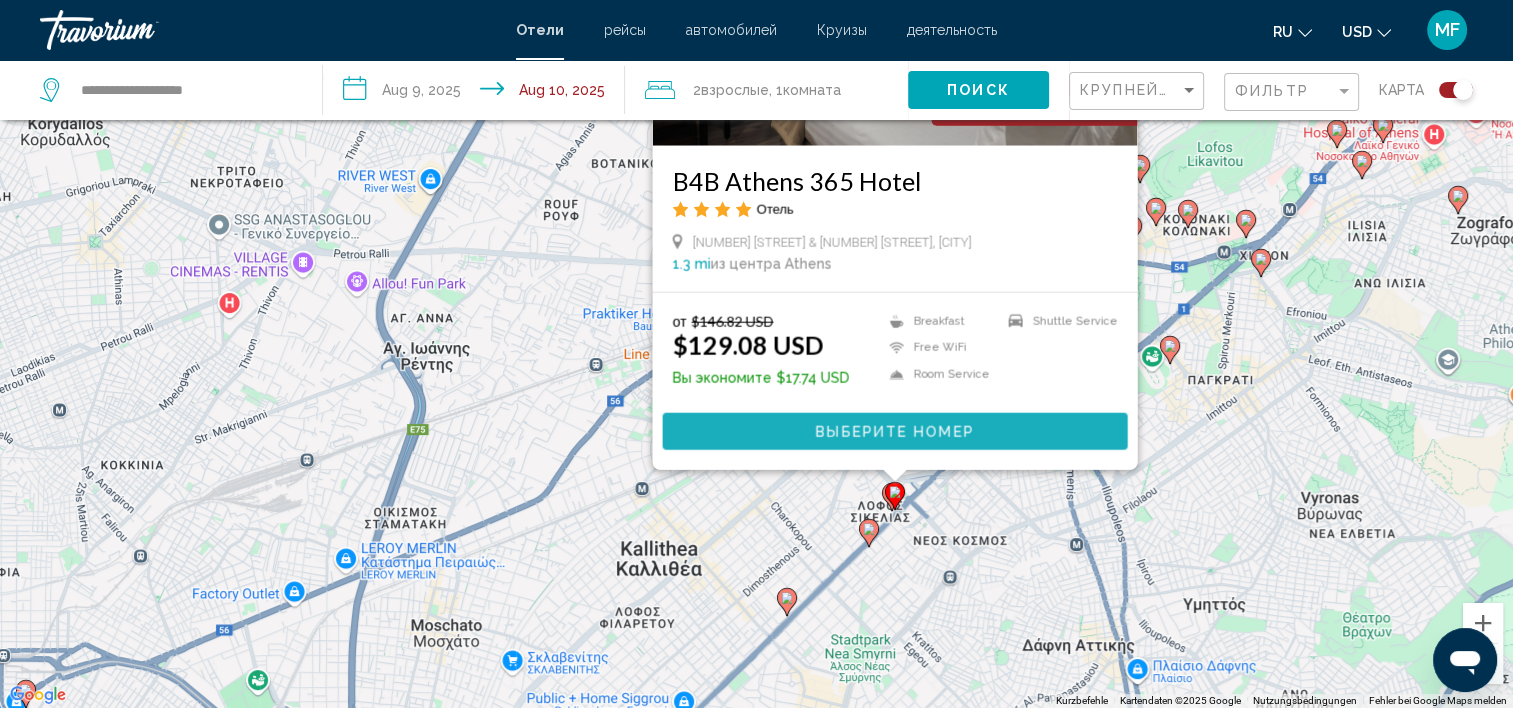 click on "Выберите номер" at bounding box center (894, 432) 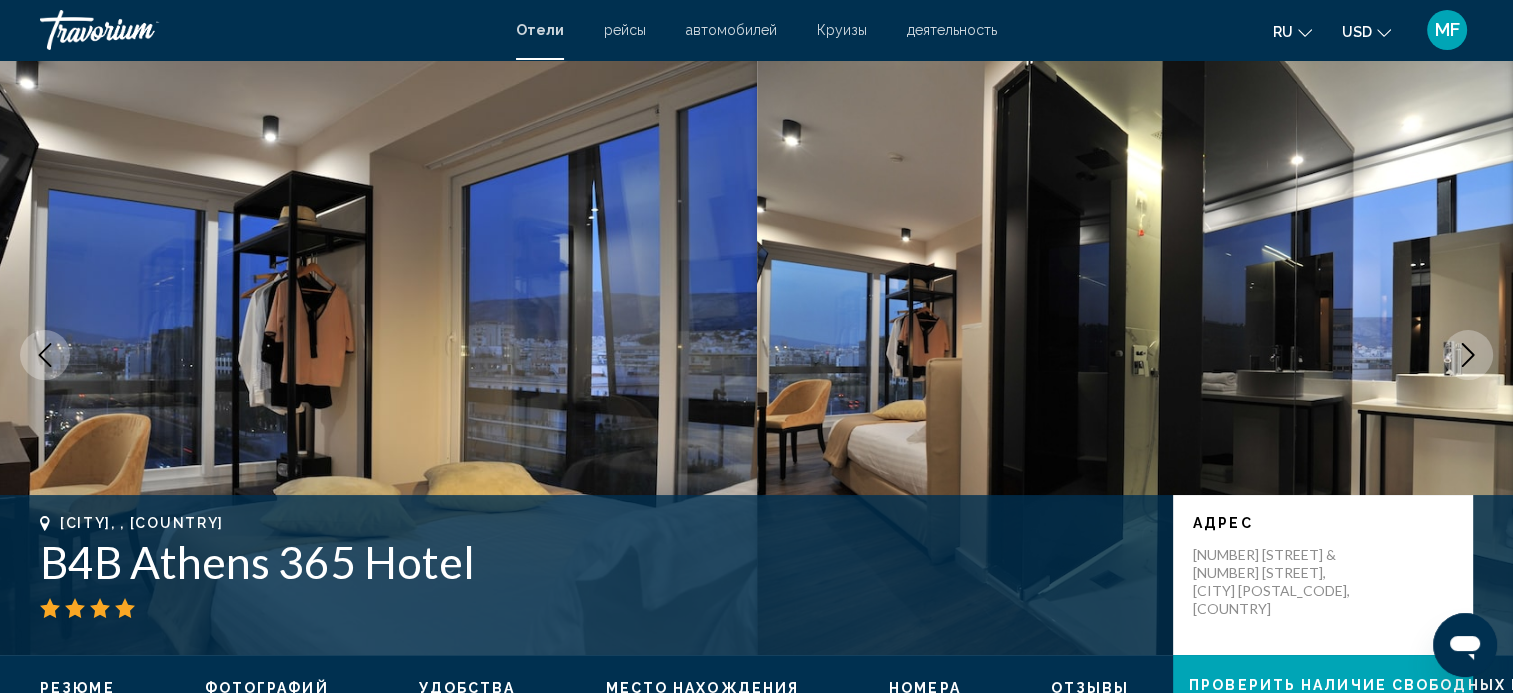 scroll, scrollTop: 26, scrollLeft: 39, axis: both 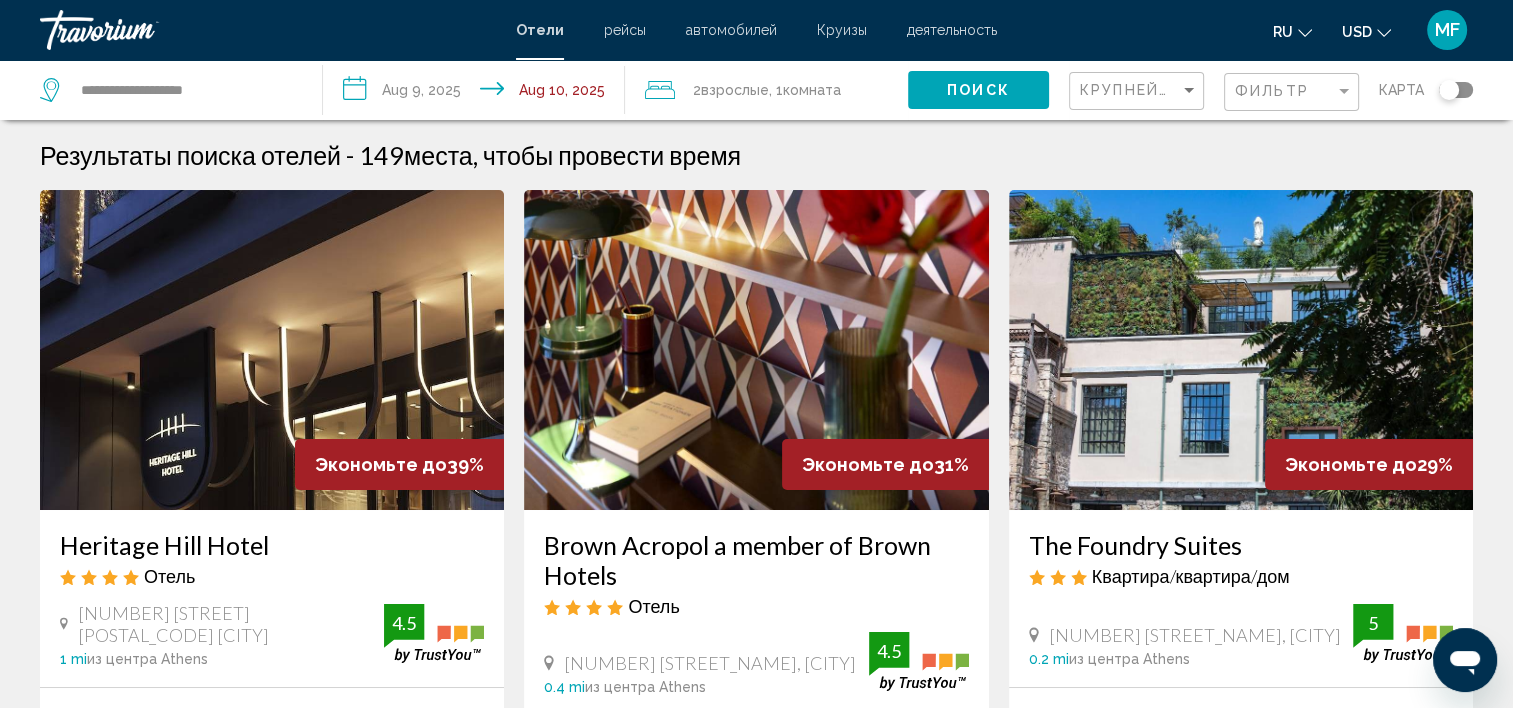 click 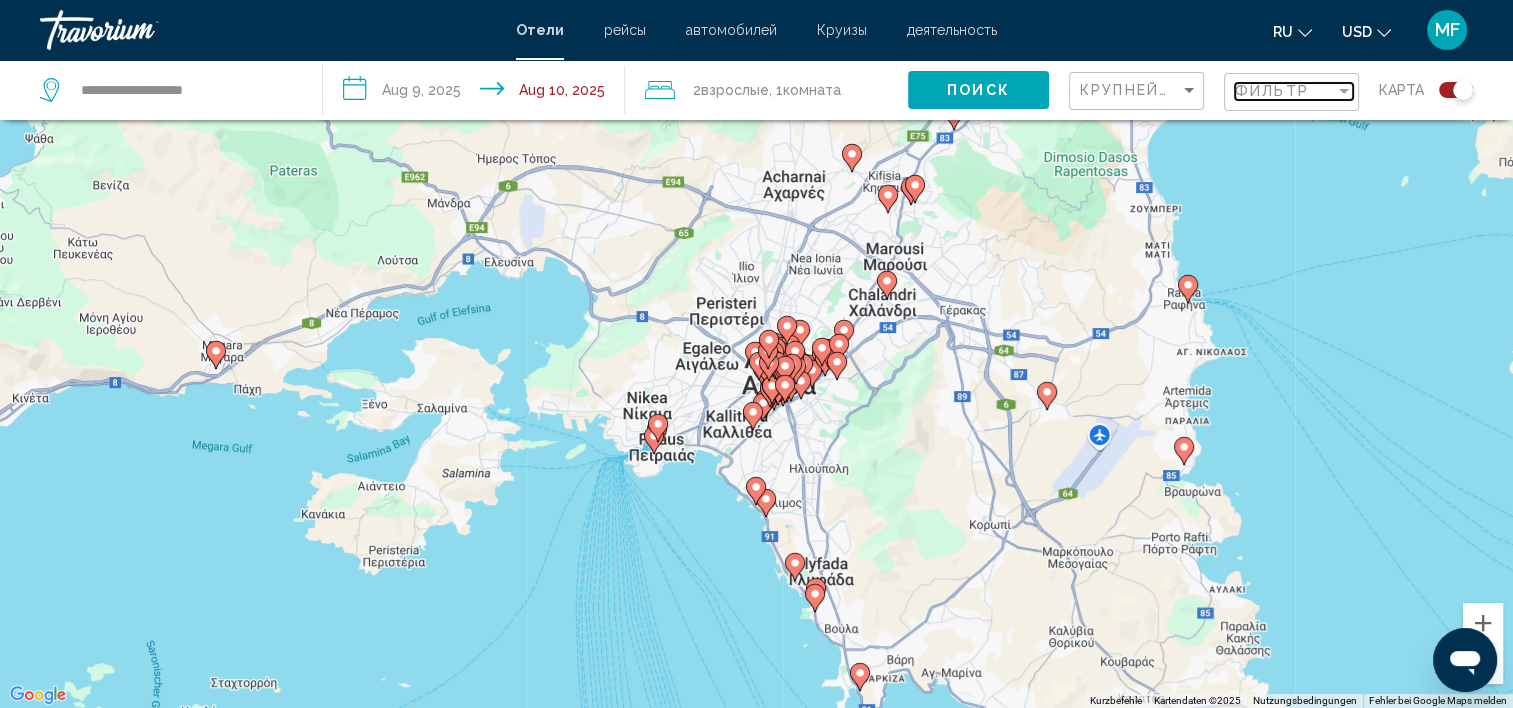 click on "Фильтр" at bounding box center (1272, 91) 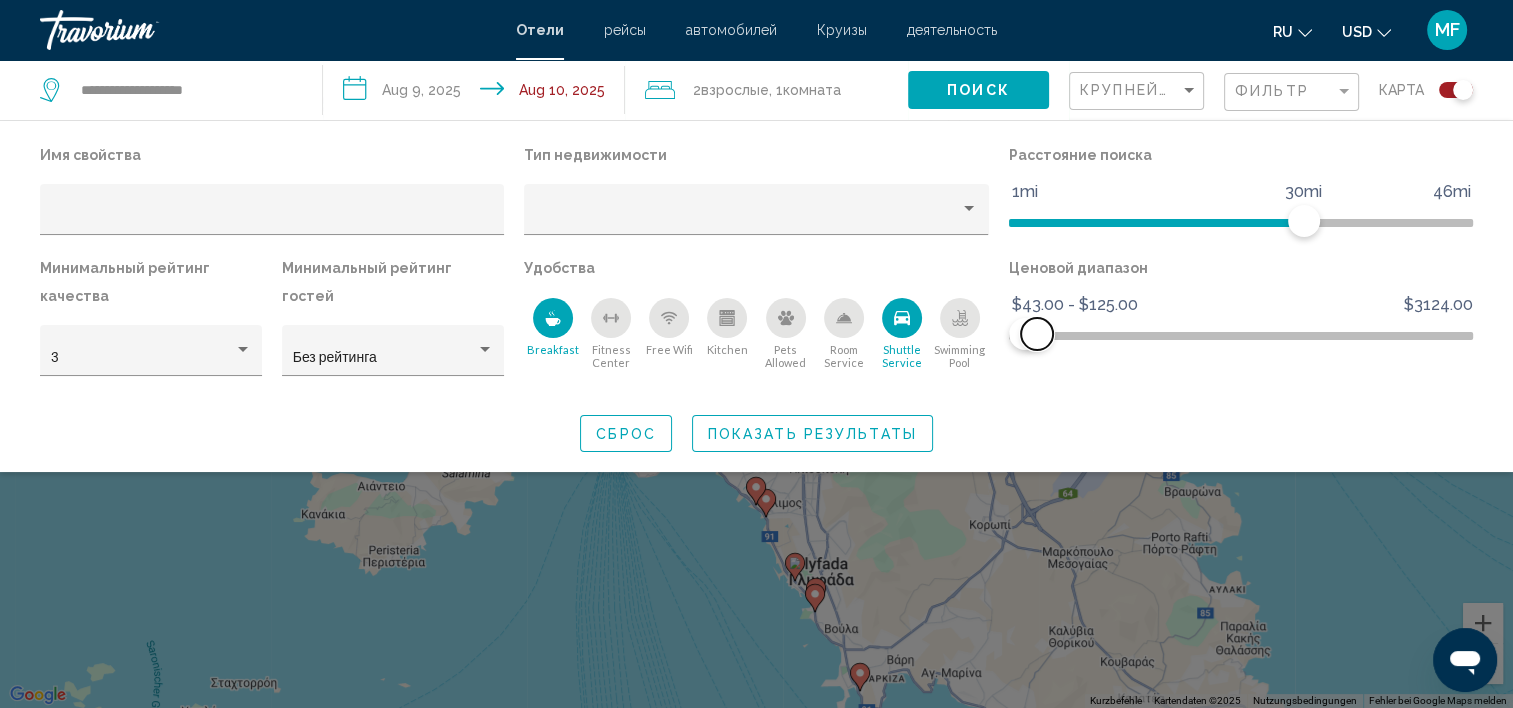 drag, startPoint x: 1460, startPoint y: 325, endPoint x: 1036, endPoint y: 354, distance: 424.9906 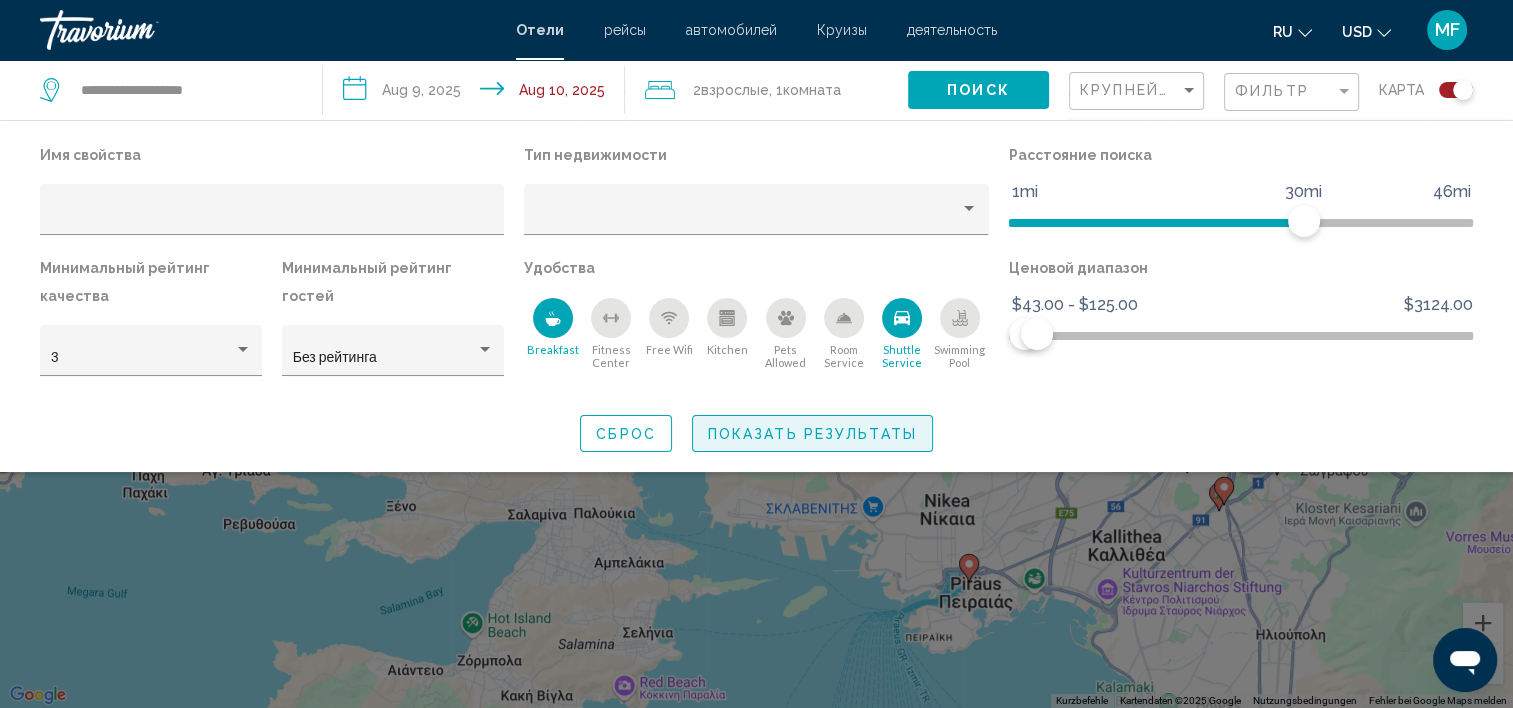 click on "Показать результаты" 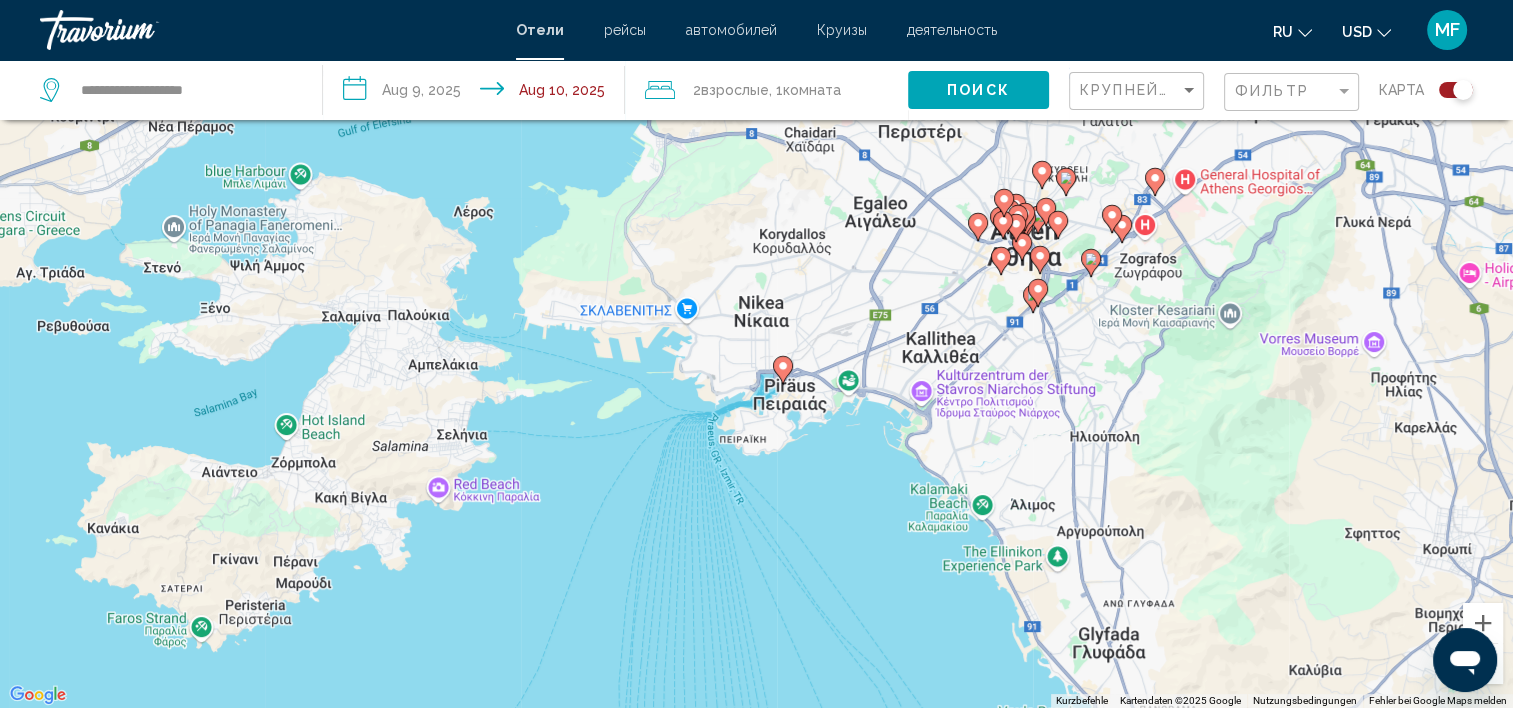 drag, startPoint x: 1054, startPoint y: 526, endPoint x: 867, endPoint y: 328, distance: 272.3472 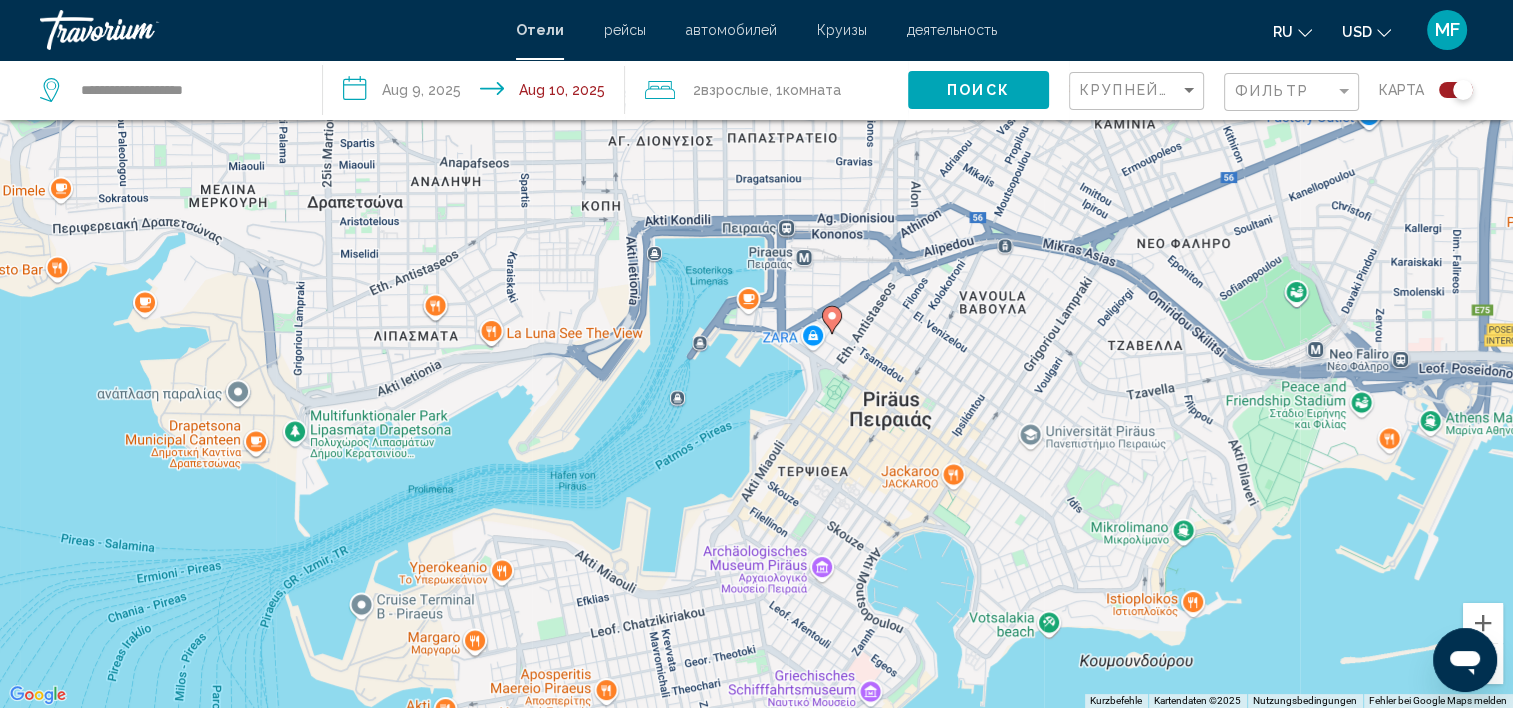 click 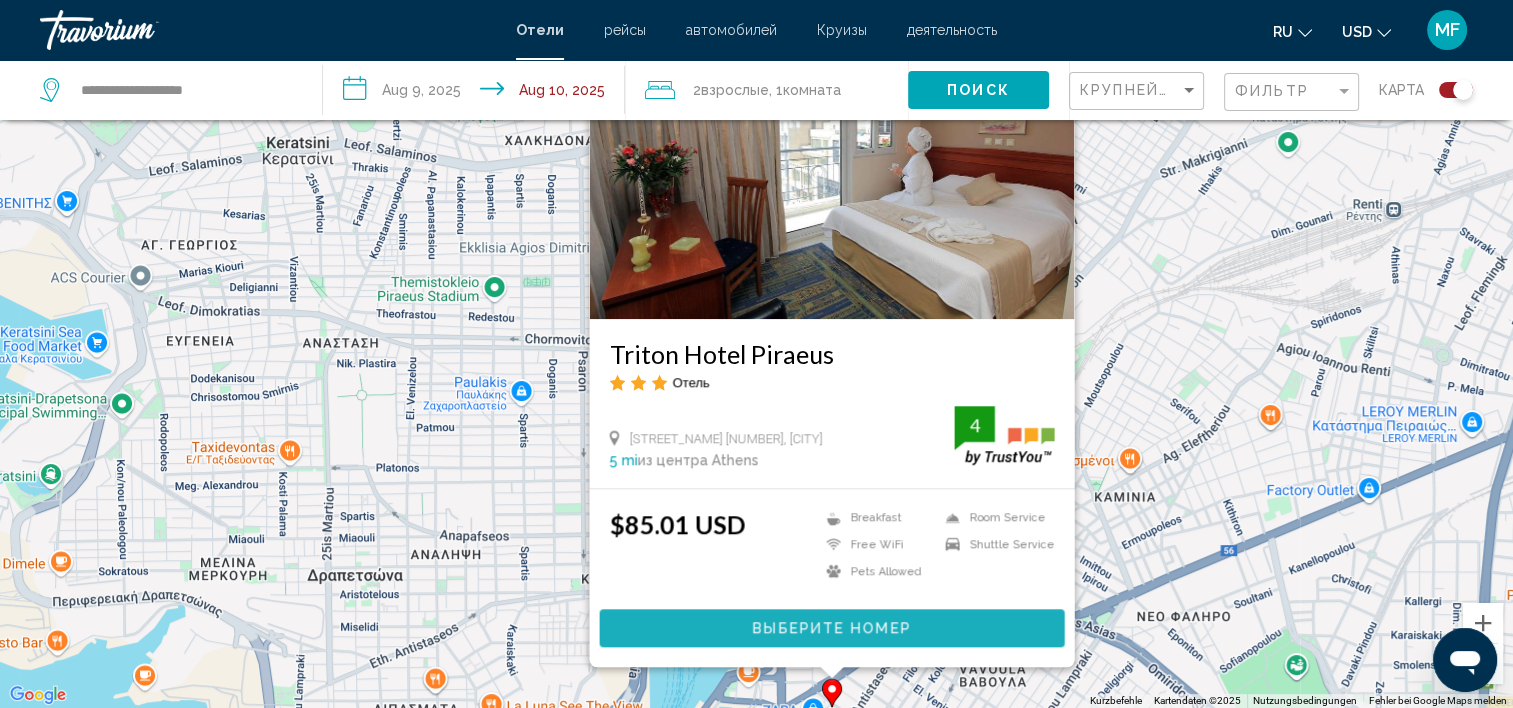 click on "Выберите номер" at bounding box center (831, 629) 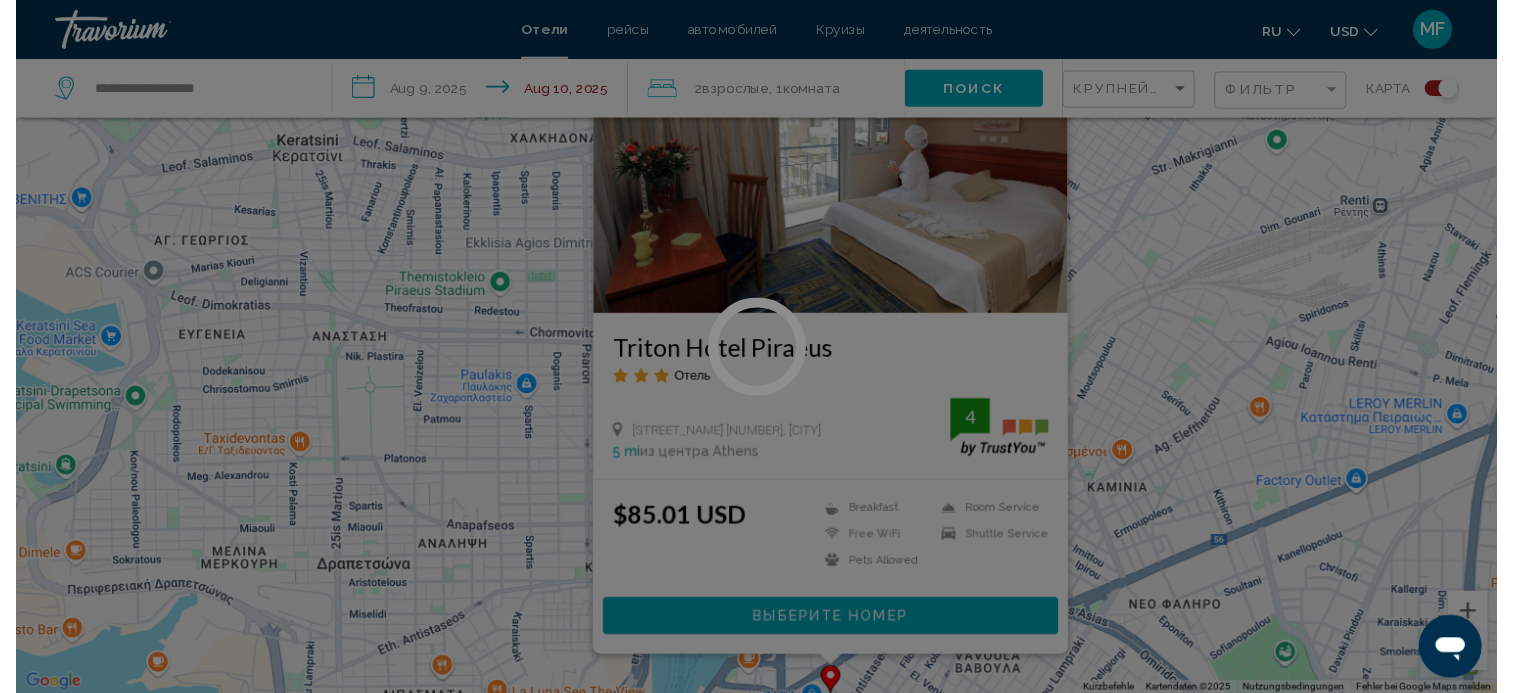 scroll, scrollTop: 5, scrollLeft: 0, axis: vertical 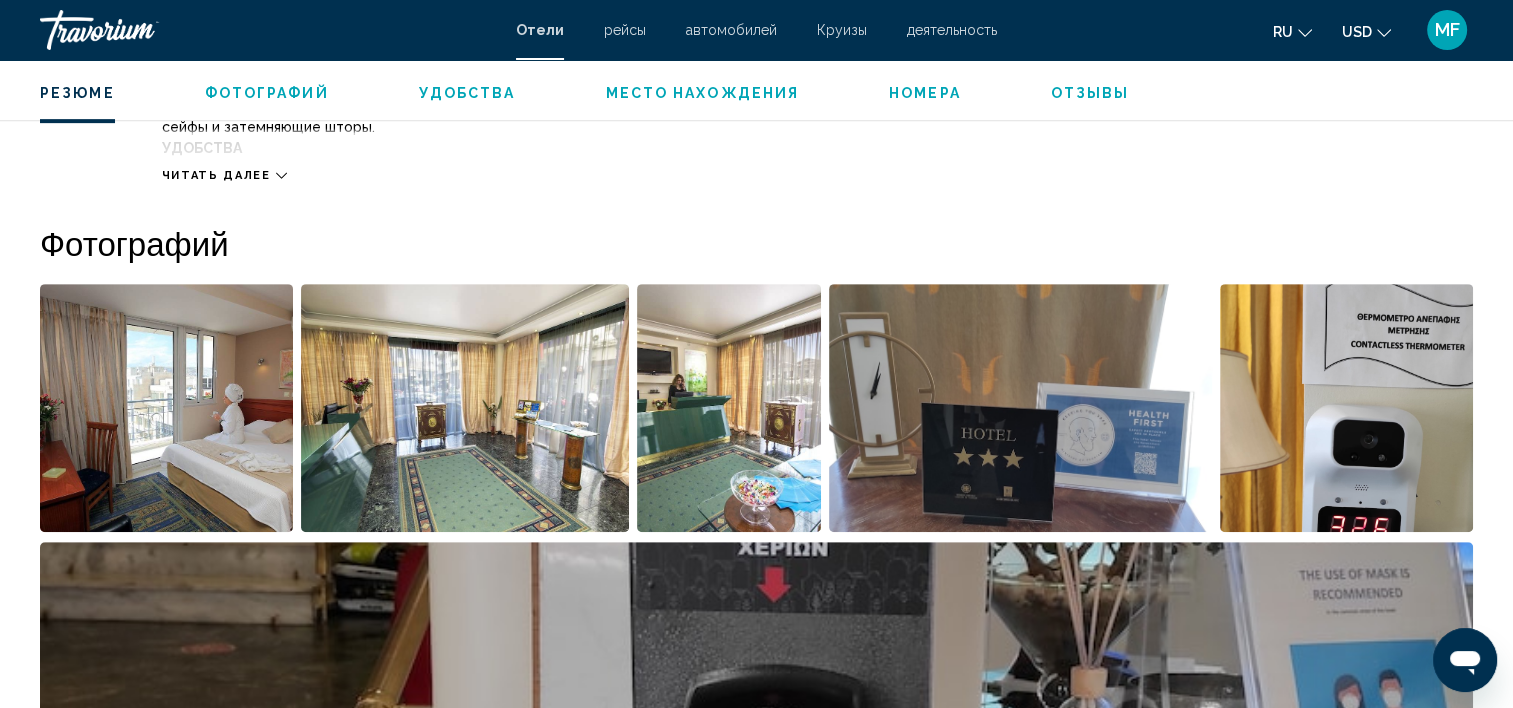 click on "Номера" at bounding box center [925, 93] 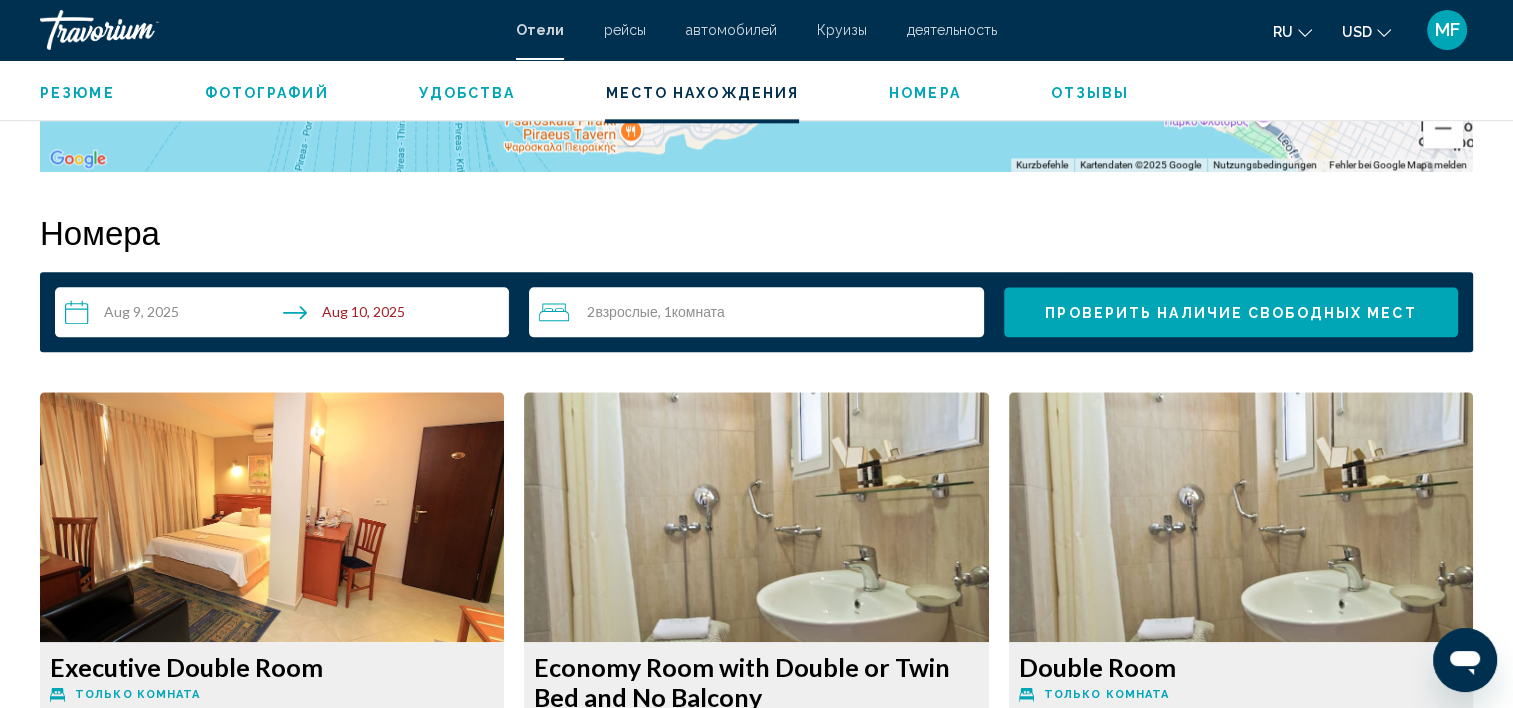 scroll, scrollTop: 2532, scrollLeft: 0, axis: vertical 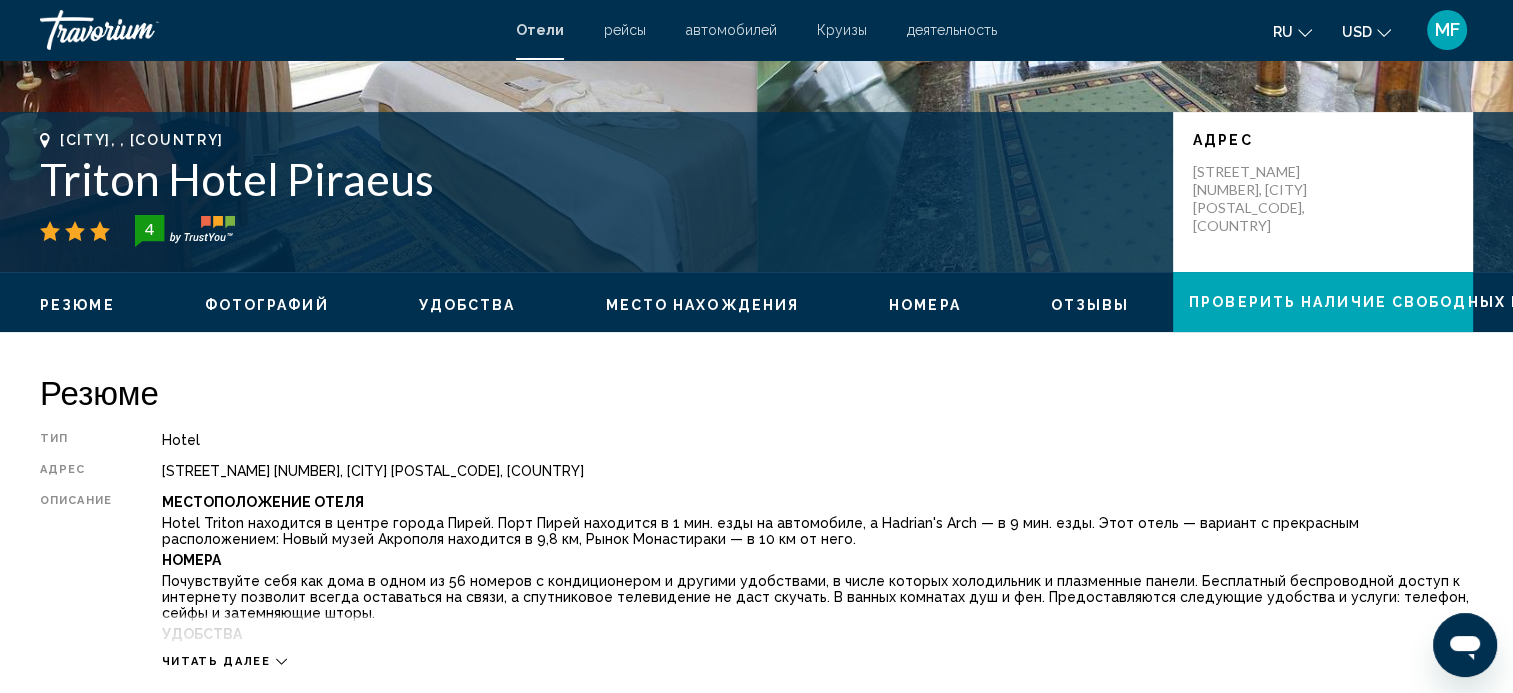 click on "Фотографий" at bounding box center (267, 305) 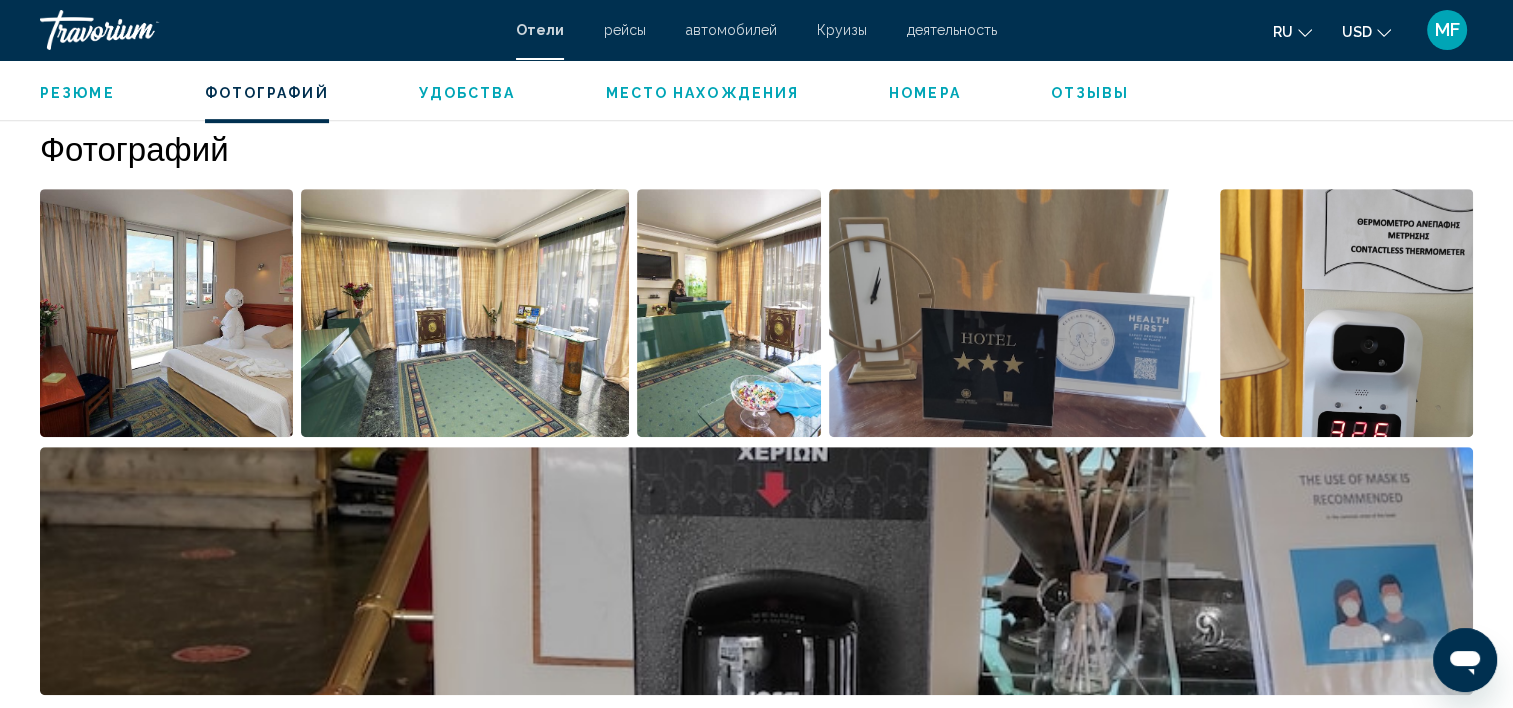 scroll, scrollTop: 976, scrollLeft: 0, axis: vertical 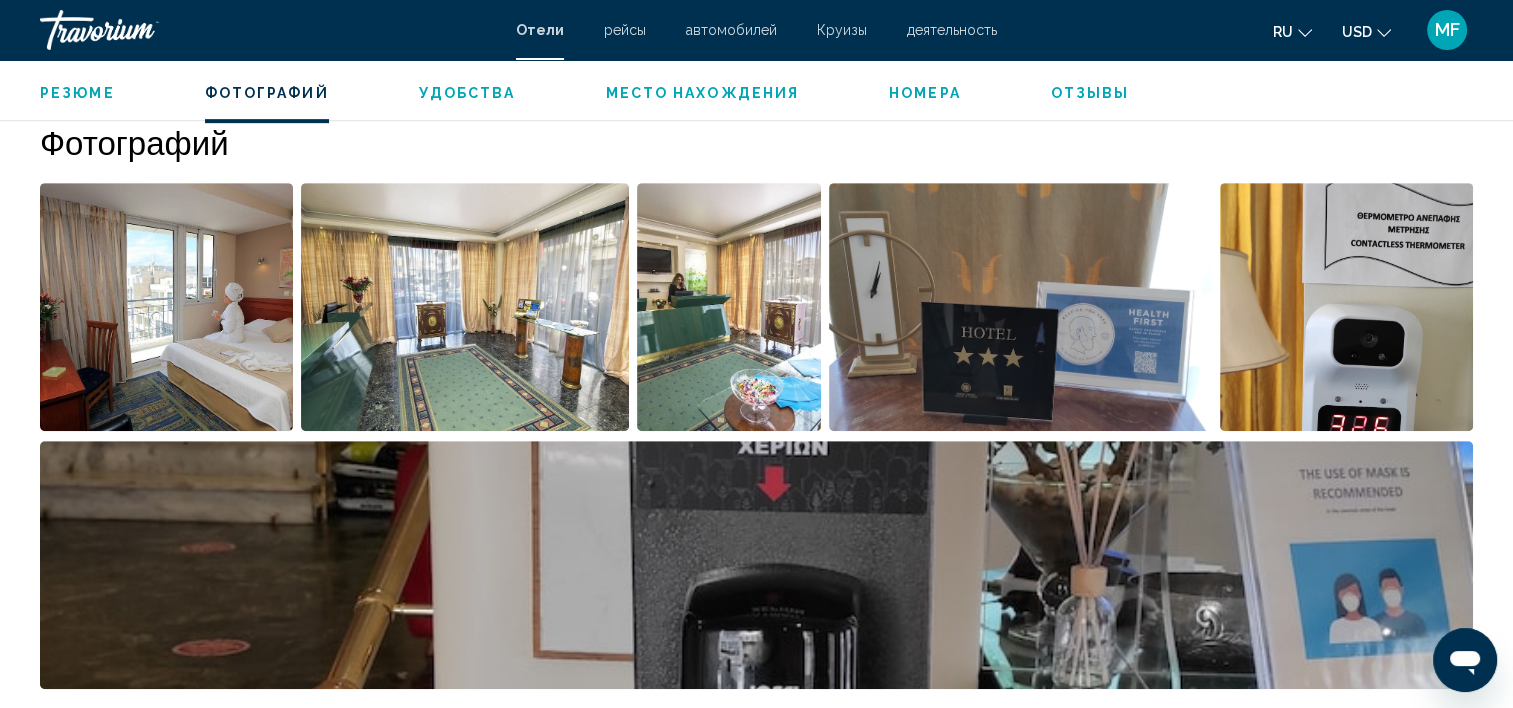 click on "Удобства" at bounding box center (467, 93) 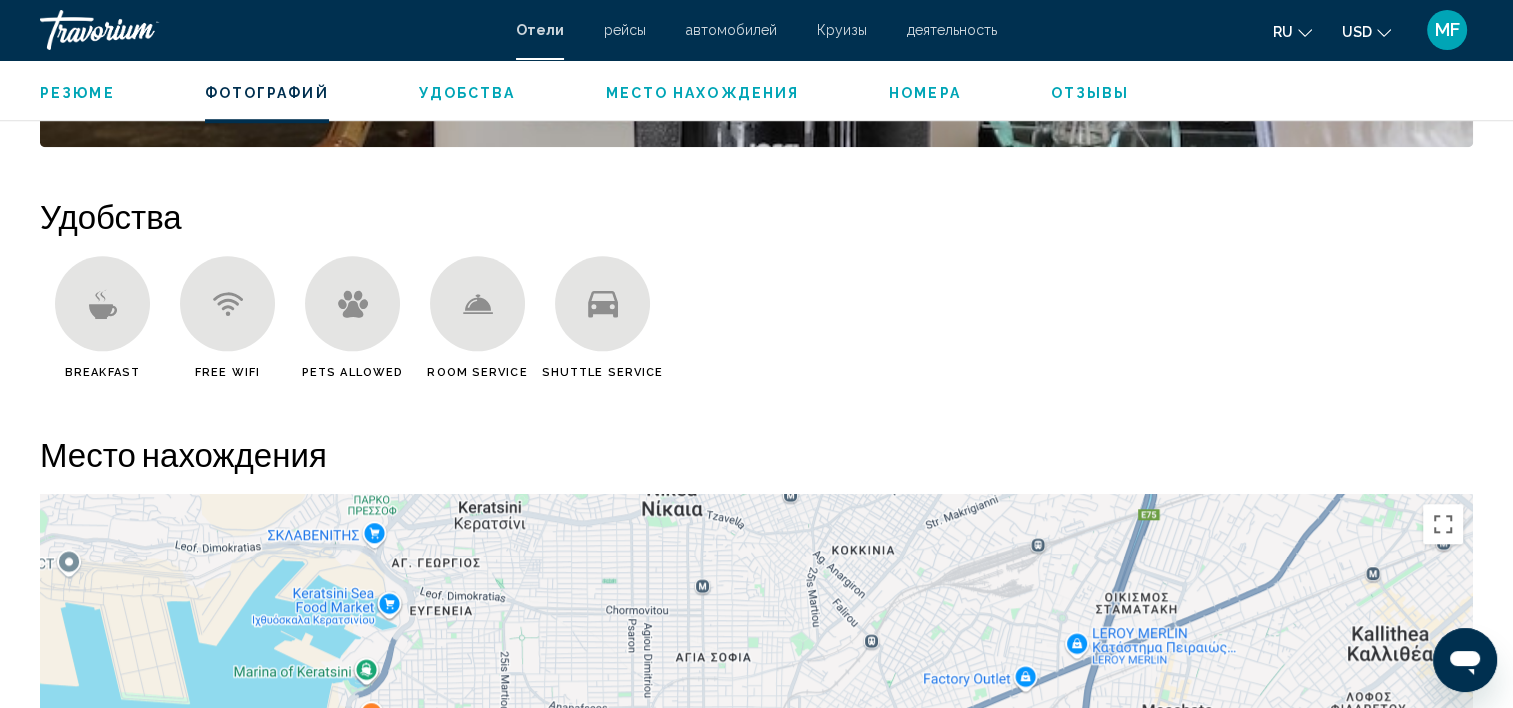 scroll, scrollTop: 1593, scrollLeft: 0, axis: vertical 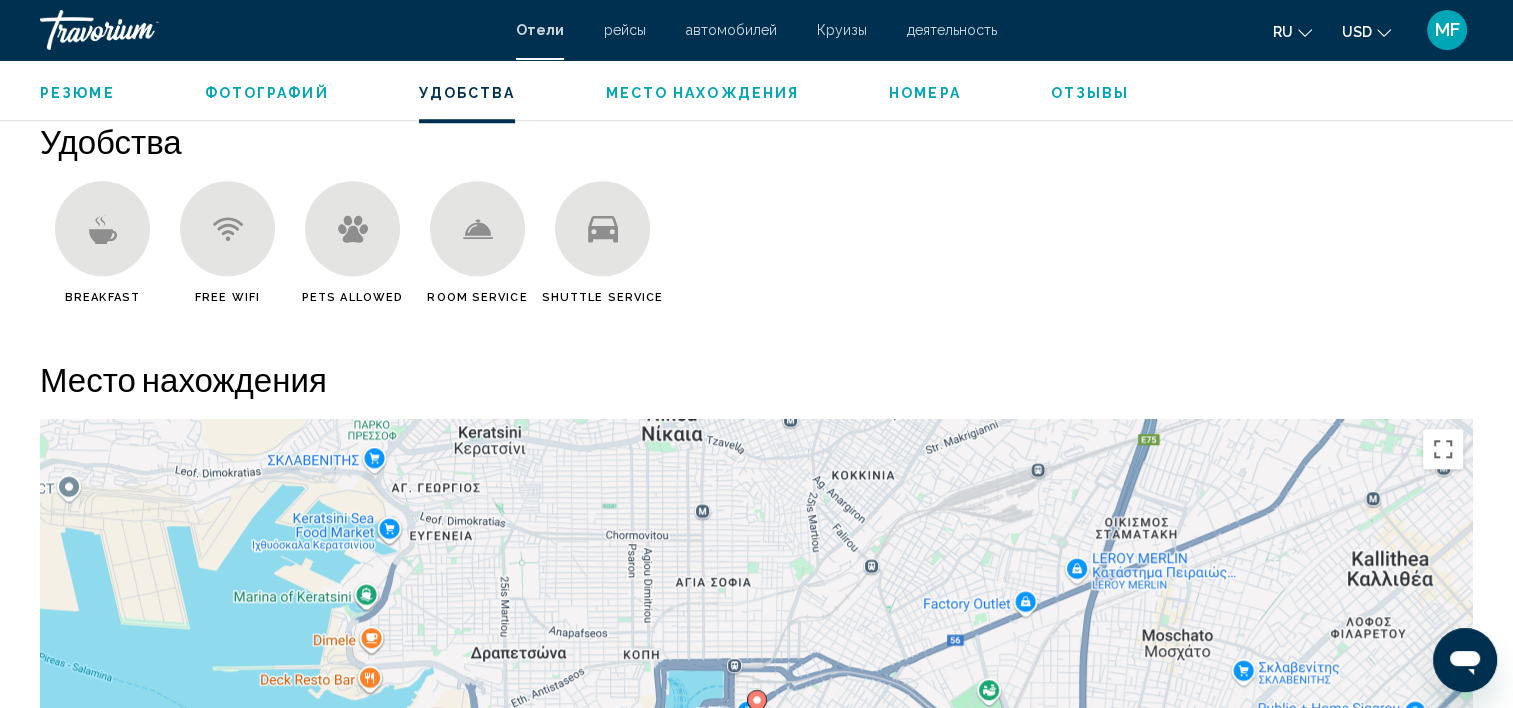 click on "Номера" at bounding box center (925, 93) 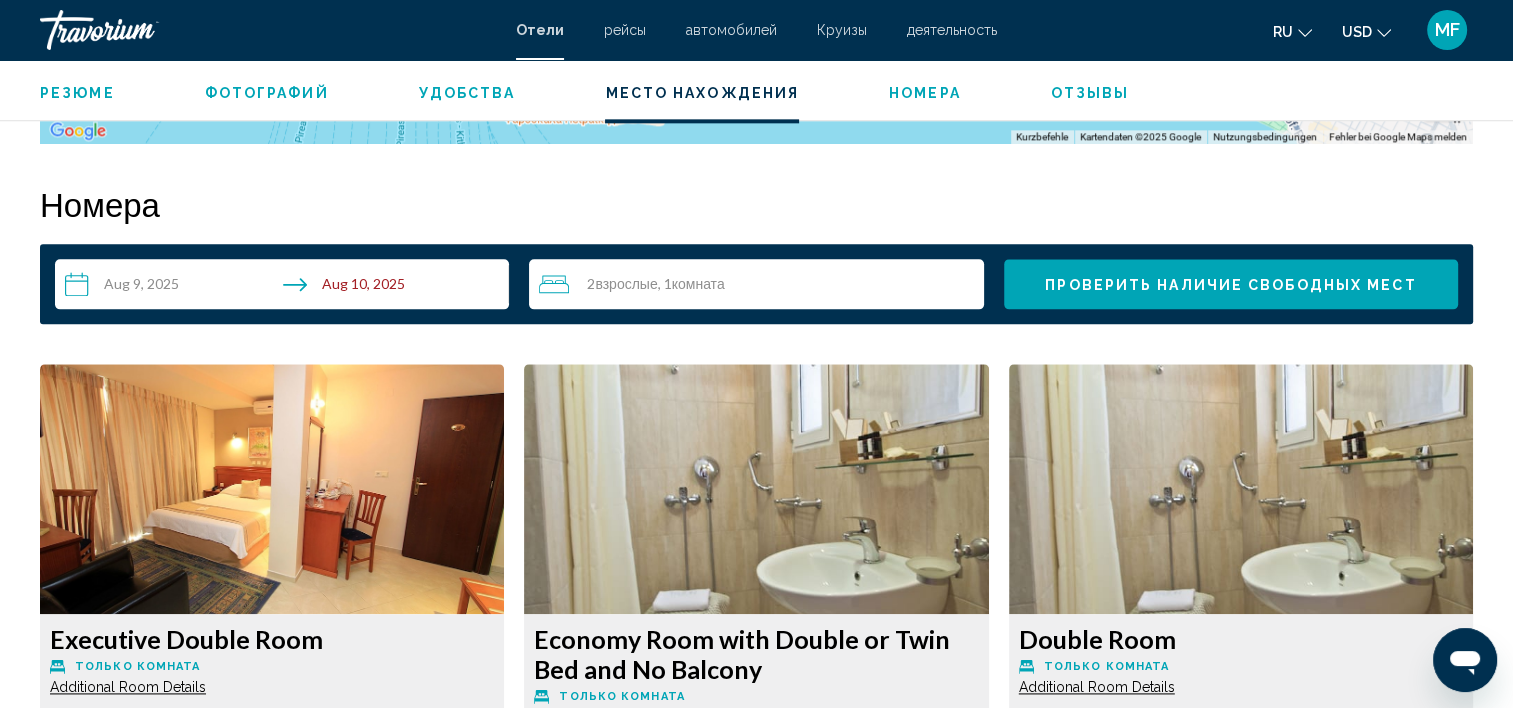 scroll, scrollTop: 2532, scrollLeft: 0, axis: vertical 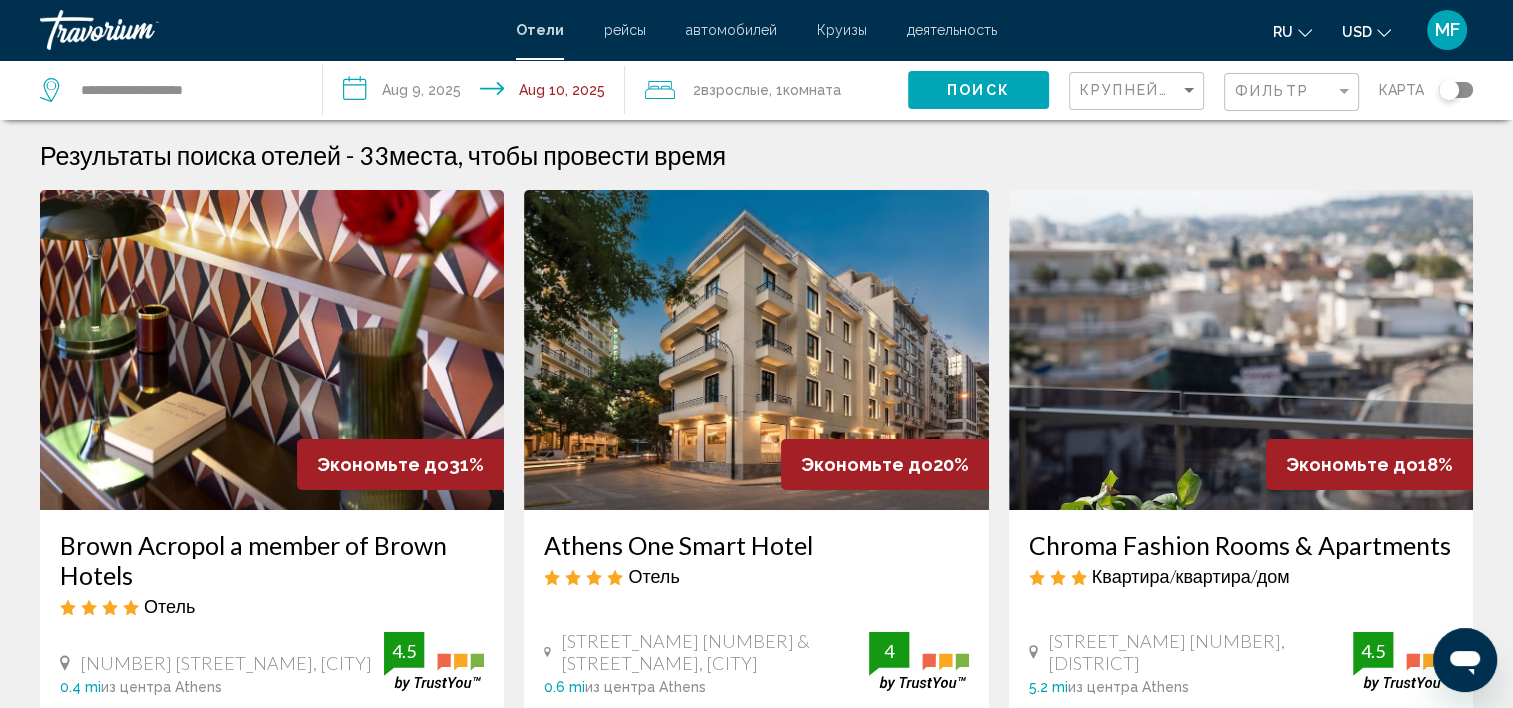 click 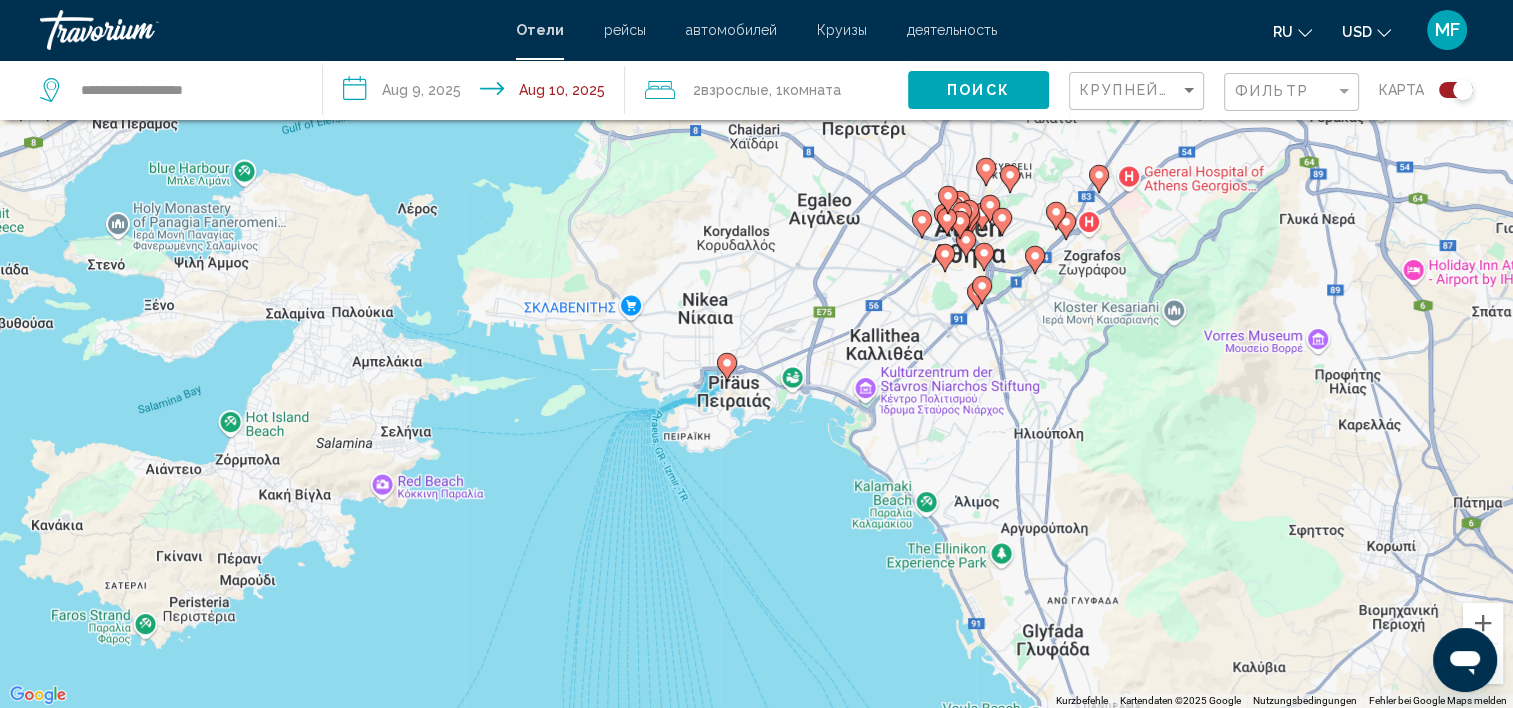 drag, startPoint x: 1143, startPoint y: 516, endPoint x: 898, endPoint y: 314, distance: 317.53583 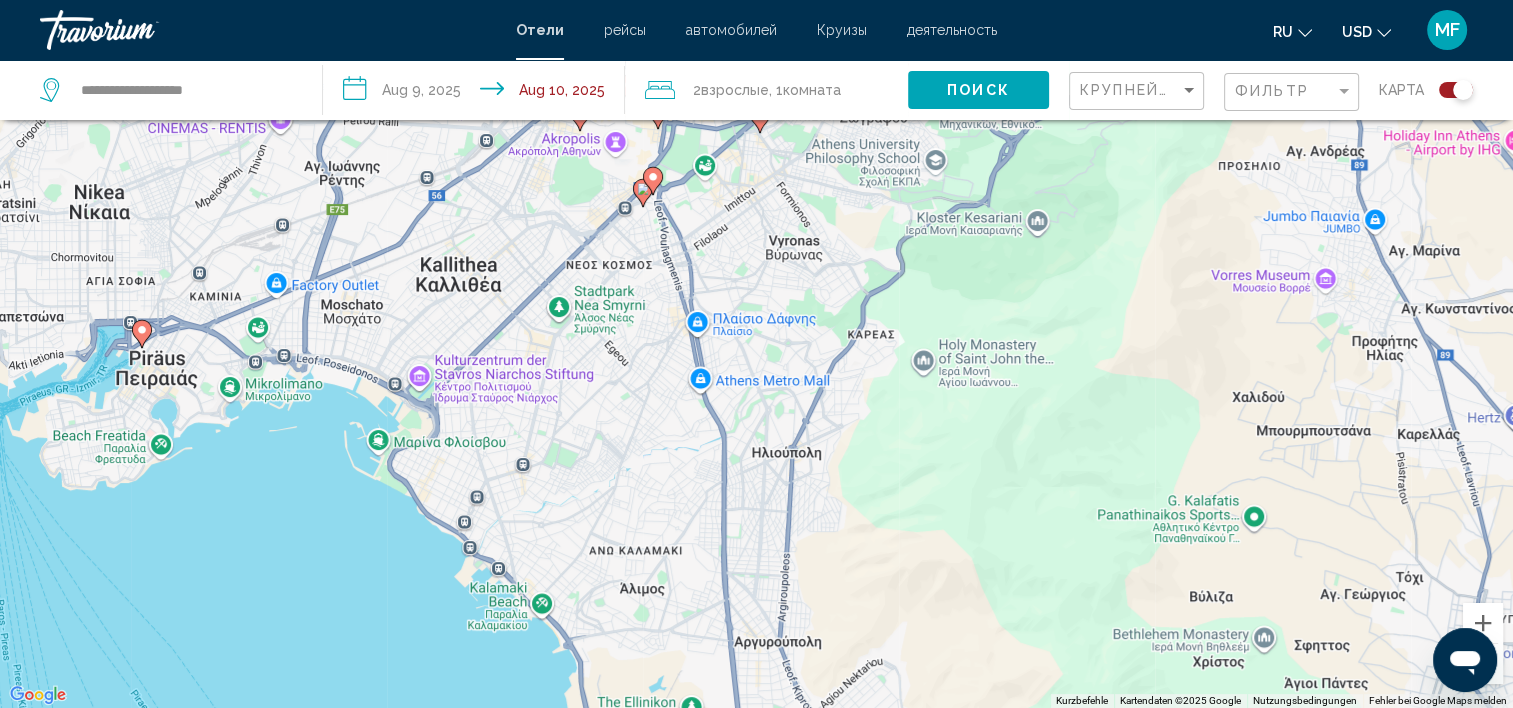 drag, startPoint x: 1180, startPoint y: 304, endPoint x: 808, endPoint y: 229, distance: 379.48517 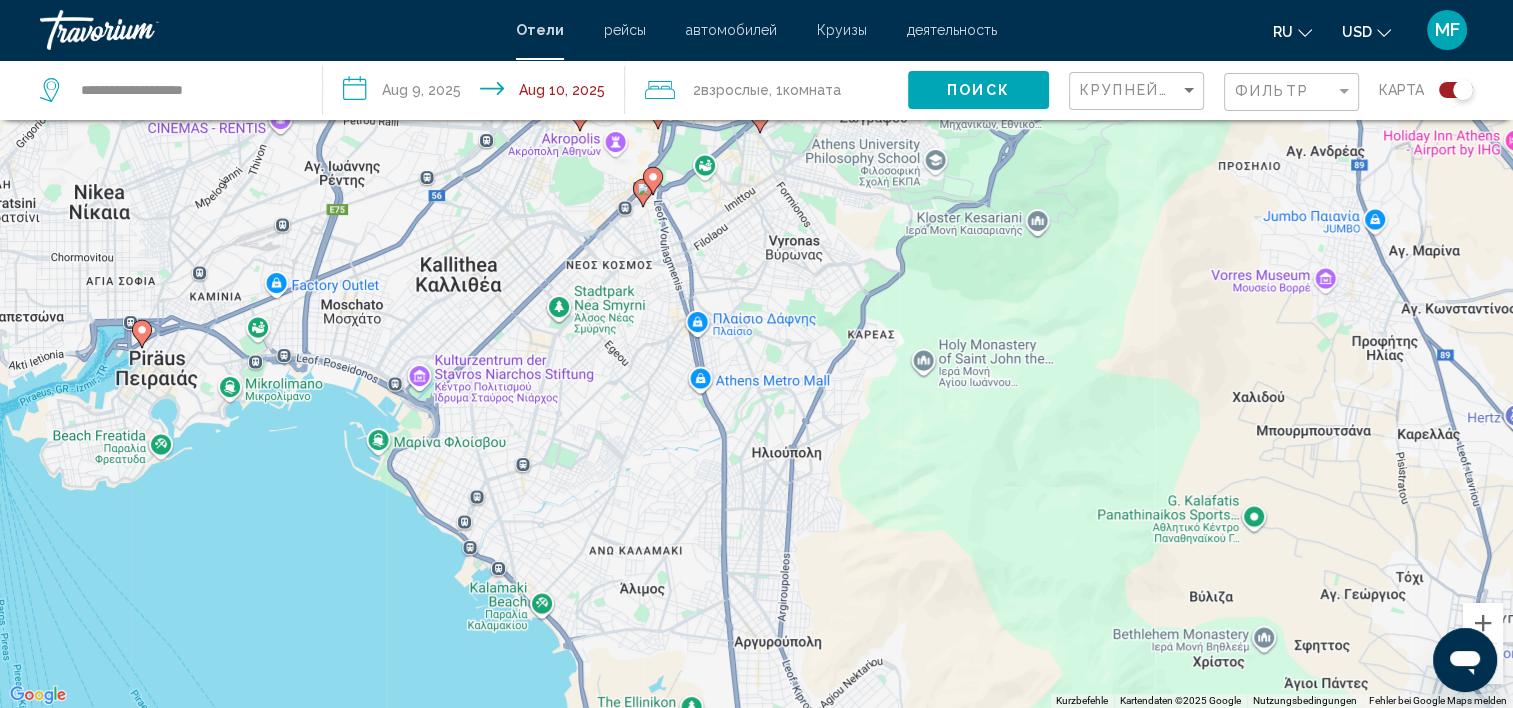 click on "Um den Modus zum Ziehen mit der Tastatur zu aktivieren, drückst du Alt + Eingabetaste. Wenn du den Modus aktiviert hast, kannst du die Markierung mit den Pfeiltasten verschieben. Nachdem du sie an die gewünschte Stelle gezogen bzw. verschoben hast, drückst du einfach die Eingabetaste. Durch Drücken der Esc-Taste kannst du den Vorgang abbrechen." at bounding box center [756, 354] 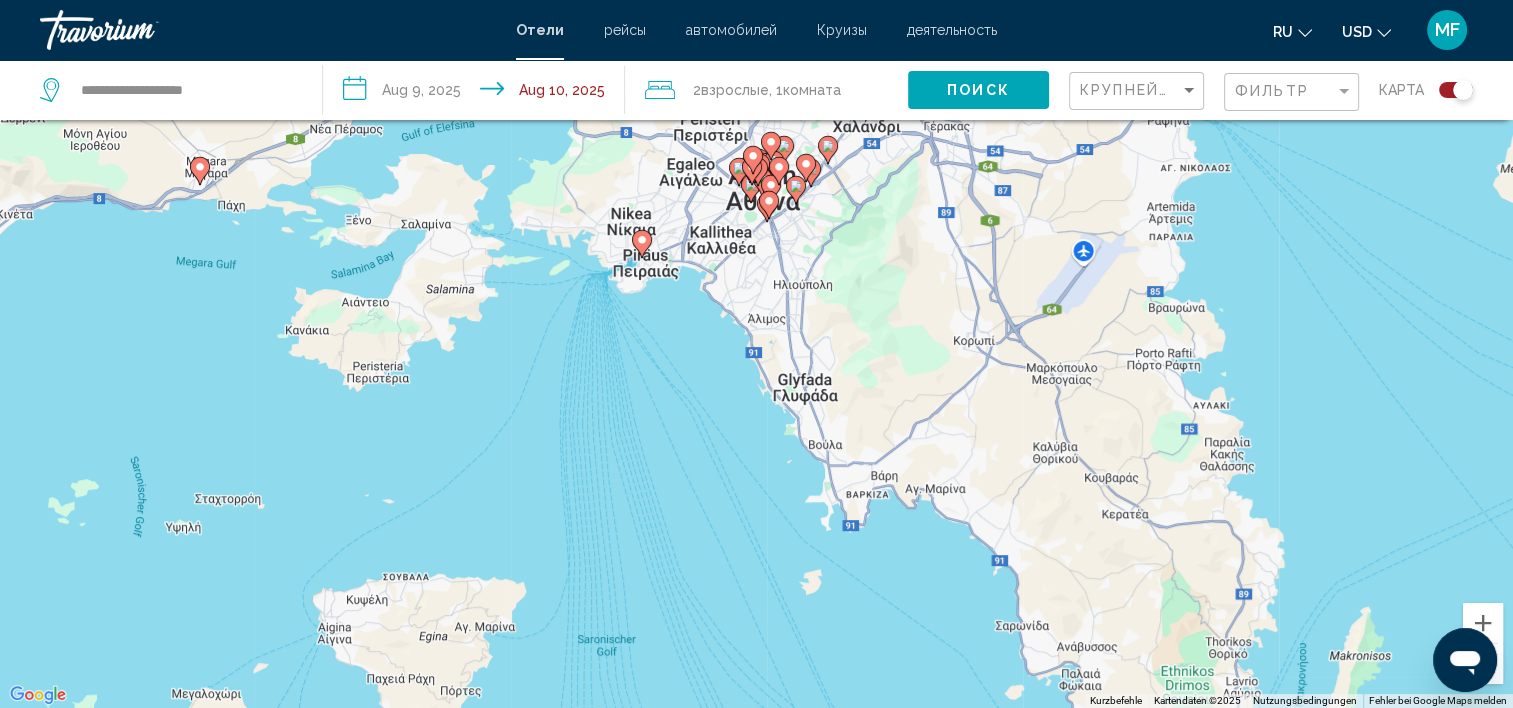 click on "Um den Modus zum Ziehen mit der Tastatur zu aktivieren, drückst du Alt + Eingabetaste. Wenn du den Modus aktiviert hast, kannst du die Markierung mit den Pfeiltasten verschieben. Nachdem du sie an die gewünschte Stelle gezogen bzw. verschoben hast, drückst du einfach die Eingabetaste. Durch Drücken der Esc-Taste kannst du den Vorgang abbrechen." at bounding box center [756, 354] 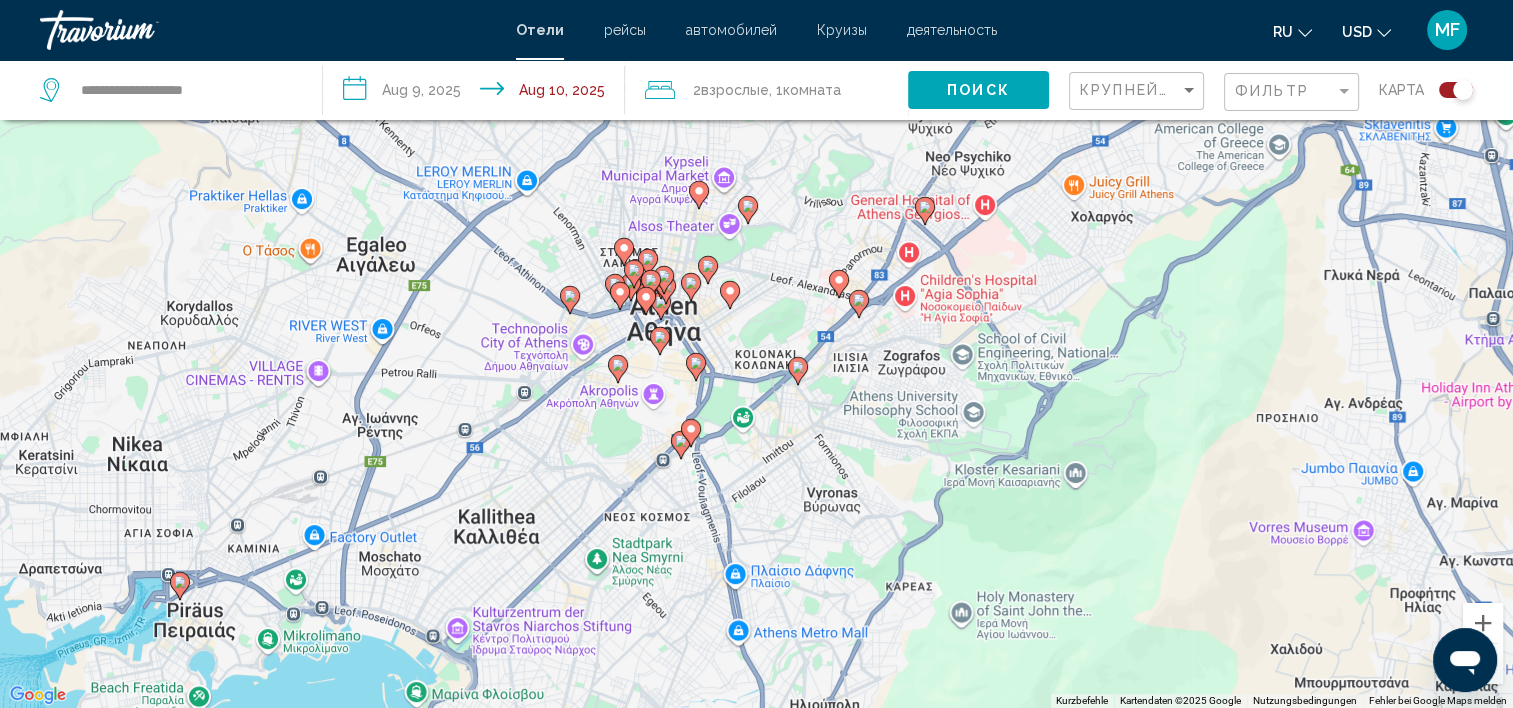 drag, startPoint x: 721, startPoint y: 276, endPoint x: 668, endPoint y: 498, distance: 228.2389 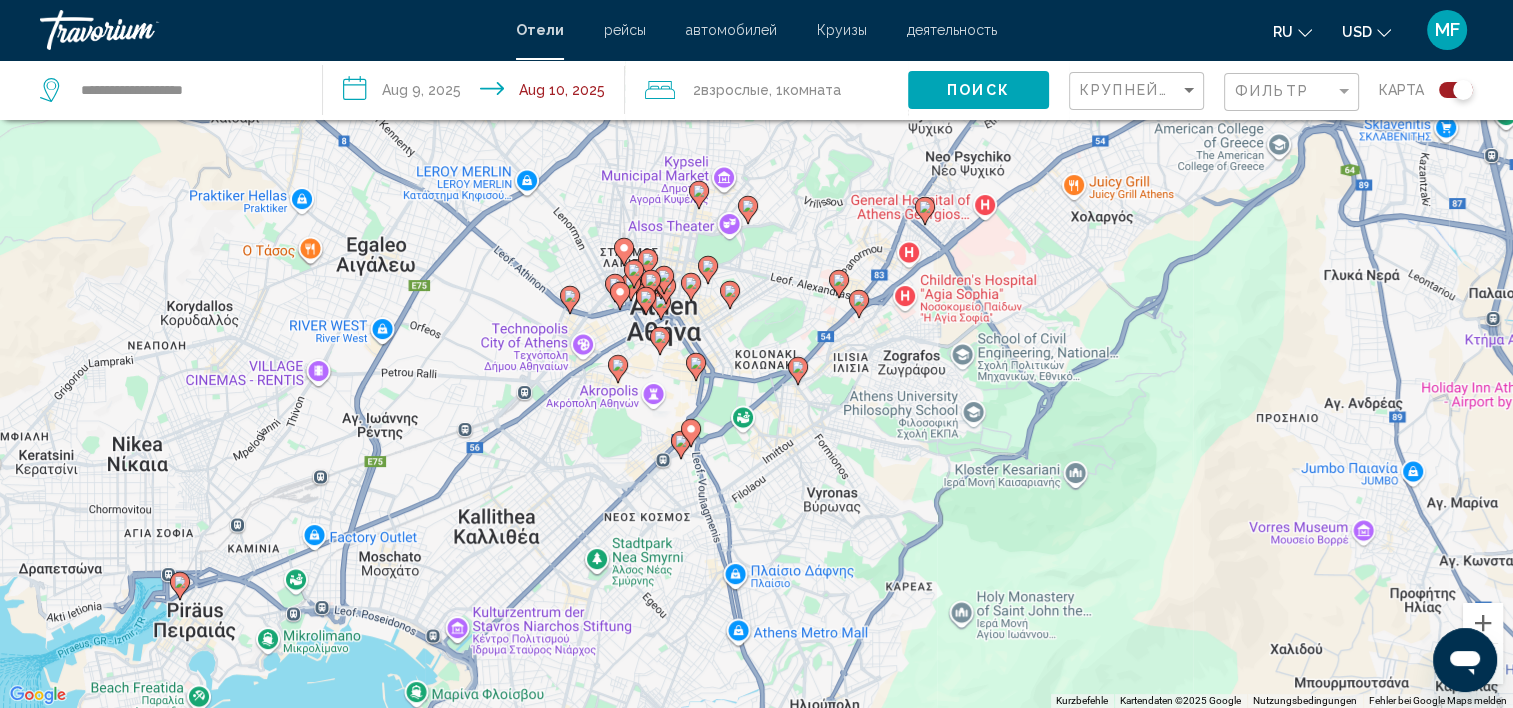 click on "Um den Modus zum Ziehen mit der Tastatur zu aktivieren, drückst du Alt + Eingabetaste. Wenn du den Modus aktiviert hast, kannst du die Markierung mit den Pfeiltasten verschieben. Nachdem du sie an die gewünschte Stelle gezogen bzw. verschoben hast, drückst du einfach die Eingabetaste. Durch Drücken der Esc-Taste kannst du den Vorgang abbrechen." at bounding box center (756, 354) 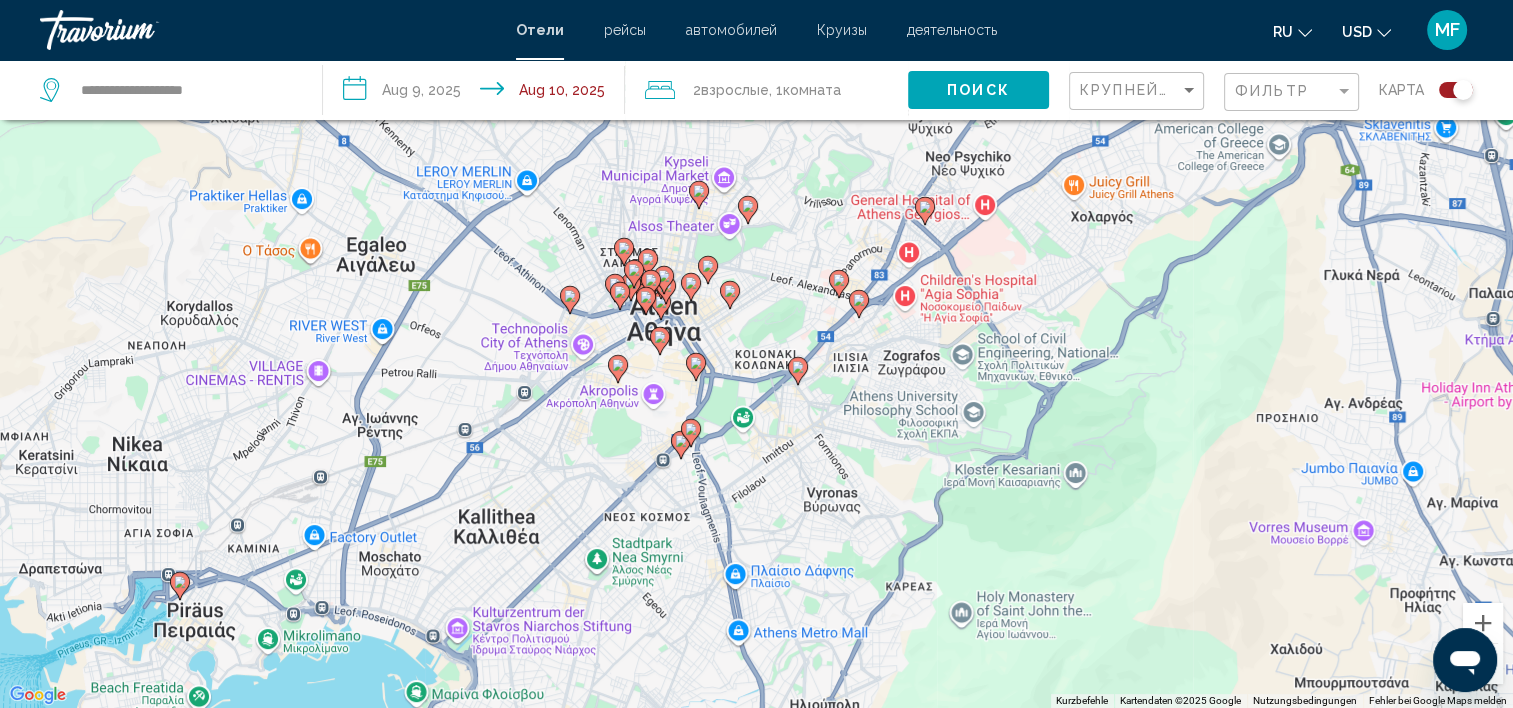 click 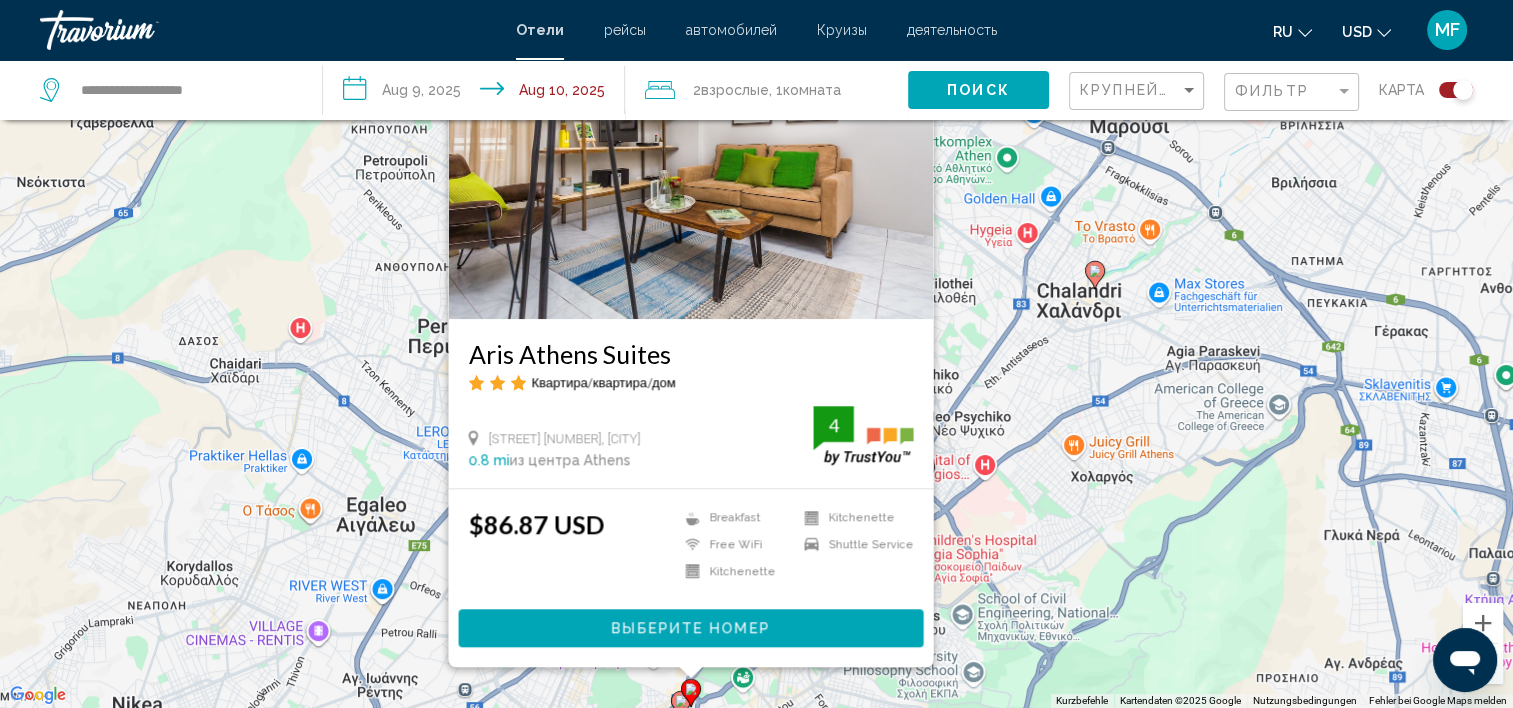 click on "Aris Athens Suites
Квартира/квартира/дом
[STREET_NAME] [NUMBER], [CITY] 0.8 mi  из центра  [CITY] от отеля 4 $86.87 USD
Breakfast
Free WiFi
Kitchenette
Kitchenette
Shuttle Service  4" at bounding box center [756, 354] 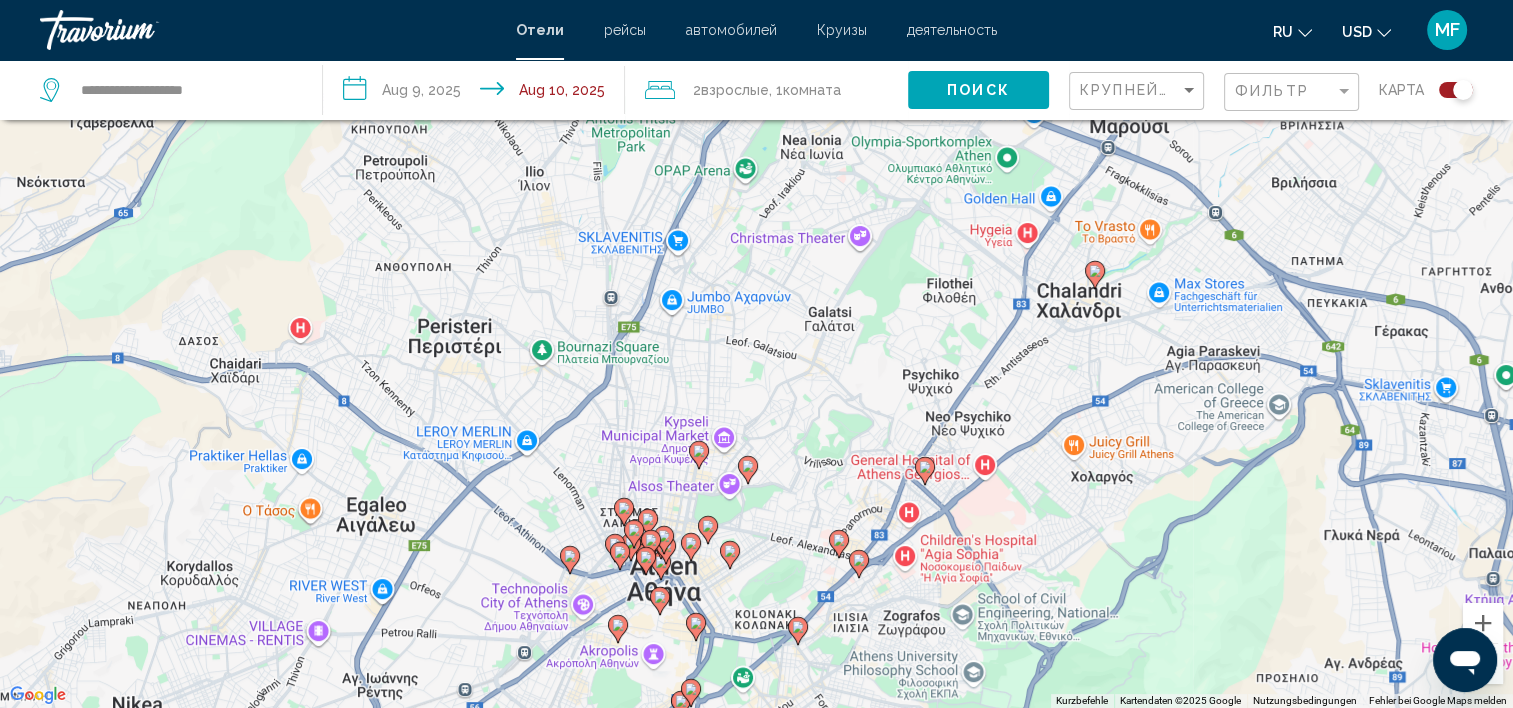 click 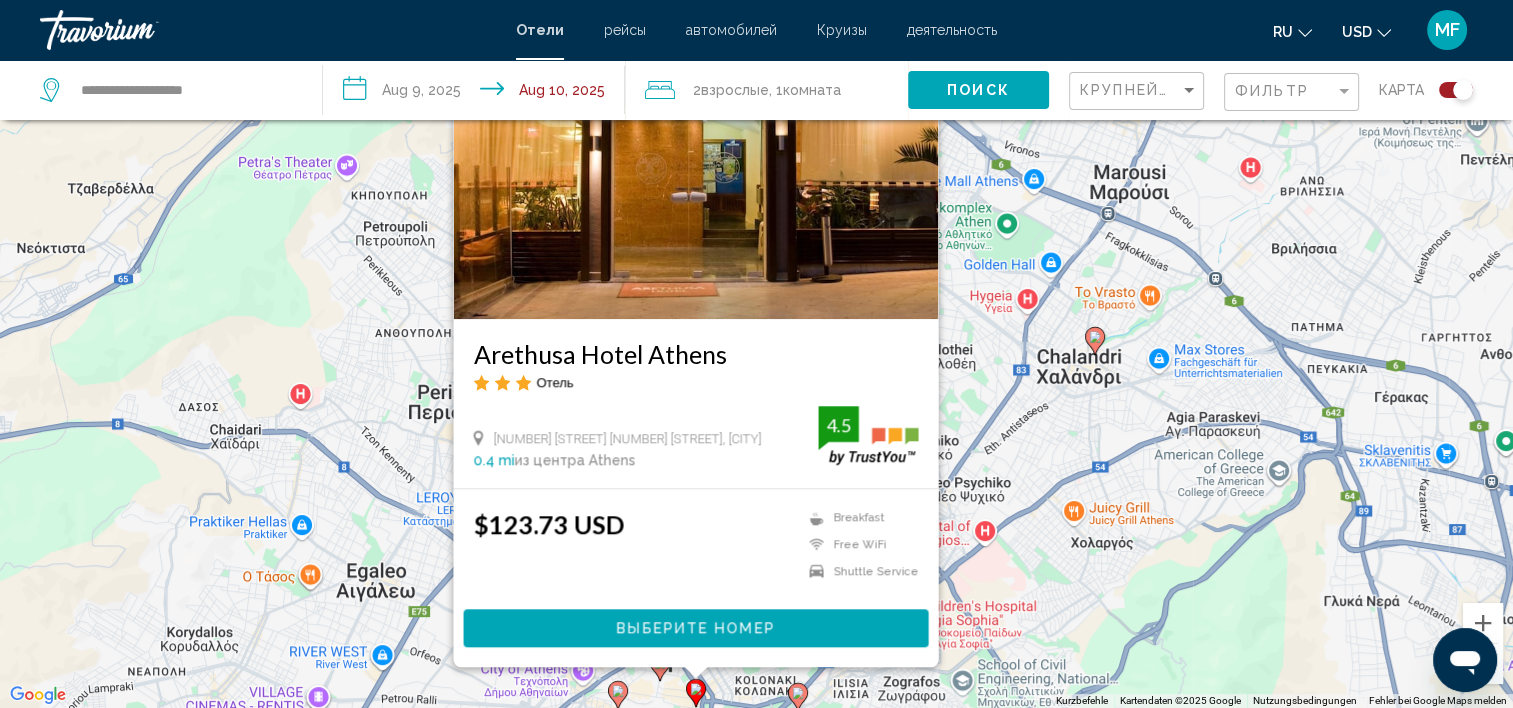 click on "Arethusa Hotel Athens
Отель
[NUMBER] [STREET] [NUMBER] [STREET], [CITY] [DISTANCE]  из центра  [CITY] от отеля [RATING] $[PRICE] [CURRENCY]
Breakfast
Free WiFi
Shuttle Service  [RATING] Выберите номер" at bounding box center [756, 354] 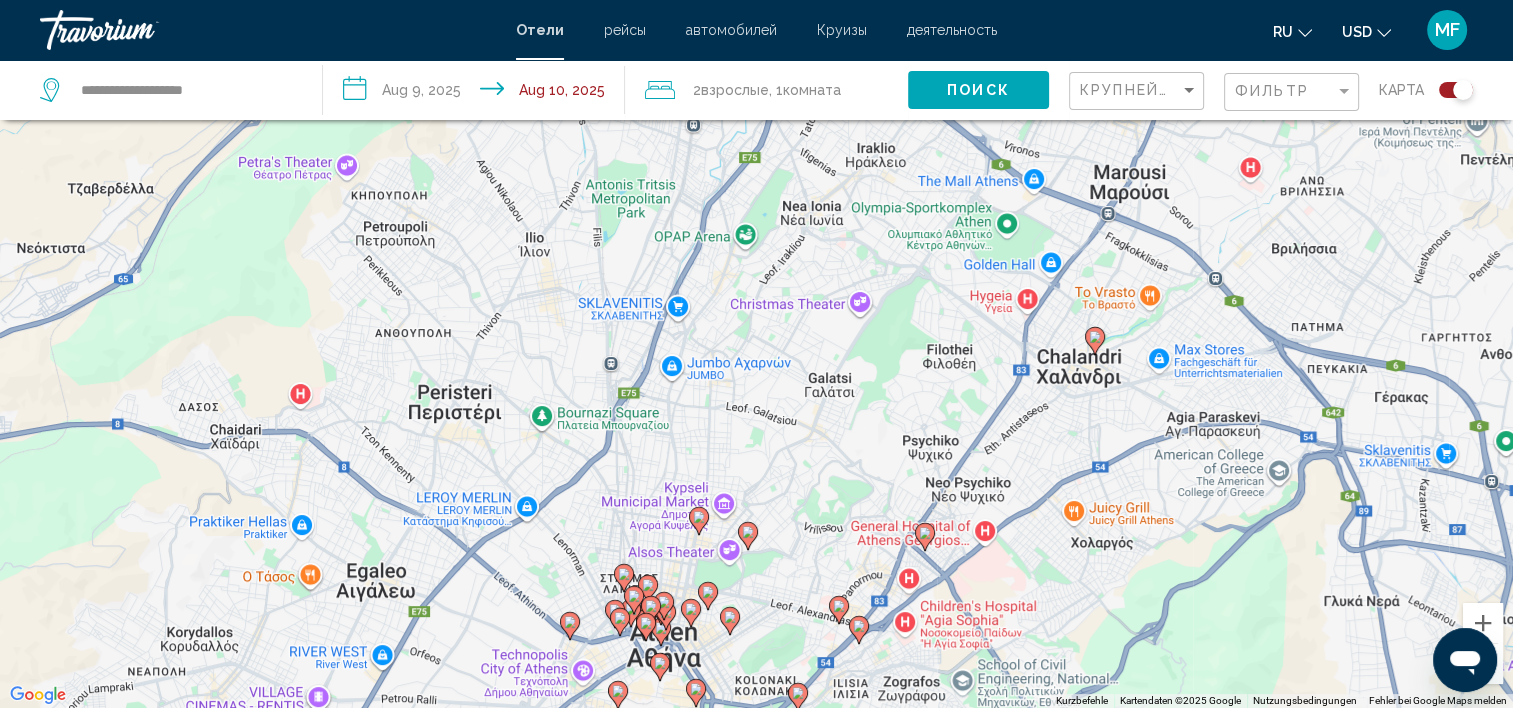 click 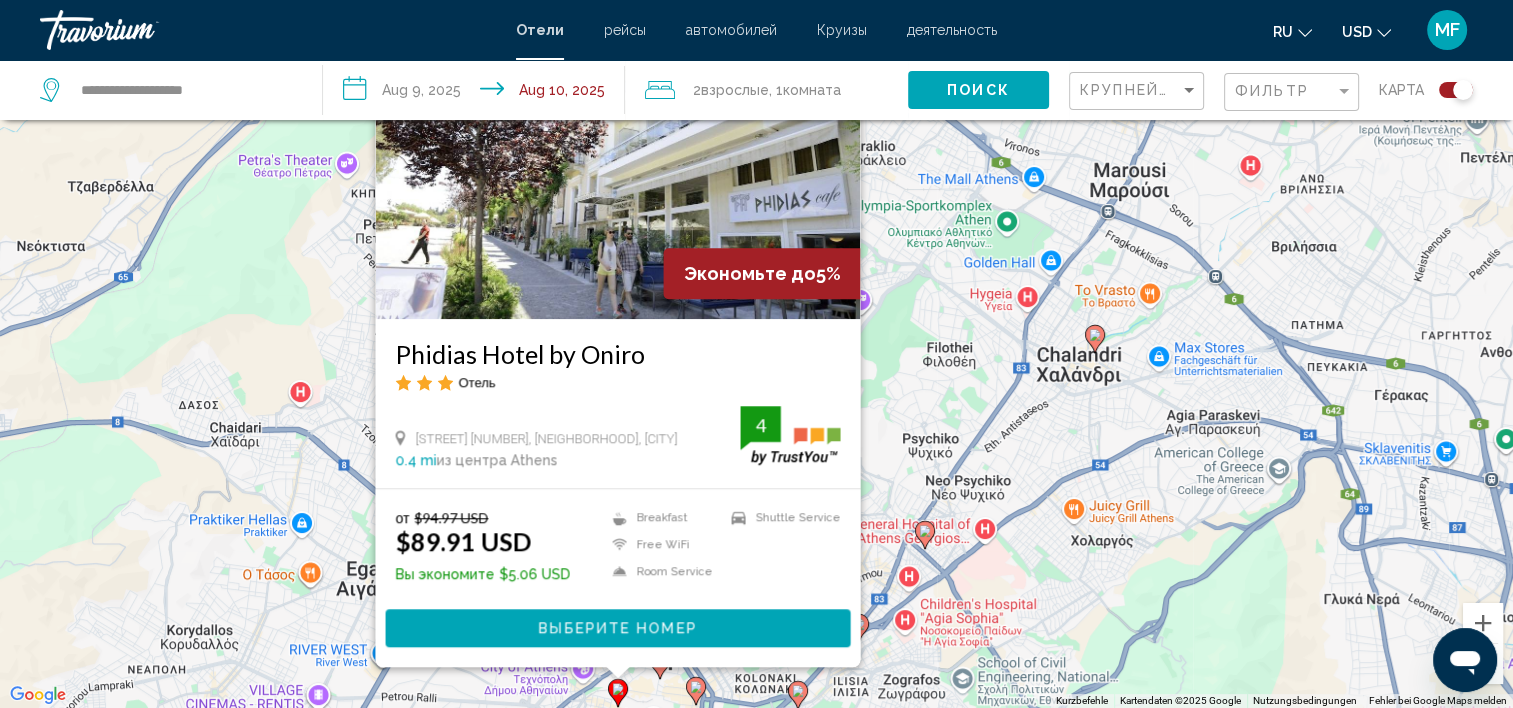 click on "Phidias Hotel by Oniro
Отель
[STREET_NAME] [NUMBER], [DISTRICT], [CITY] 0.4 mi  из центра  [CITY] от отеля 4 от $94.97 USD $89.91 USD  Вы экономите  $5.06 USD
Breakfast
Free WiFi
Room Service
Shuttle Service  4 Выберите номер" at bounding box center (756, 354) 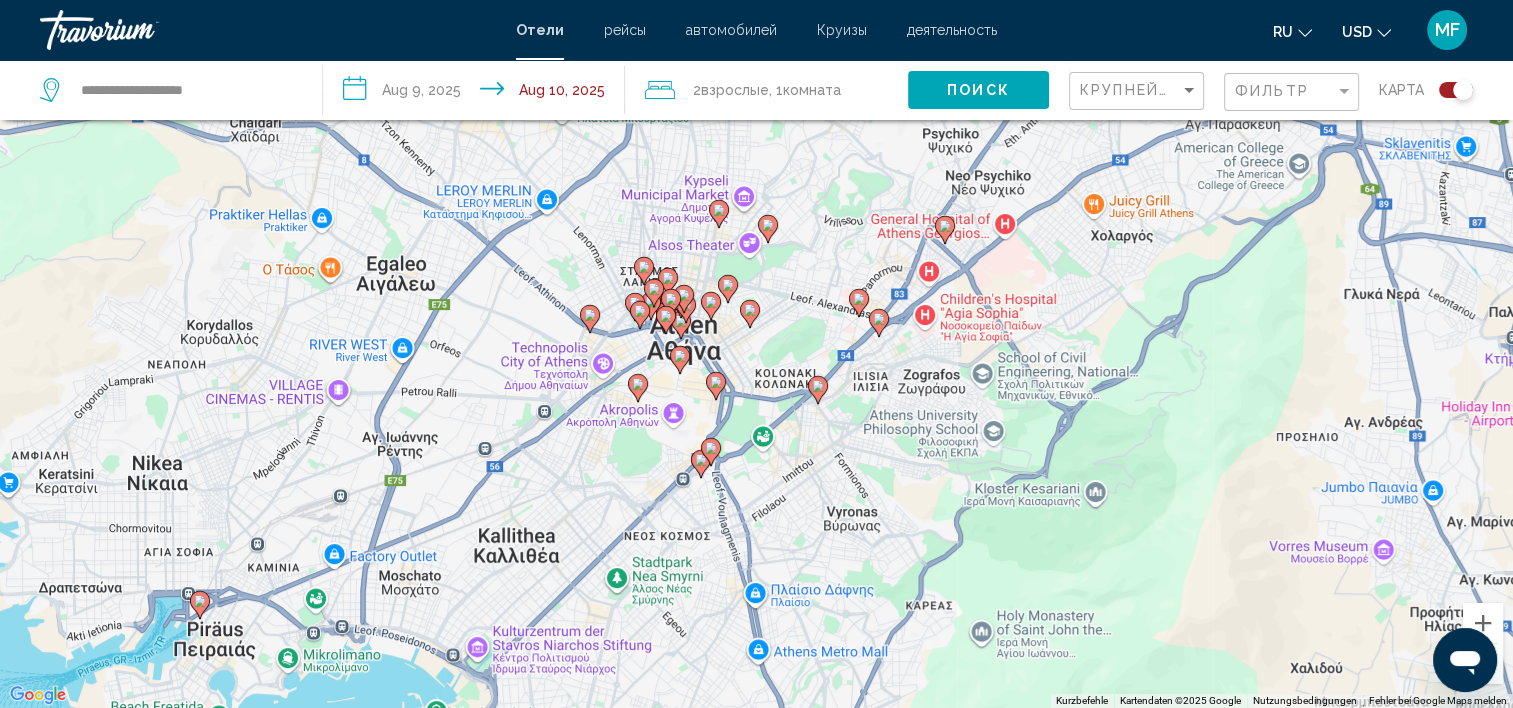 drag, startPoint x: 808, startPoint y: 555, endPoint x: 828, endPoint y: 241, distance: 314.6363 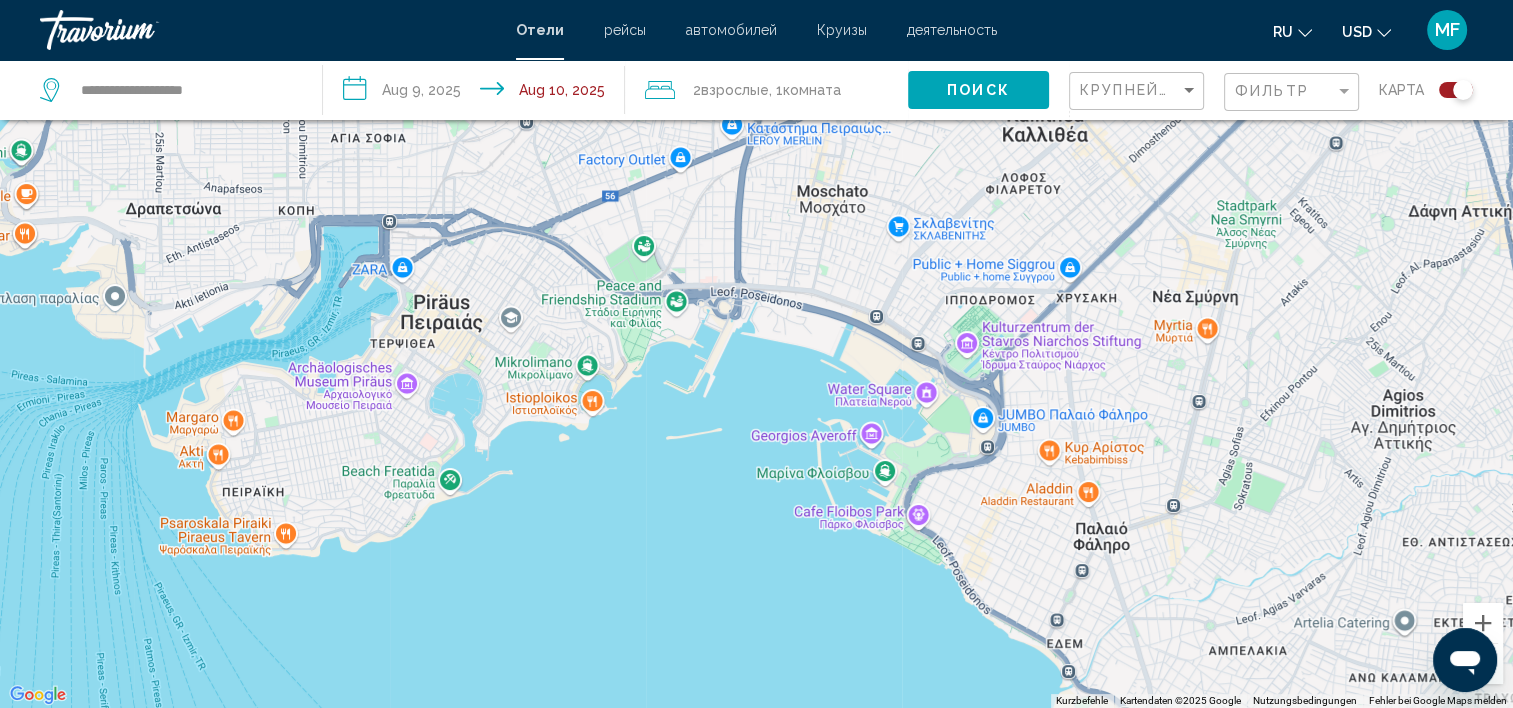 drag, startPoint x: 500, startPoint y: 578, endPoint x: 1222, endPoint y: -86, distance: 980.9077 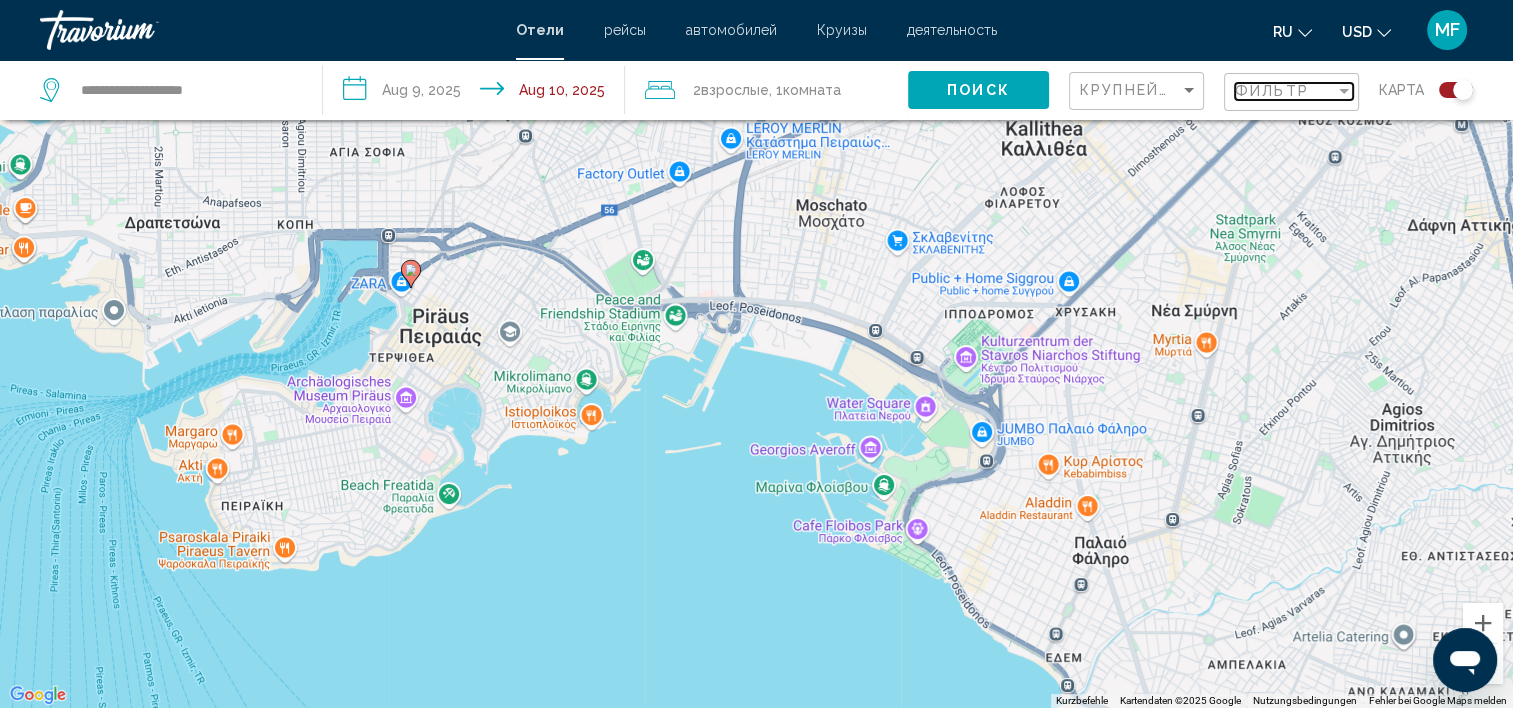 click on "Фильтр" at bounding box center (1272, 91) 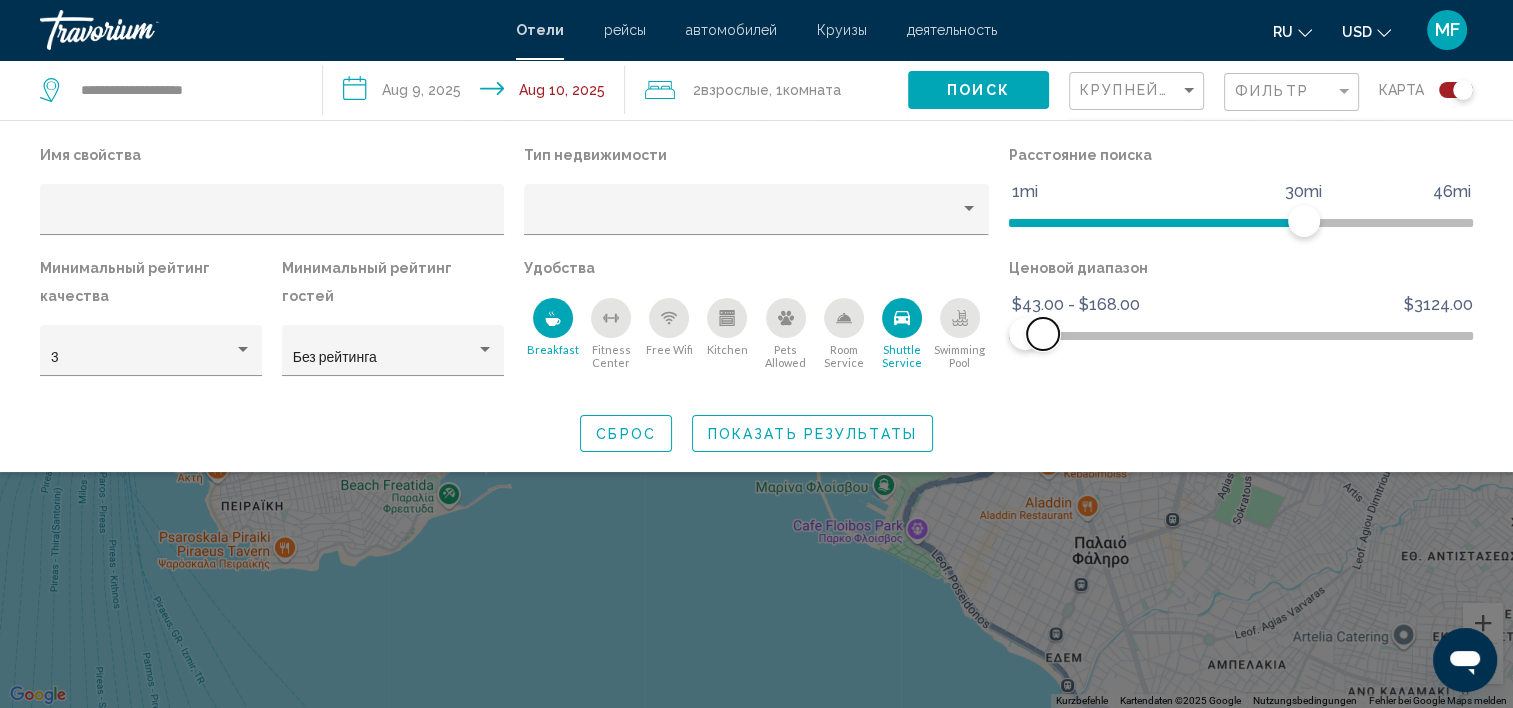 click 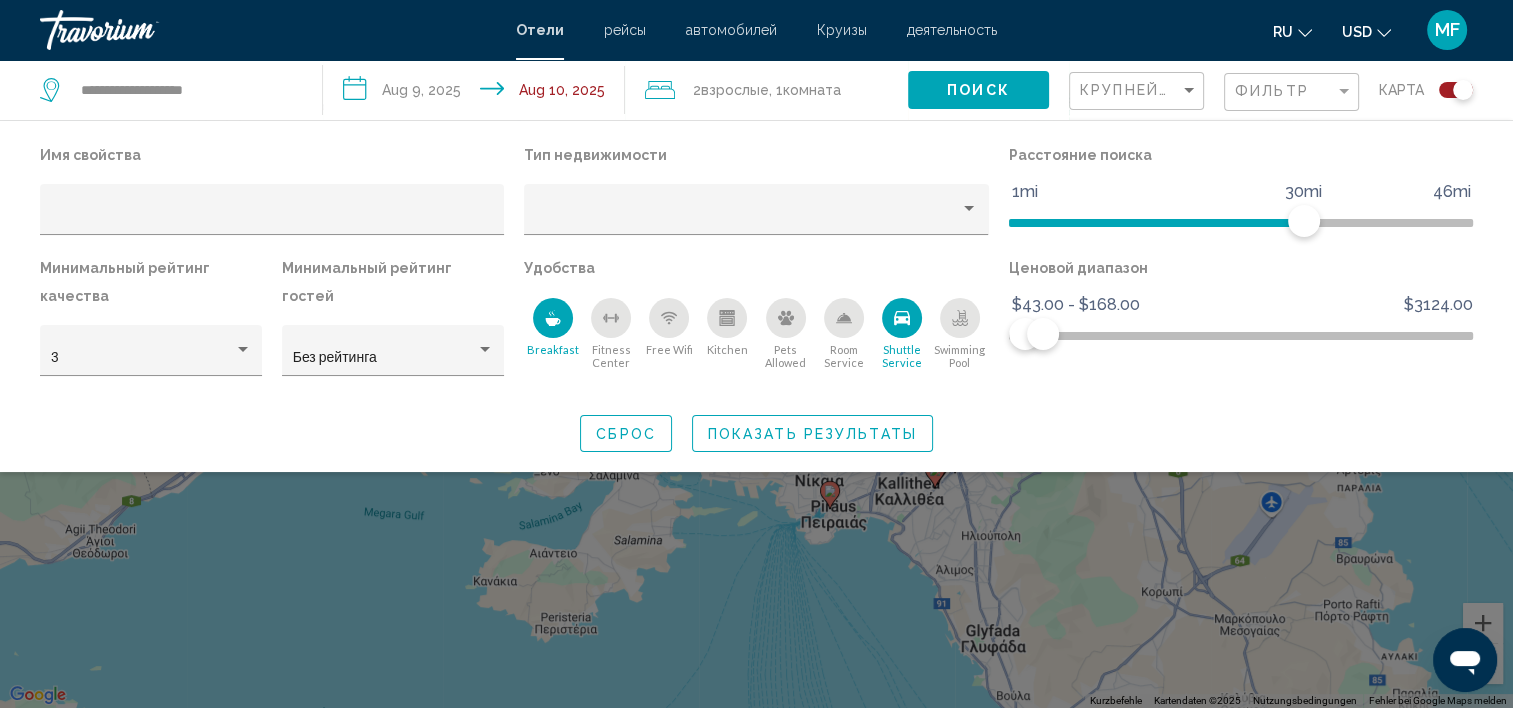 click on "Показать результаты" 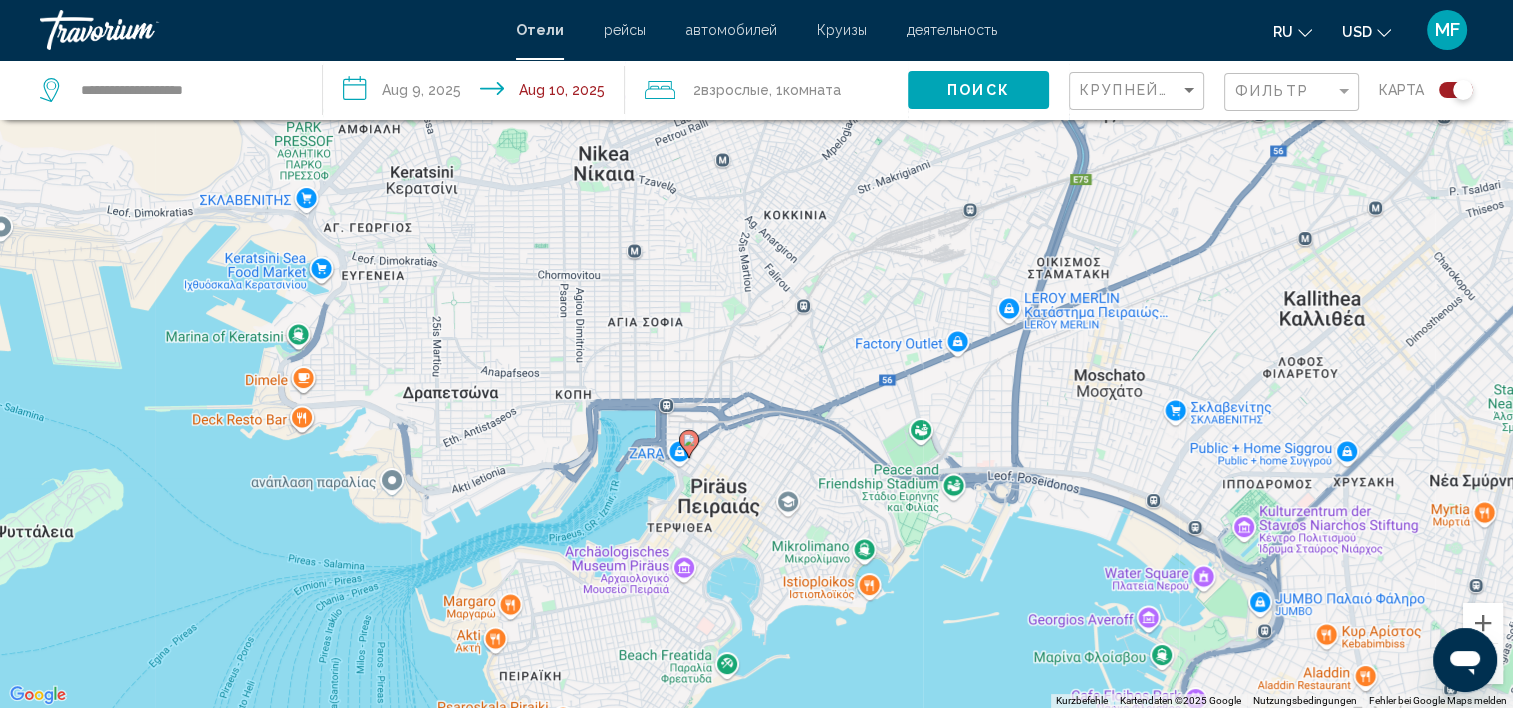 drag, startPoint x: 1008, startPoint y: 495, endPoint x: 718, endPoint y: 530, distance: 292.10443 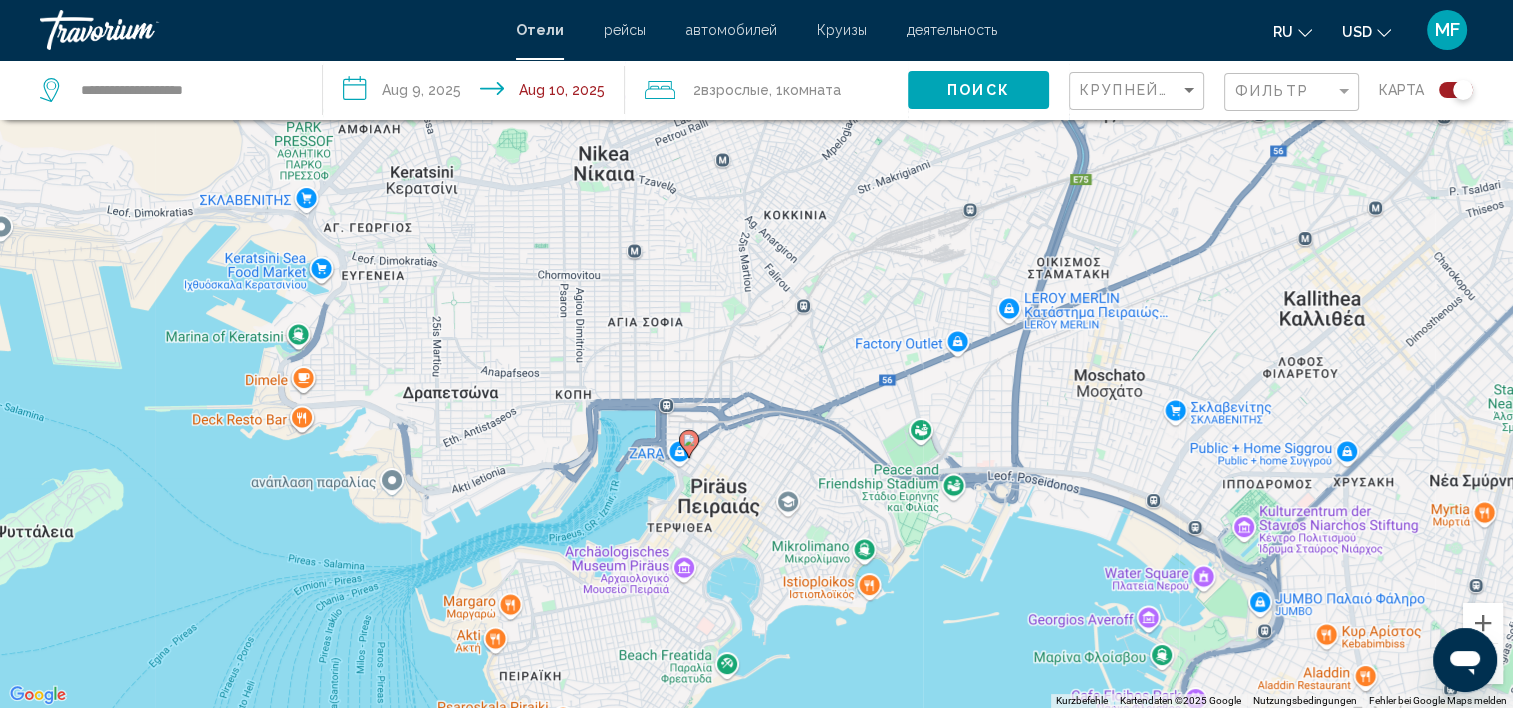 click 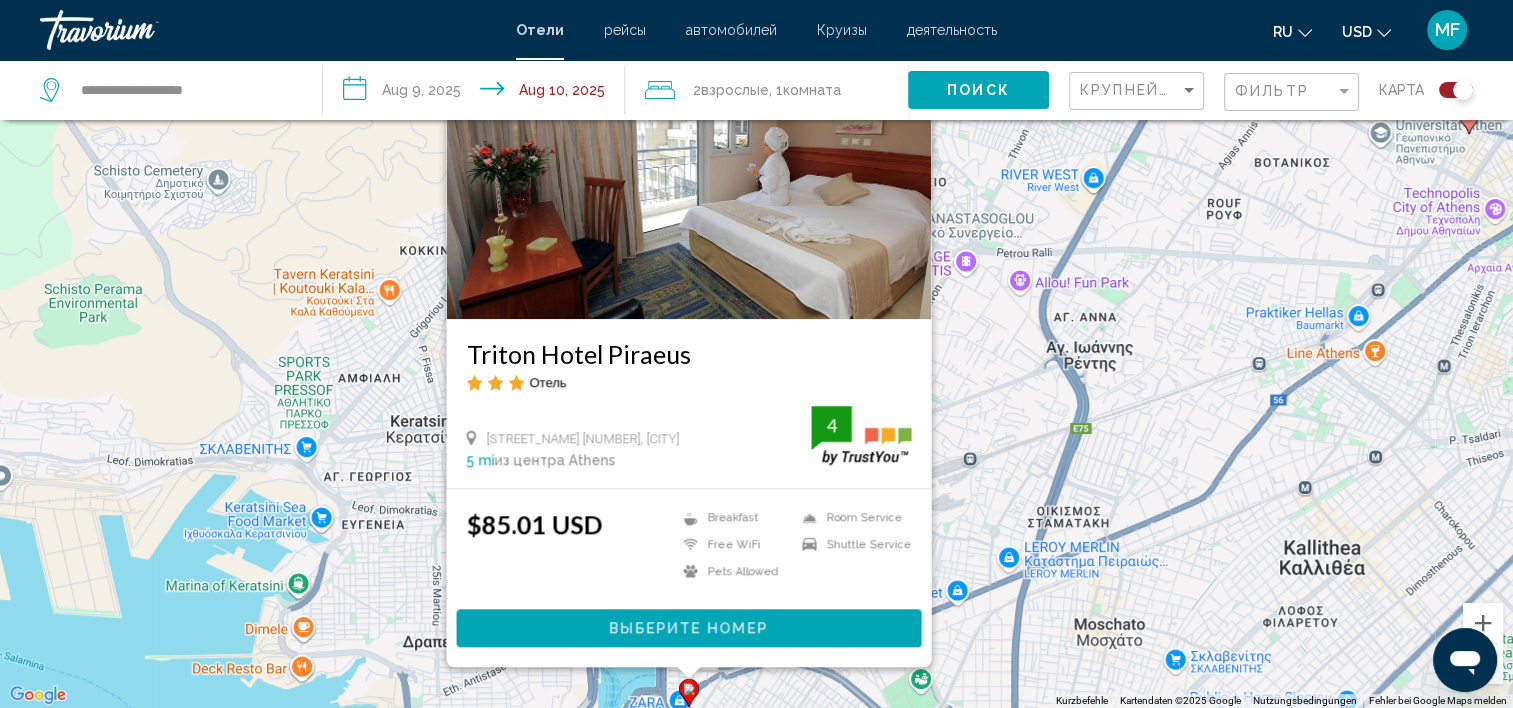 click on "Triton Hotel Piraeus
Отель
[STREET] [NUMBER], [CITY] [DISTANCE]  из центра  [CITY] от отеля [RATING] $[PRICE] [CURRENCY]
Breakfast
Free WiFi
Pets Allowed
Room Service
Shuttle Service  [RATING] Выберите номер" at bounding box center [756, 354] 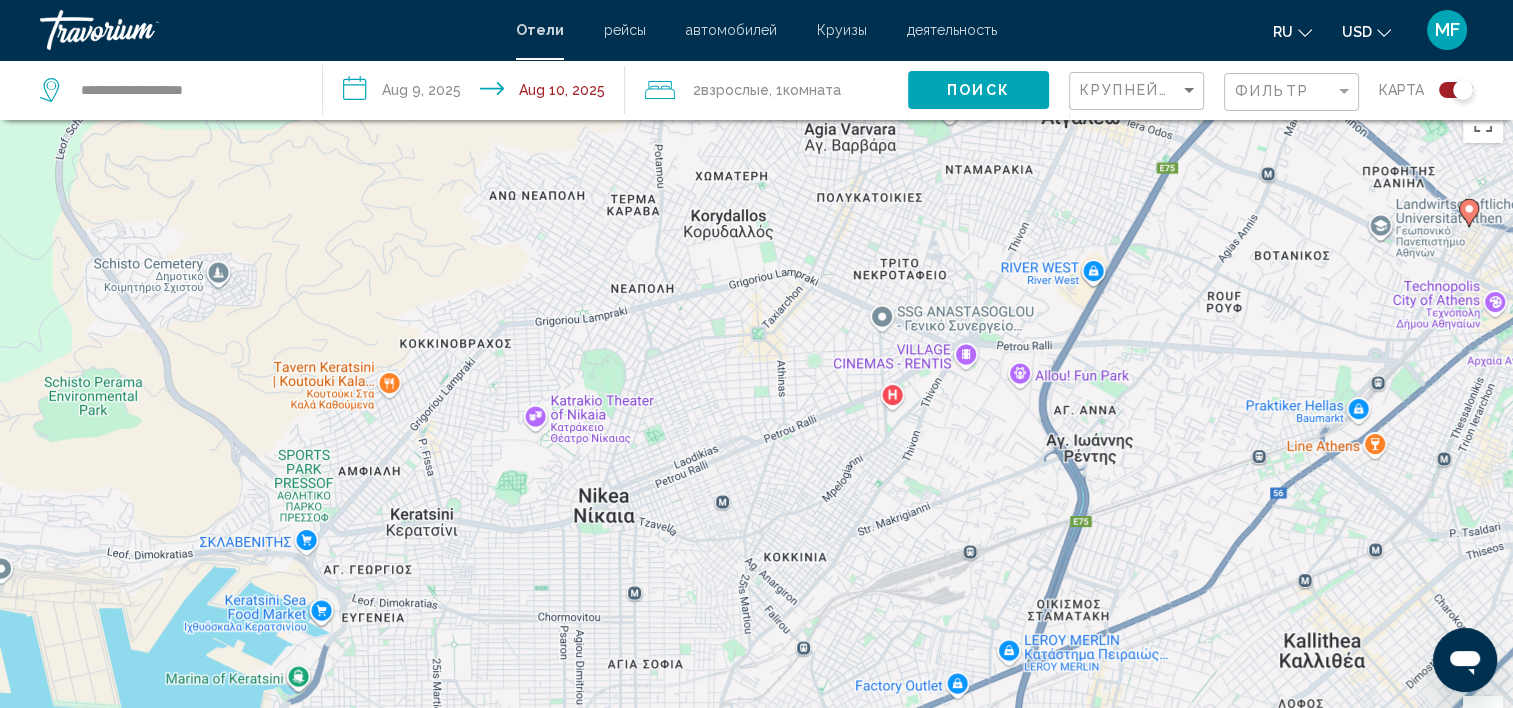 scroll, scrollTop: 120, scrollLeft: 0, axis: vertical 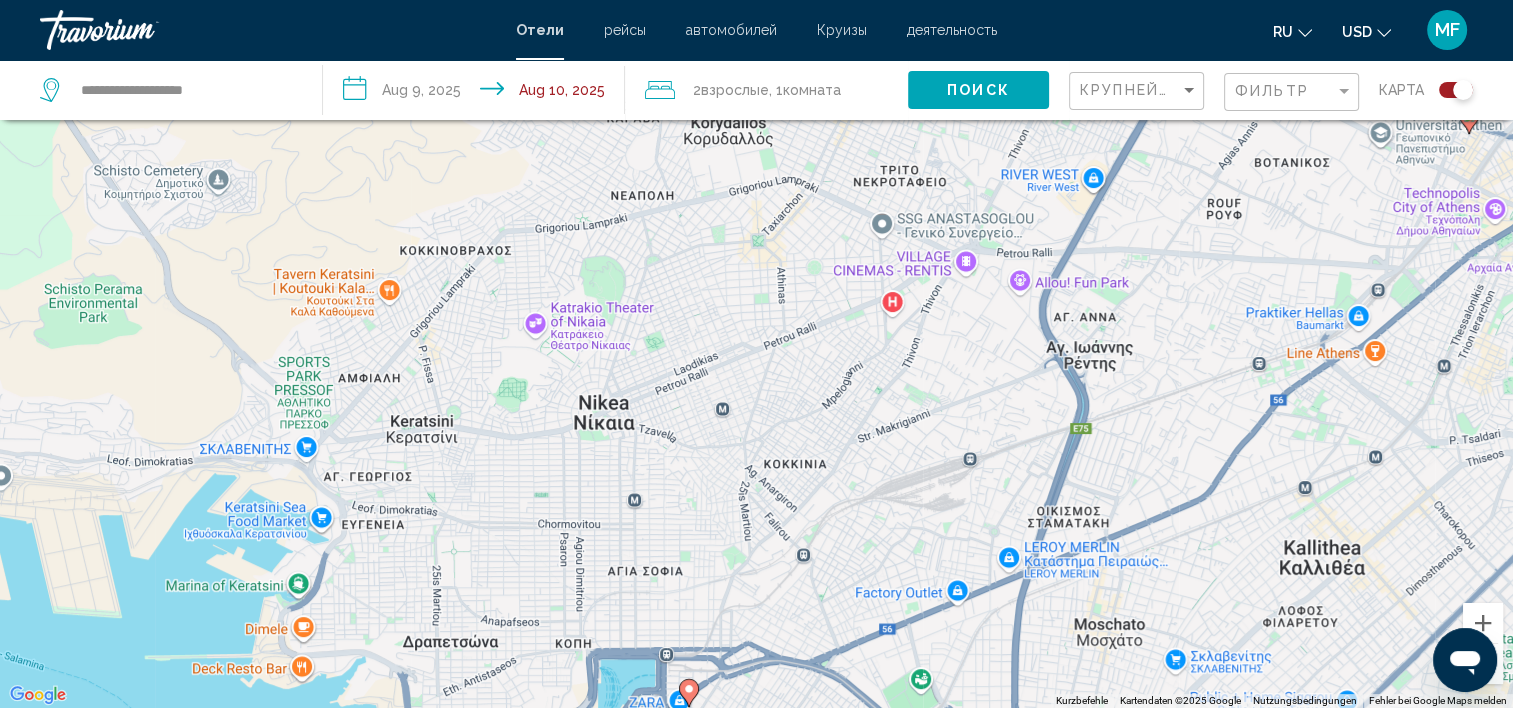 click on "Фильтр" 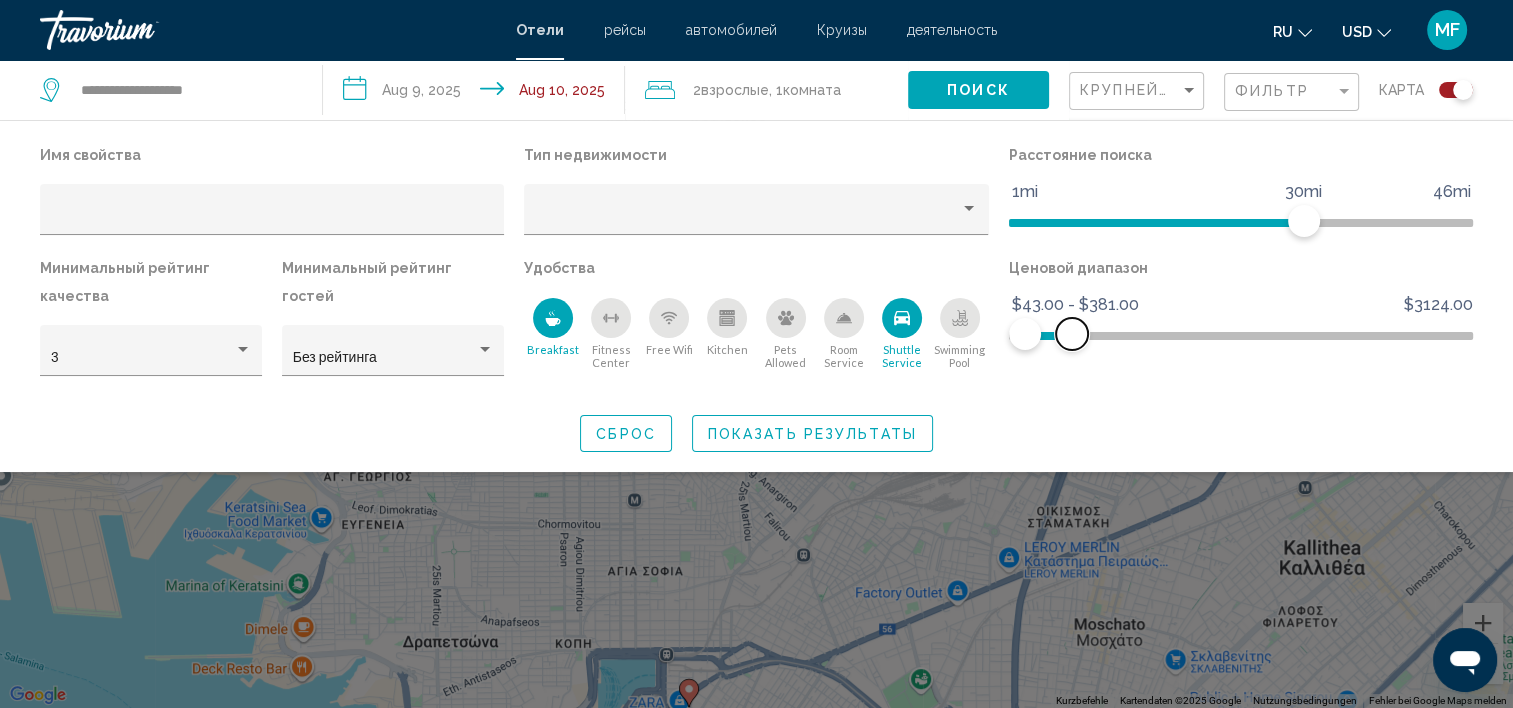 drag, startPoint x: 1044, startPoint y: 332, endPoint x: 1072, endPoint y: 337, distance: 28.442924 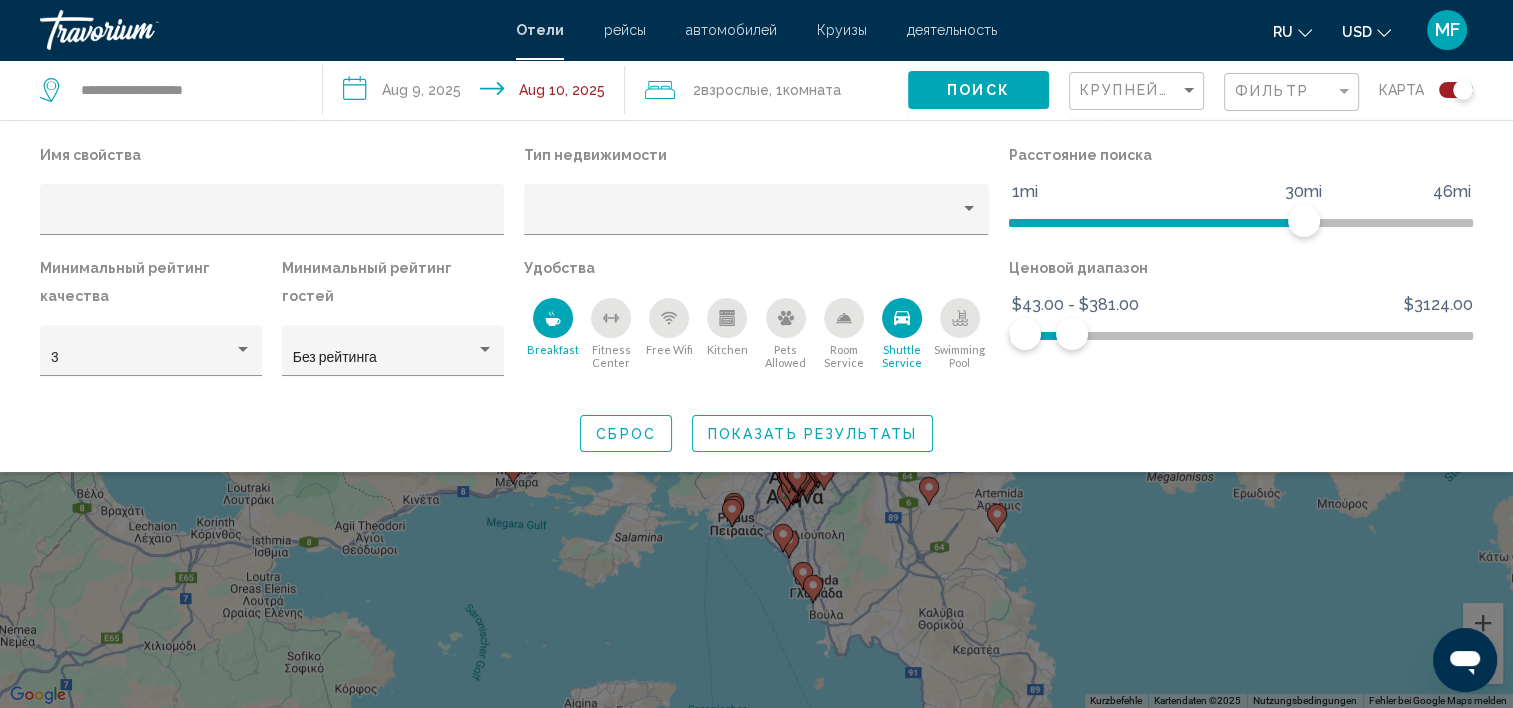 click 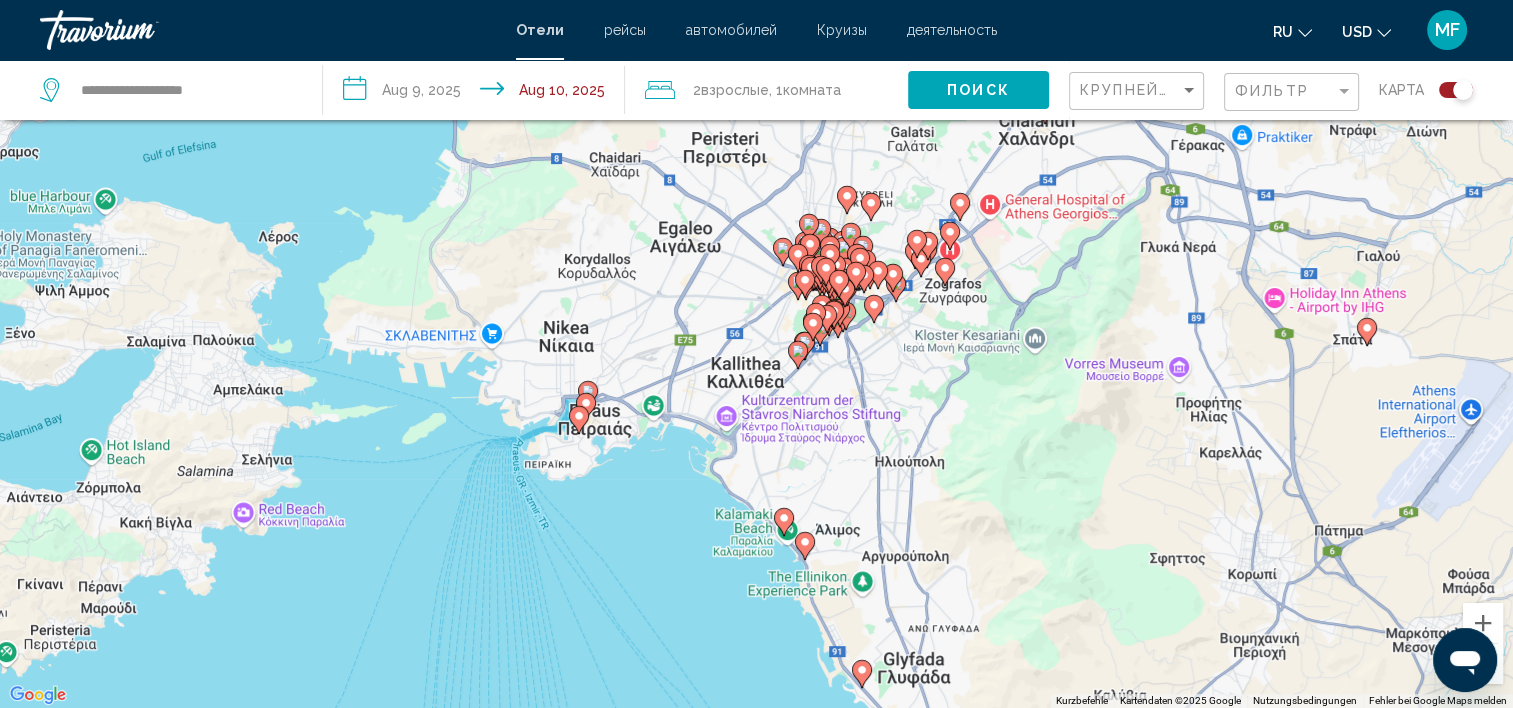 drag, startPoint x: 428, startPoint y: 408, endPoint x: 636, endPoint y: 426, distance: 208.77739 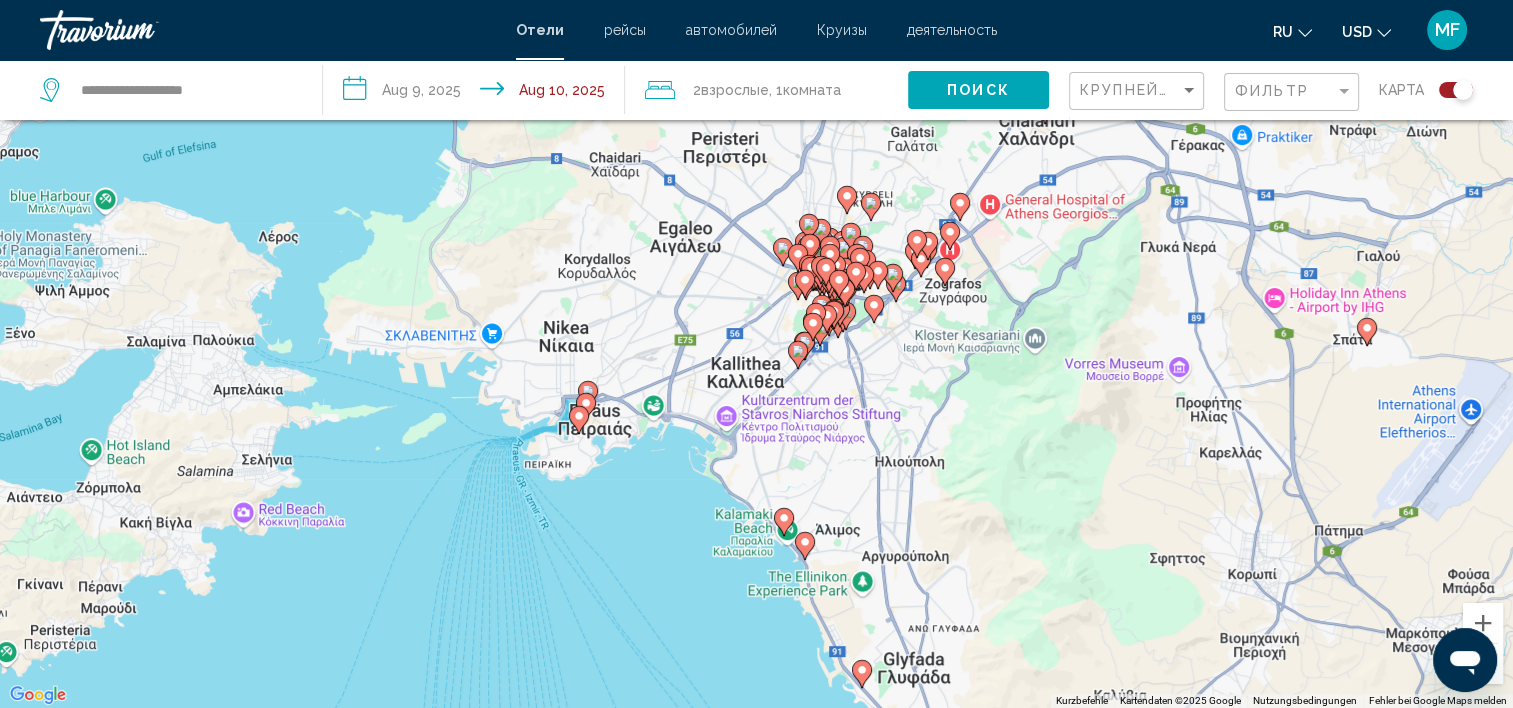 click on "Um den Modus zum Ziehen mit der Tastatur zu aktivieren, drückst du Alt + Eingabetaste. Wenn du den Modus aktiviert hast, kannst du die Markierung mit den Pfeiltasten verschieben. Nachdem du sie an die gewünschte Stelle gezogen bzw. verschoben hast, drückst du einfach die Eingabetaste. Durch Drücken der Esc-Taste kannst du den Vorgang abbrechen." at bounding box center [756, 354] 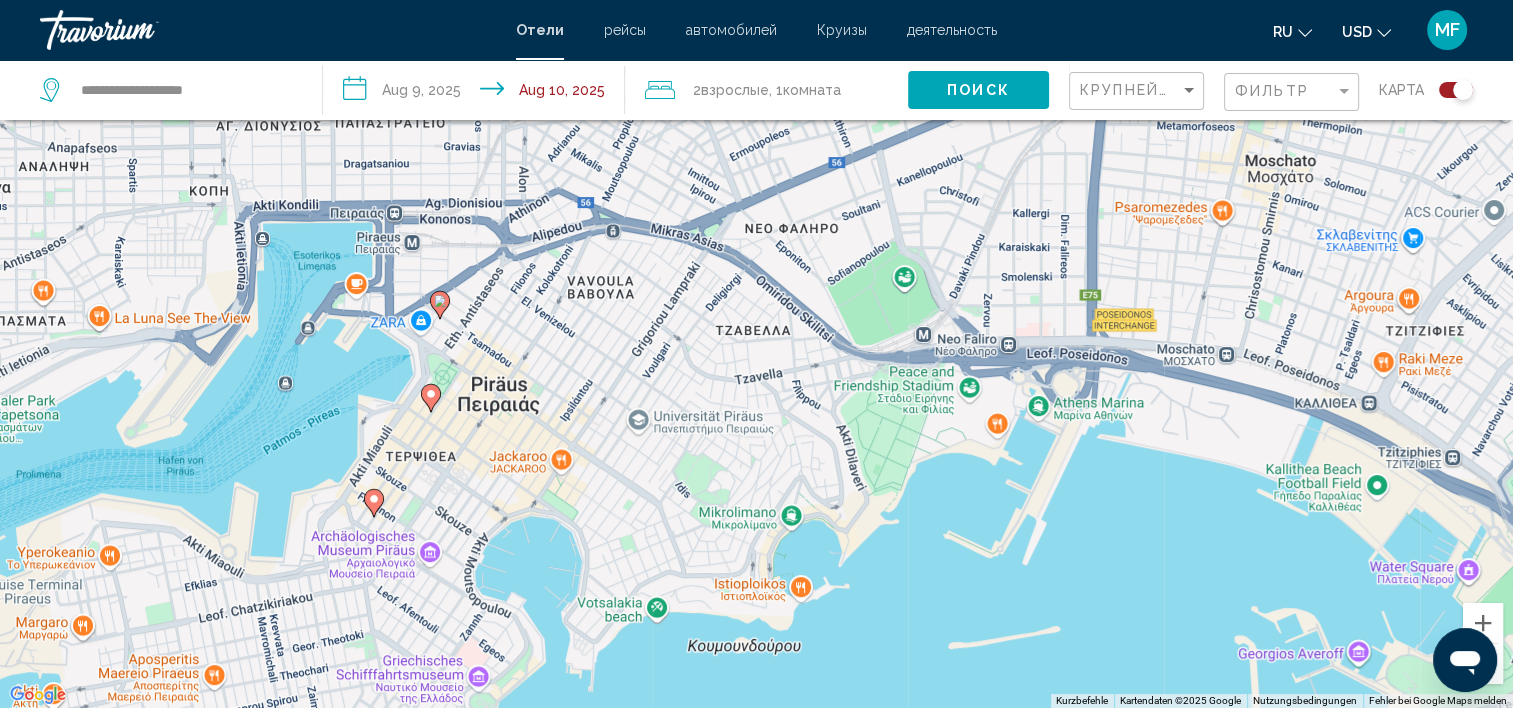 click 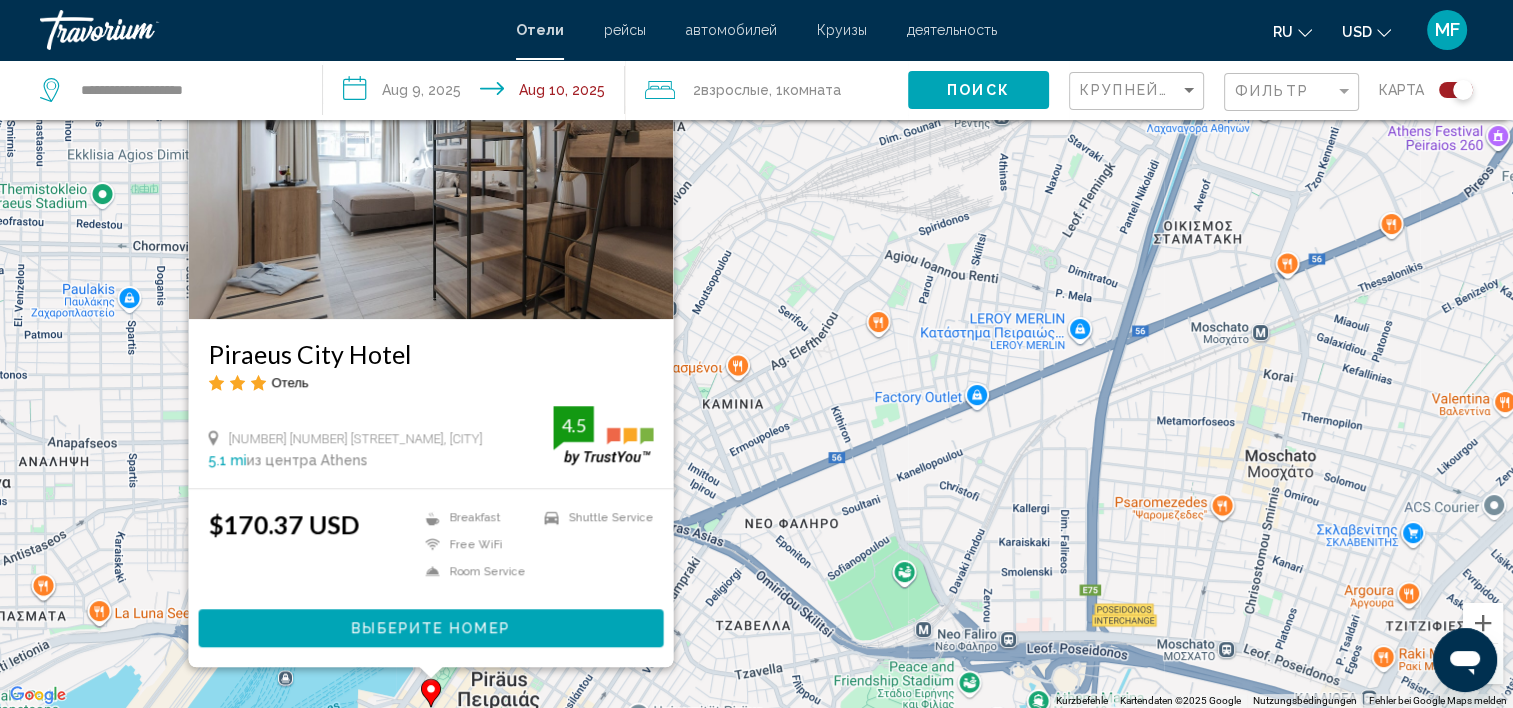 click on "Piraeus City Hotel
Отель
[NUMBER] [STREET], [CITY] [POSTAL_CODE] [COUNTRY] [DISTANCE]  из центра  [CITY] от отеля [RATING] $[PRICE] [CURRENCY]
Breakfast
Free WiFi
Room Service
Shuttle Service  [RATING] Выберите номер" at bounding box center [756, 354] 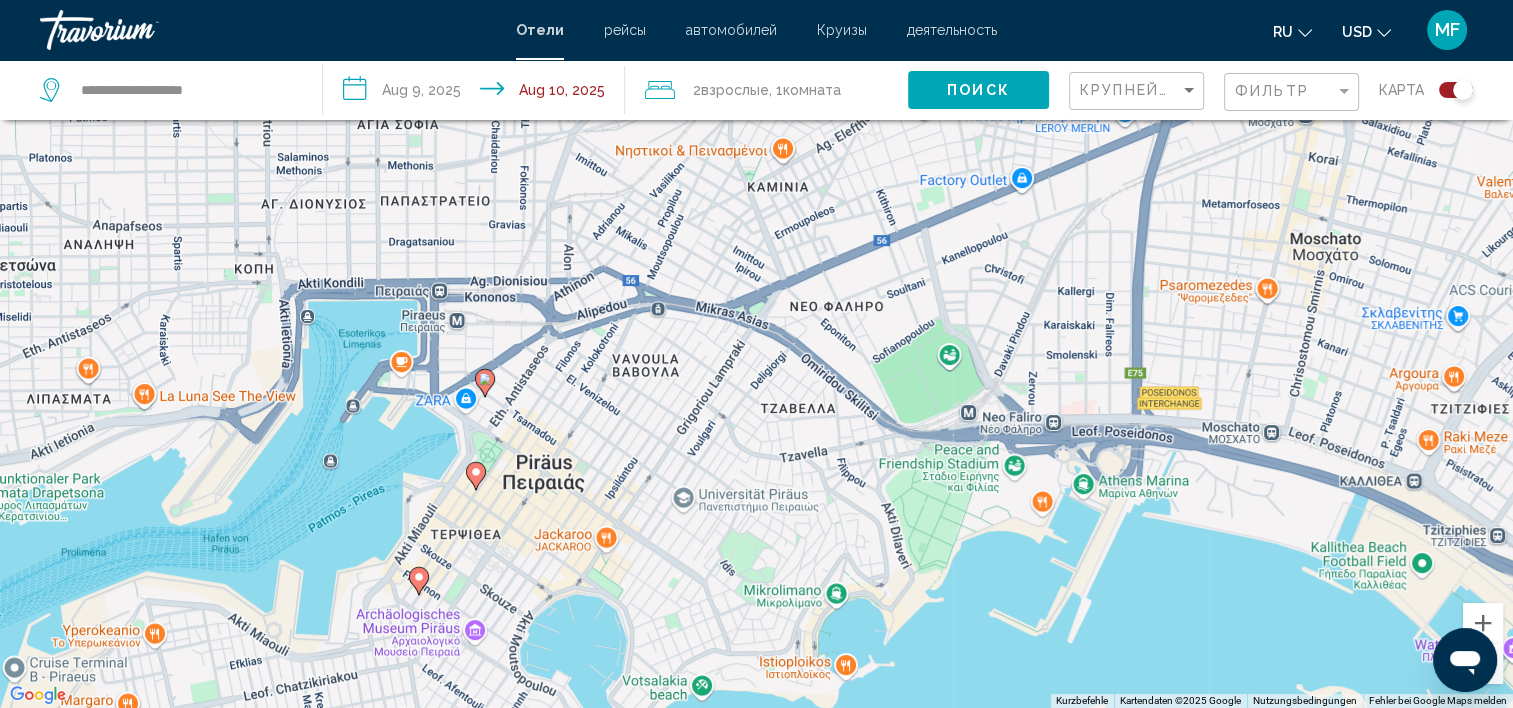 drag, startPoint x: 531, startPoint y: 544, endPoint x: 576, endPoint y: 323, distance: 225.53491 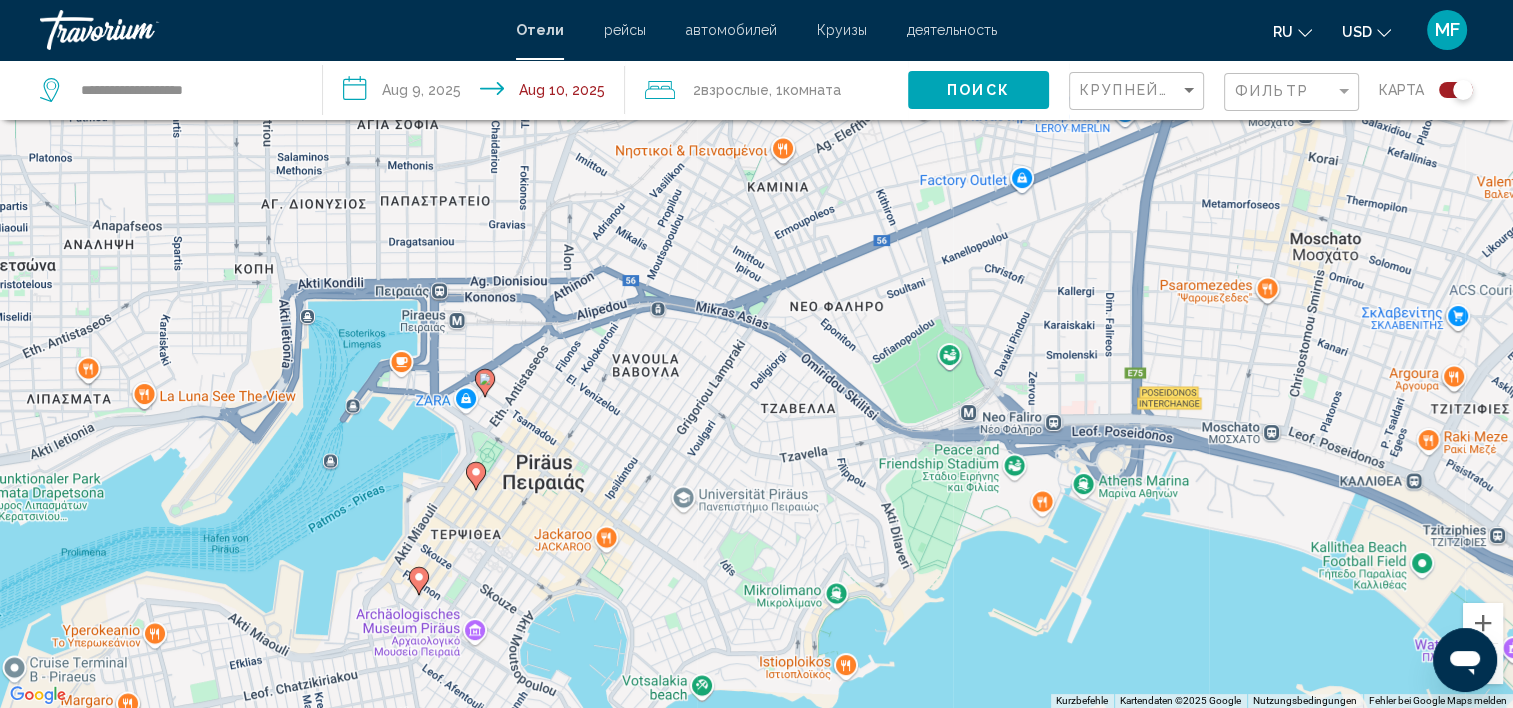 click 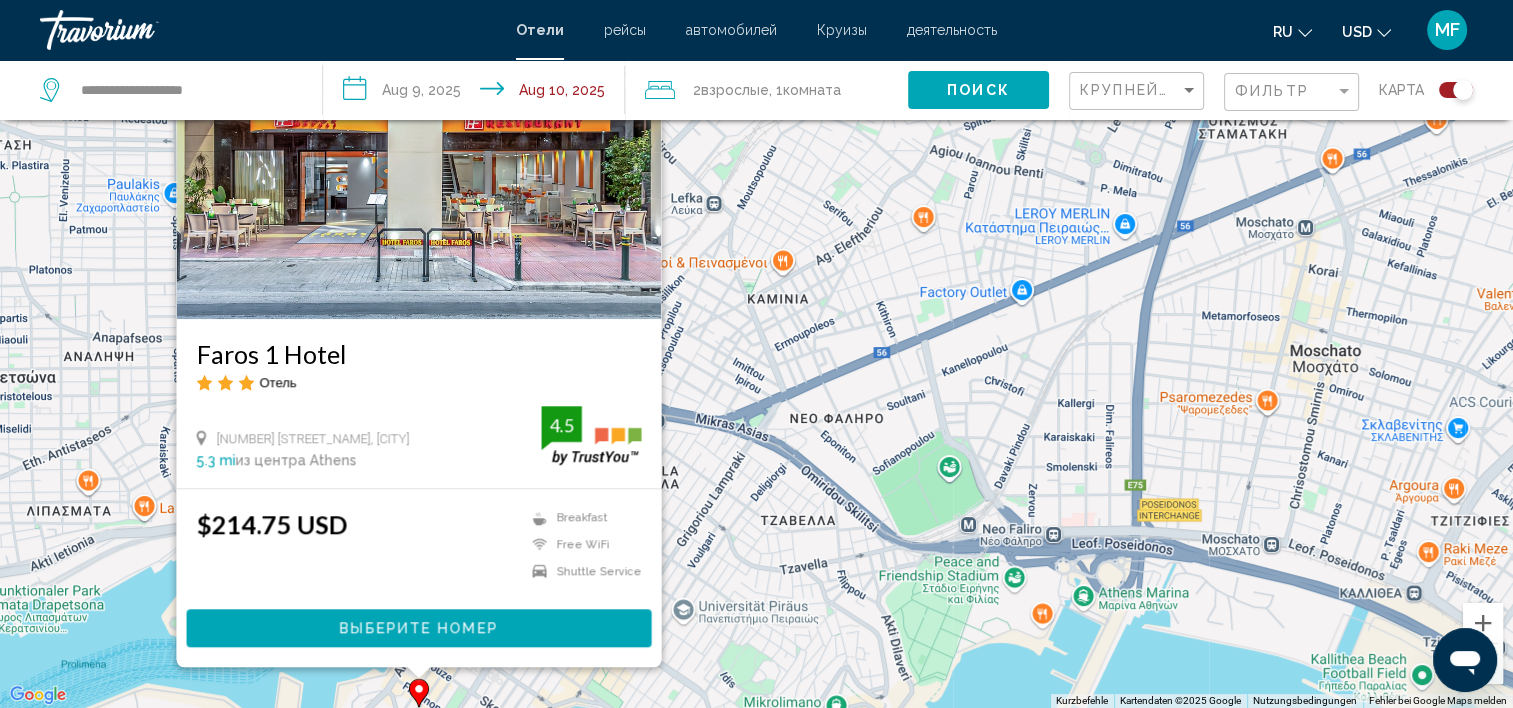 click on "Faros 1 Hotel
Отель
[NUMBER] [STREET], [CITY] [DISTANCE]  из центра  [CITY] от отеля [RATING] $[PRICE] [CURRENCY]
Breakfast
Free WiFi
Shuttle Service  [RATING] Выберите номер" at bounding box center [756, 354] 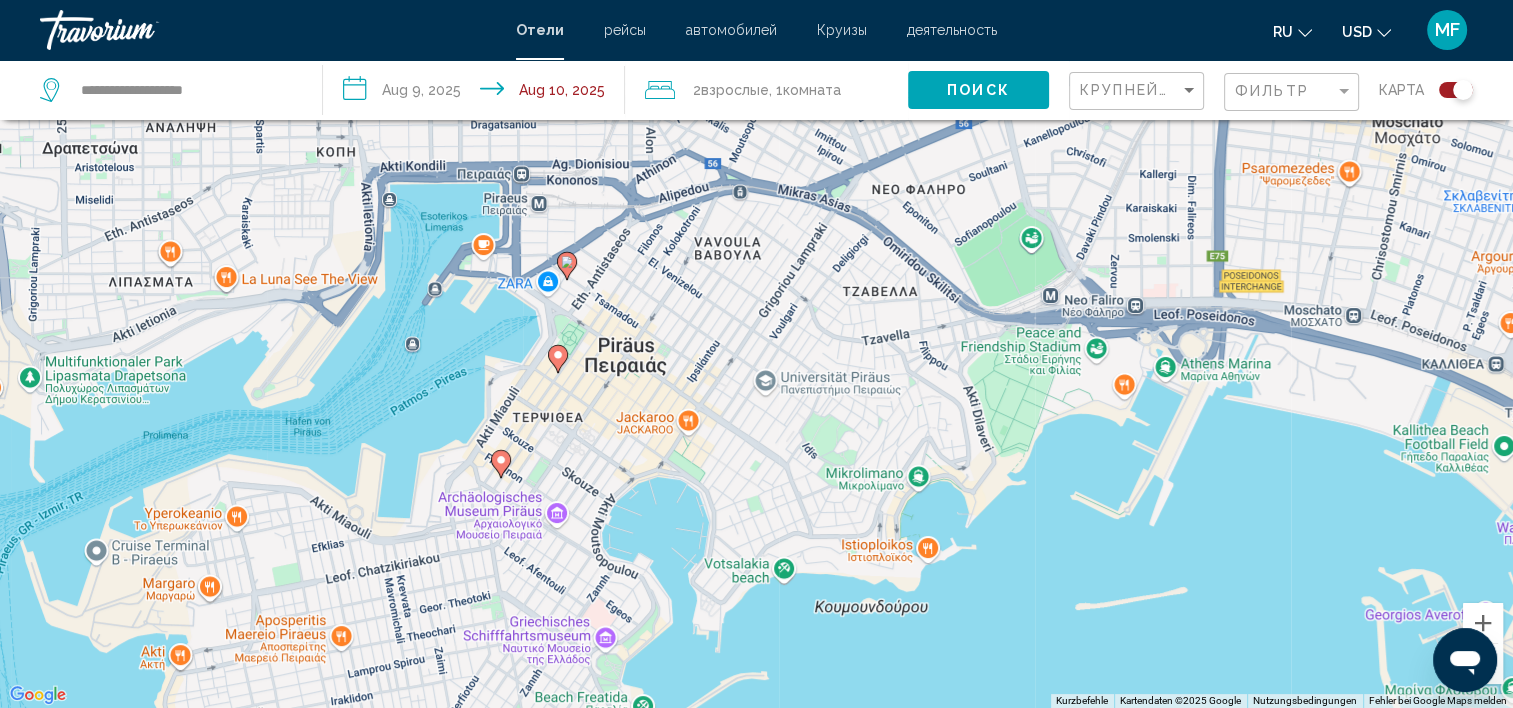 drag, startPoint x: 540, startPoint y: 592, endPoint x: 624, endPoint y: 357, distance: 249.56161 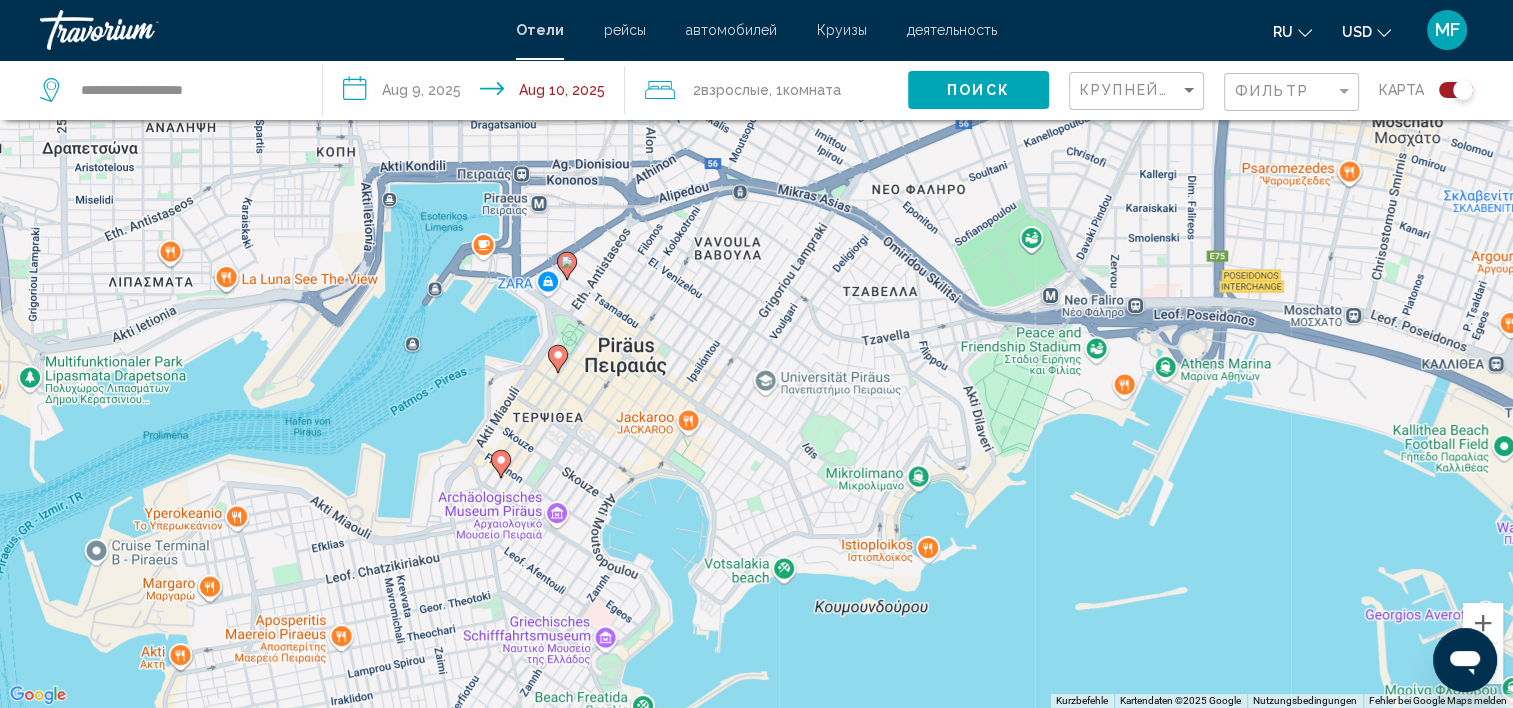 click 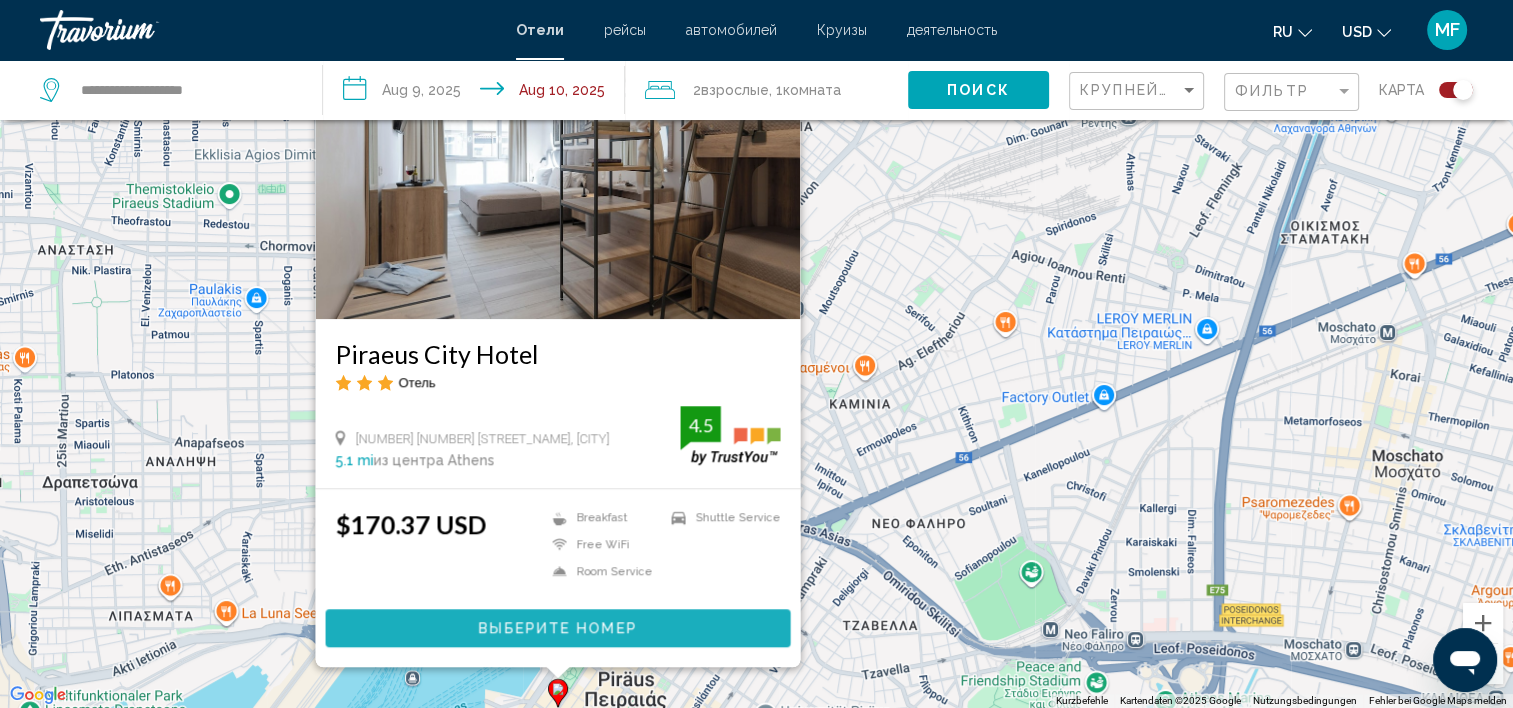 click on "Выберите номер" at bounding box center [557, 629] 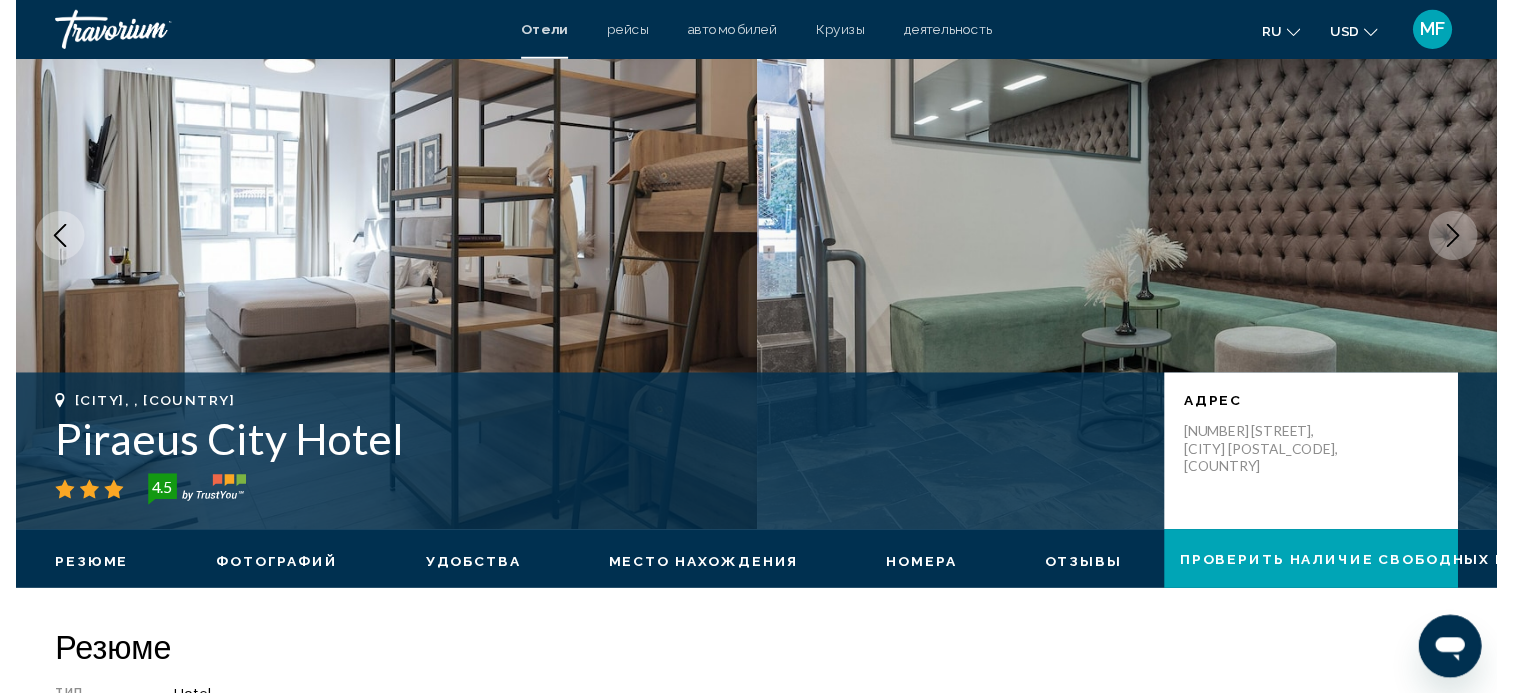 scroll, scrollTop: 5, scrollLeft: 0, axis: vertical 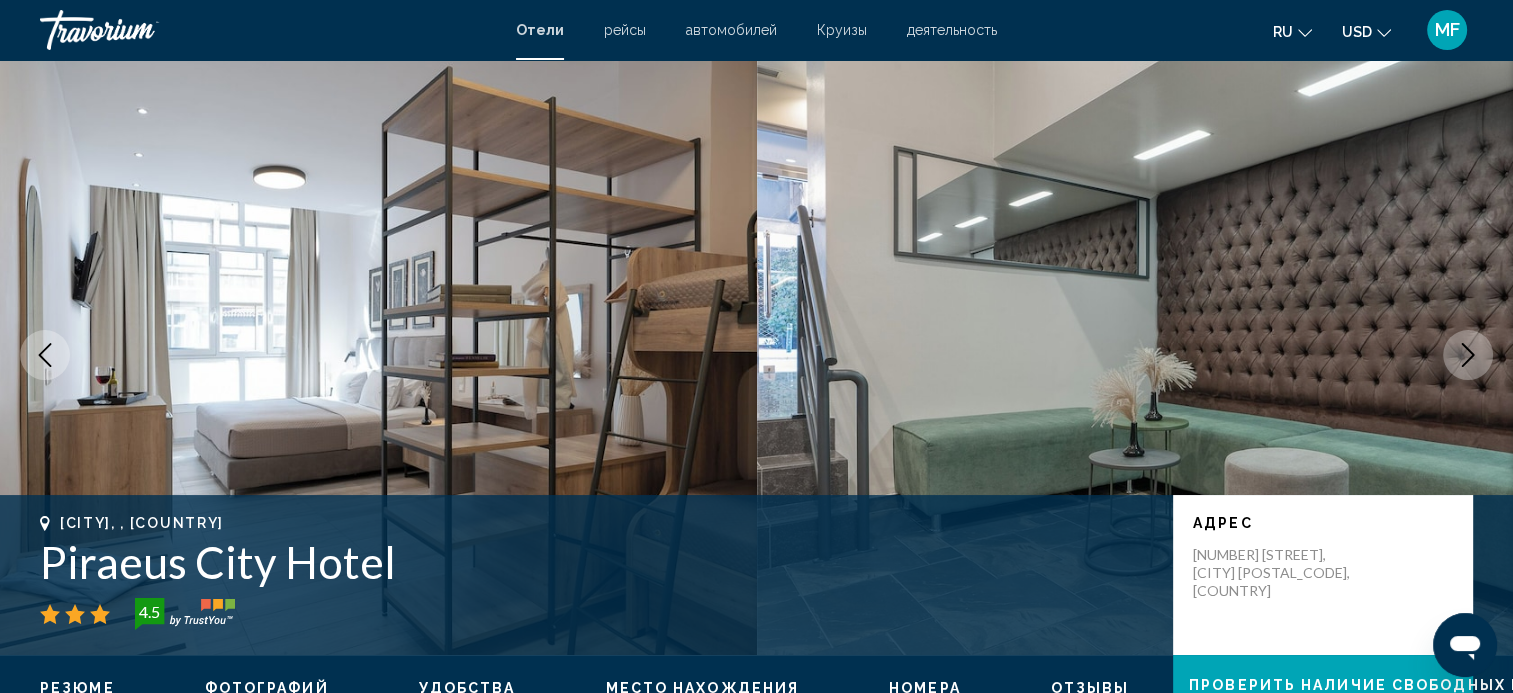 drag, startPoint x: 396, startPoint y: 552, endPoint x: 40, endPoint y: 563, distance: 356.1699 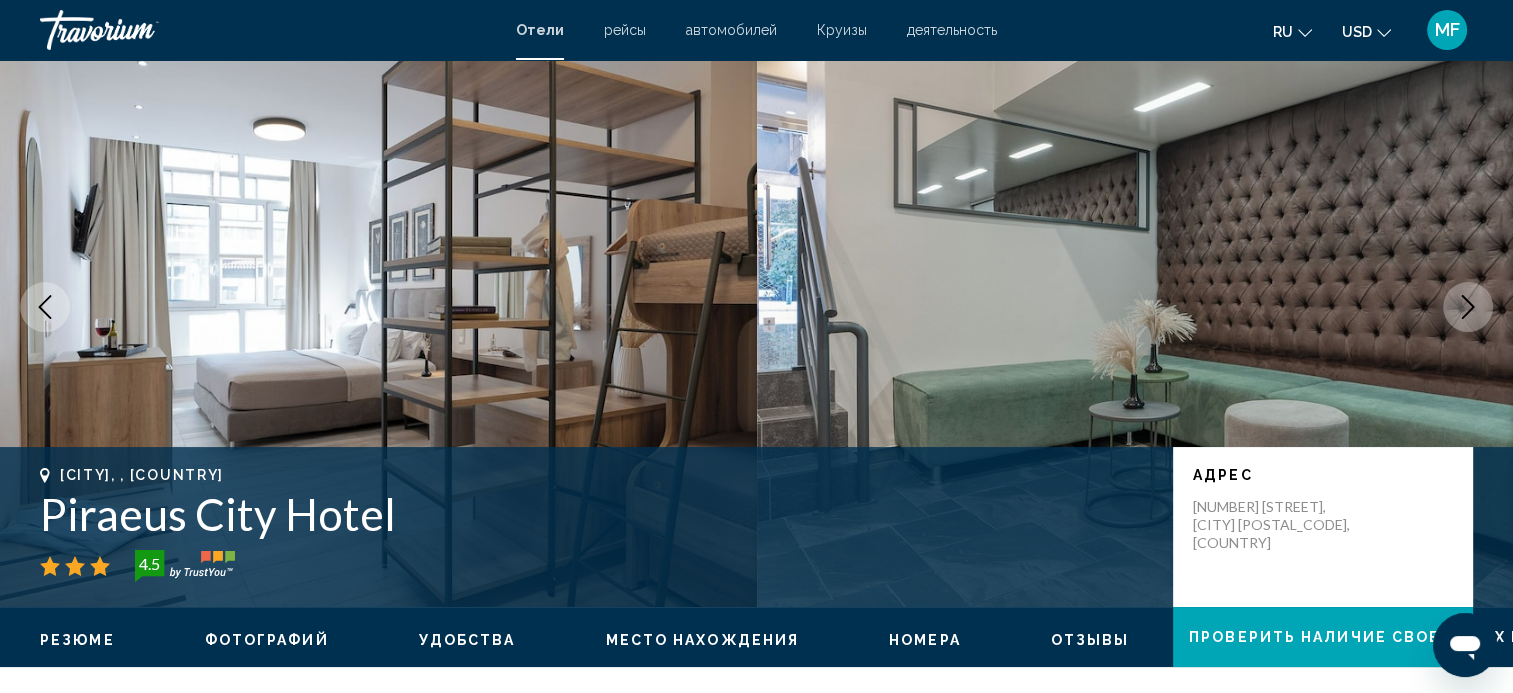 scroll, scrollTop: 0, scrollLeft: 0, axis: both 